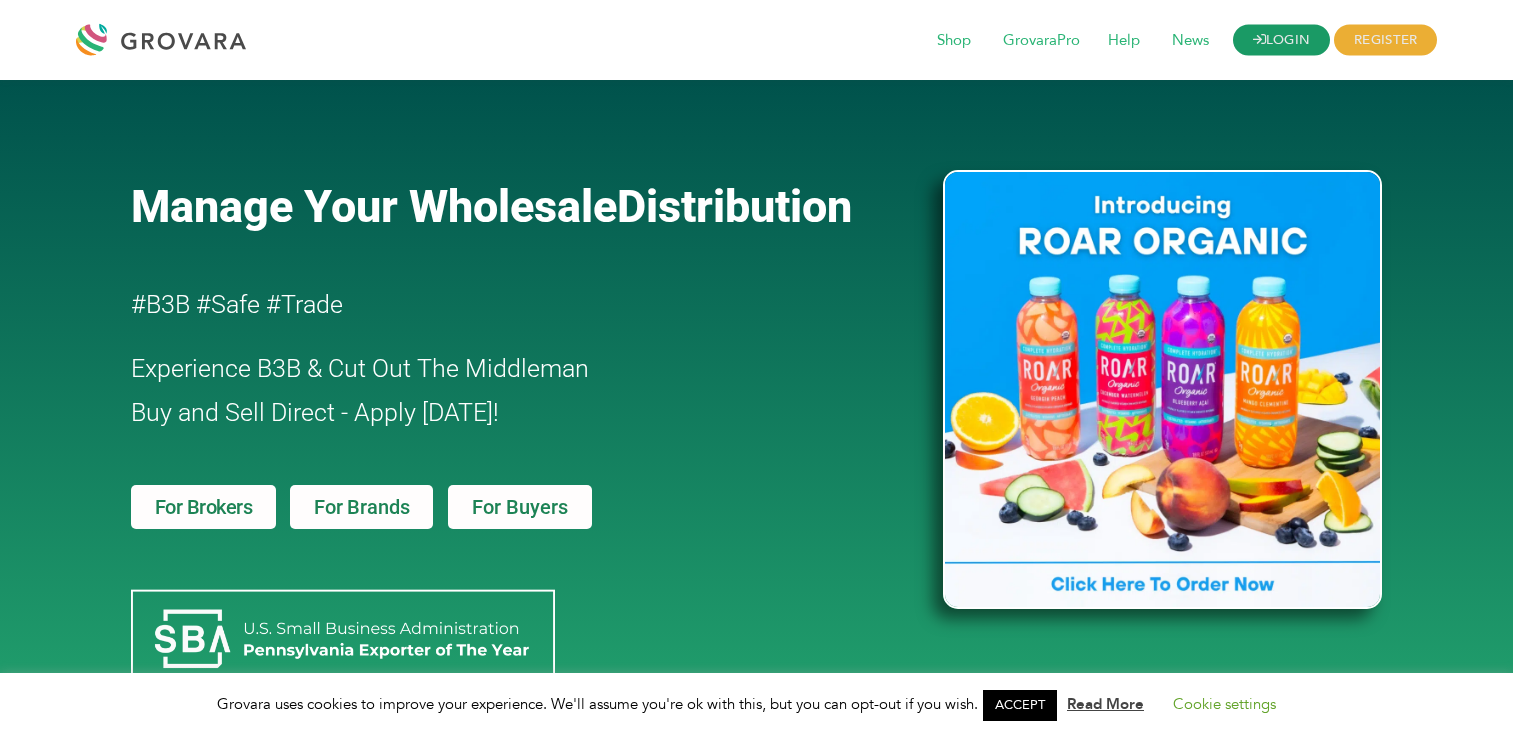 scroll, scrollTop: 0, scrollLeft: 0, axis: both 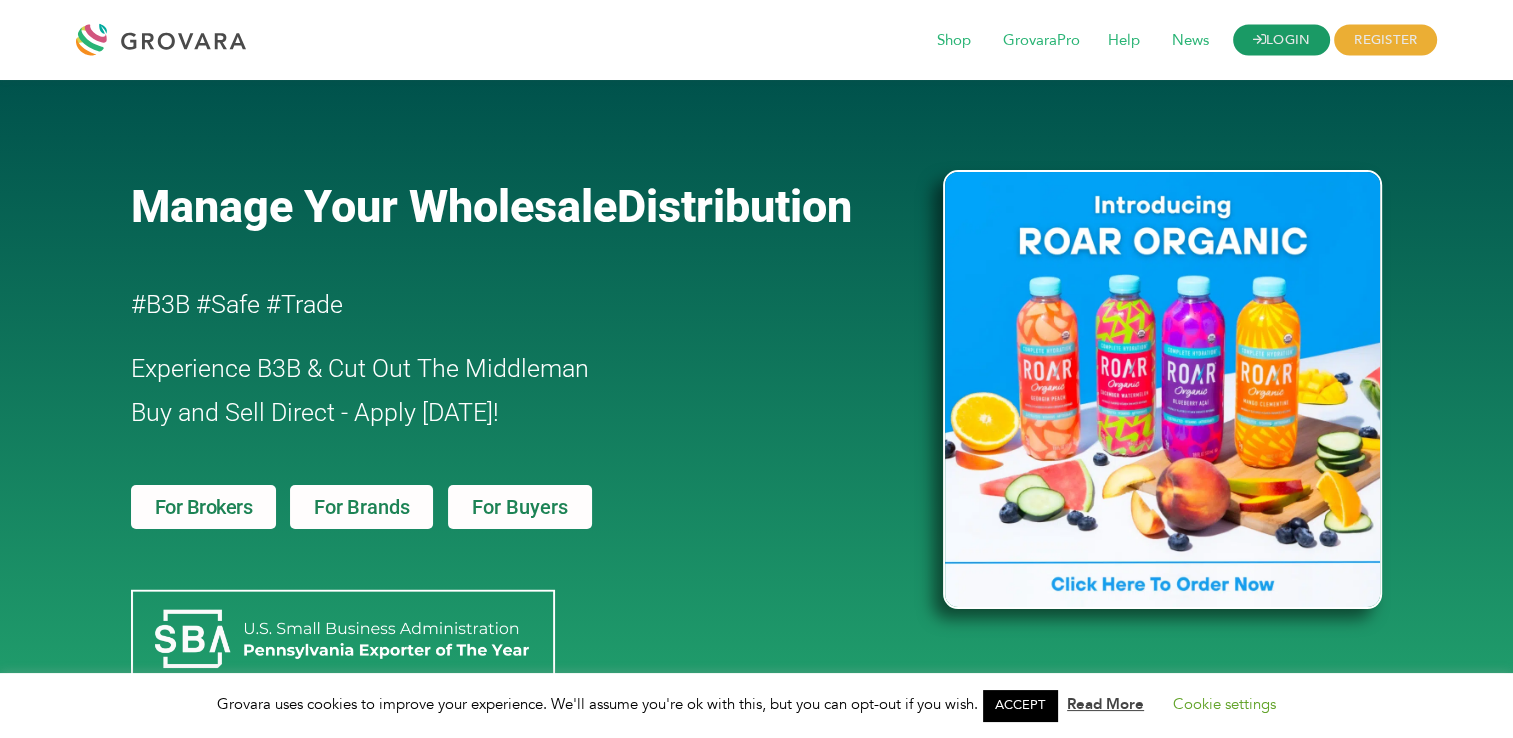 click on "LOGIN" at bounding box center [1282, 40] 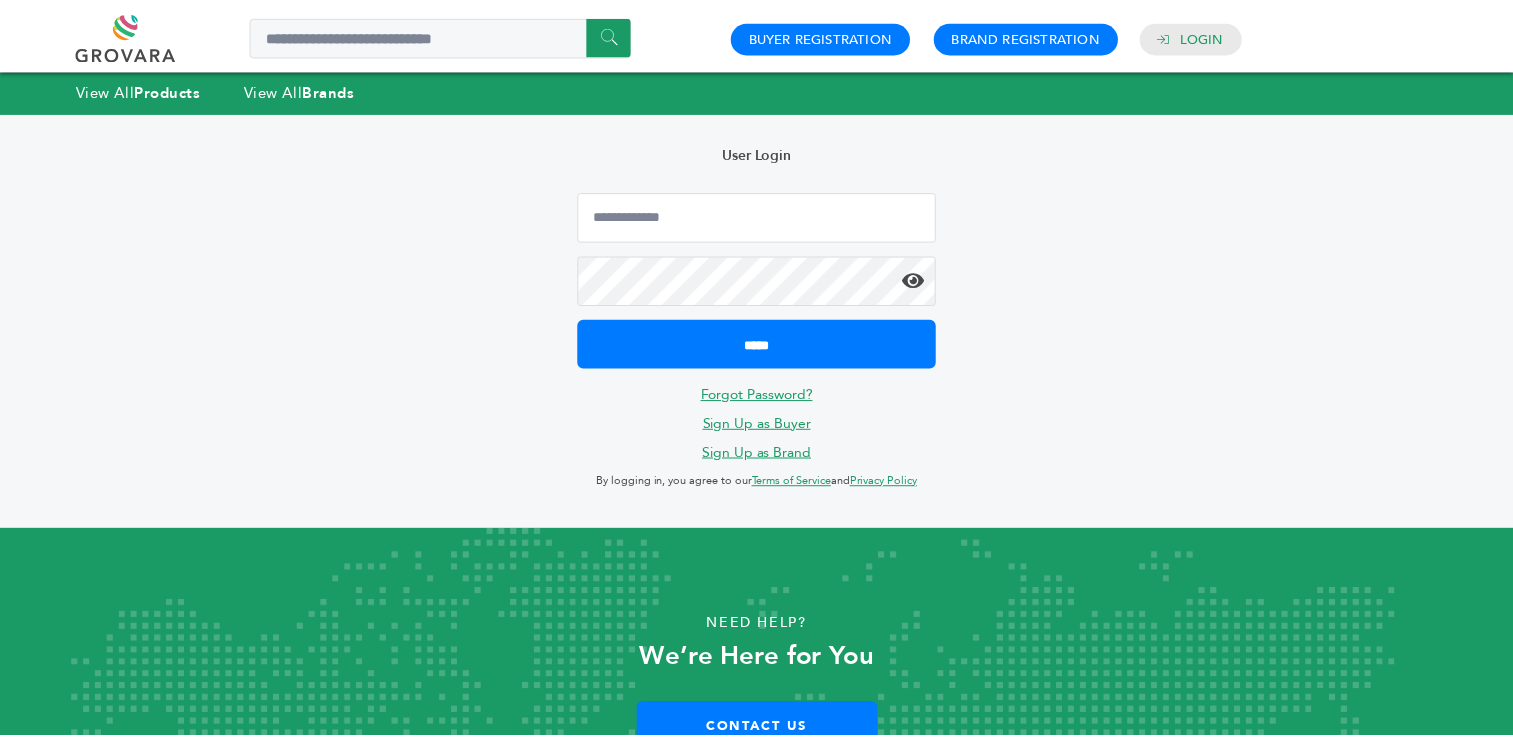 scroll, scrollTop: 0, scrollLeft: 0, axis: both 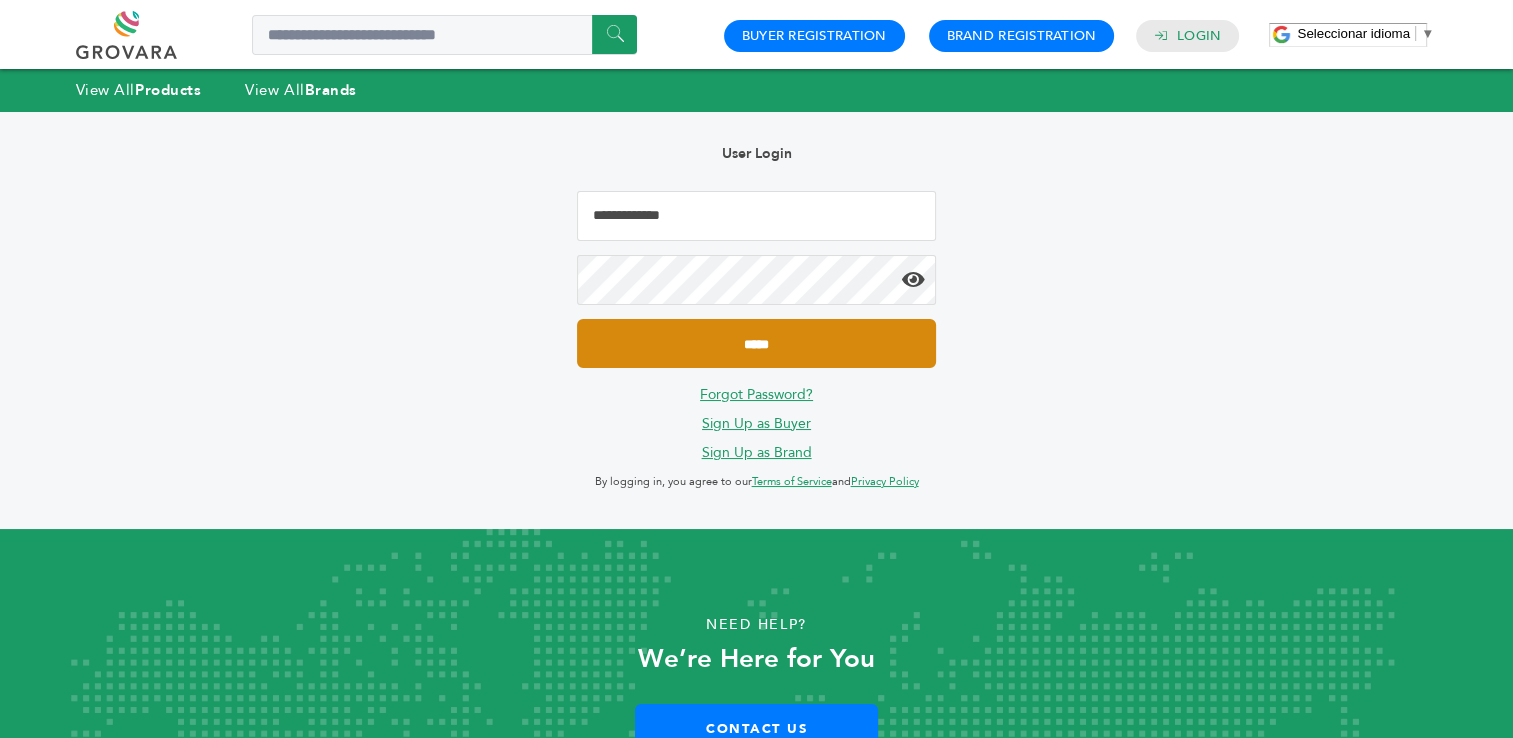 type on "**********" 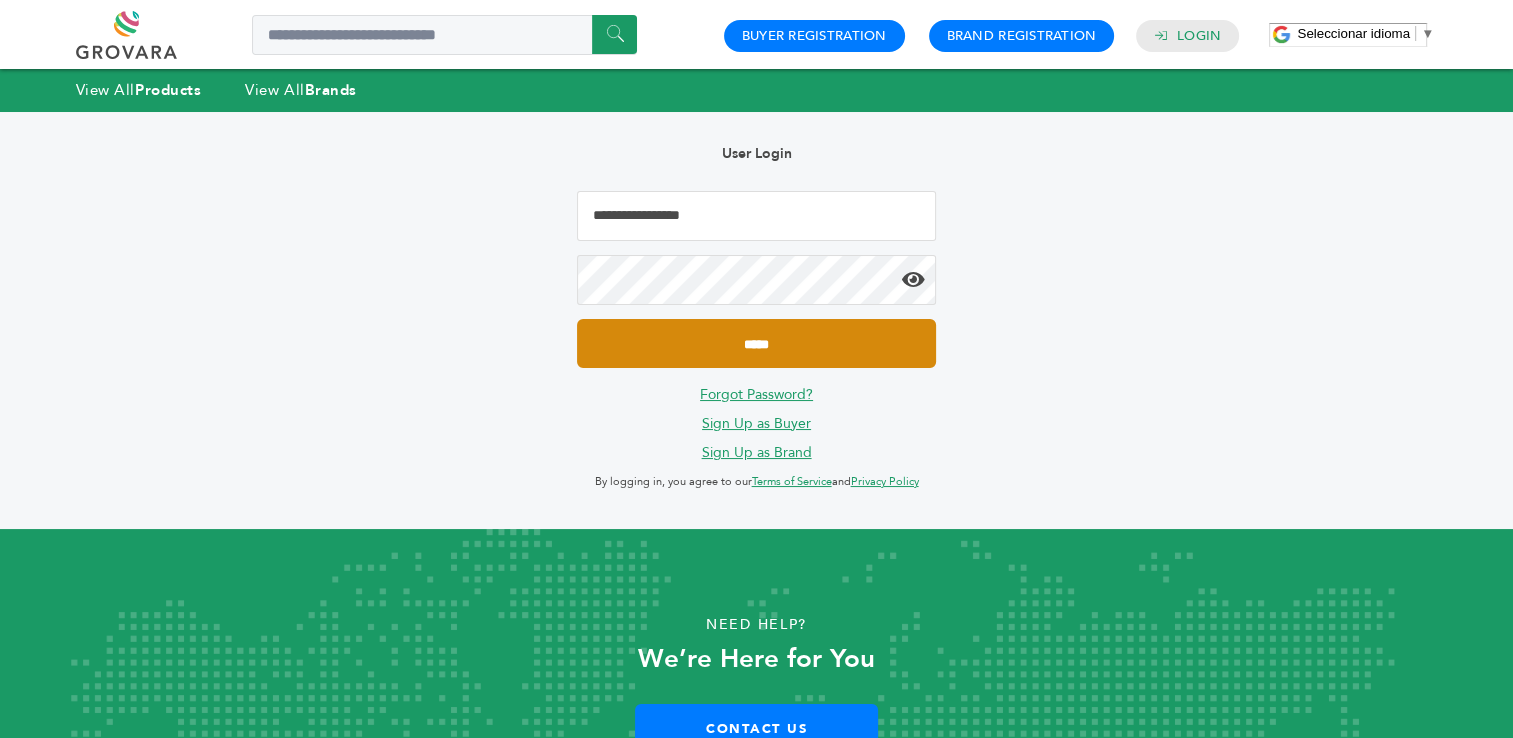 click on "*****" at bounding box center (756, 343) 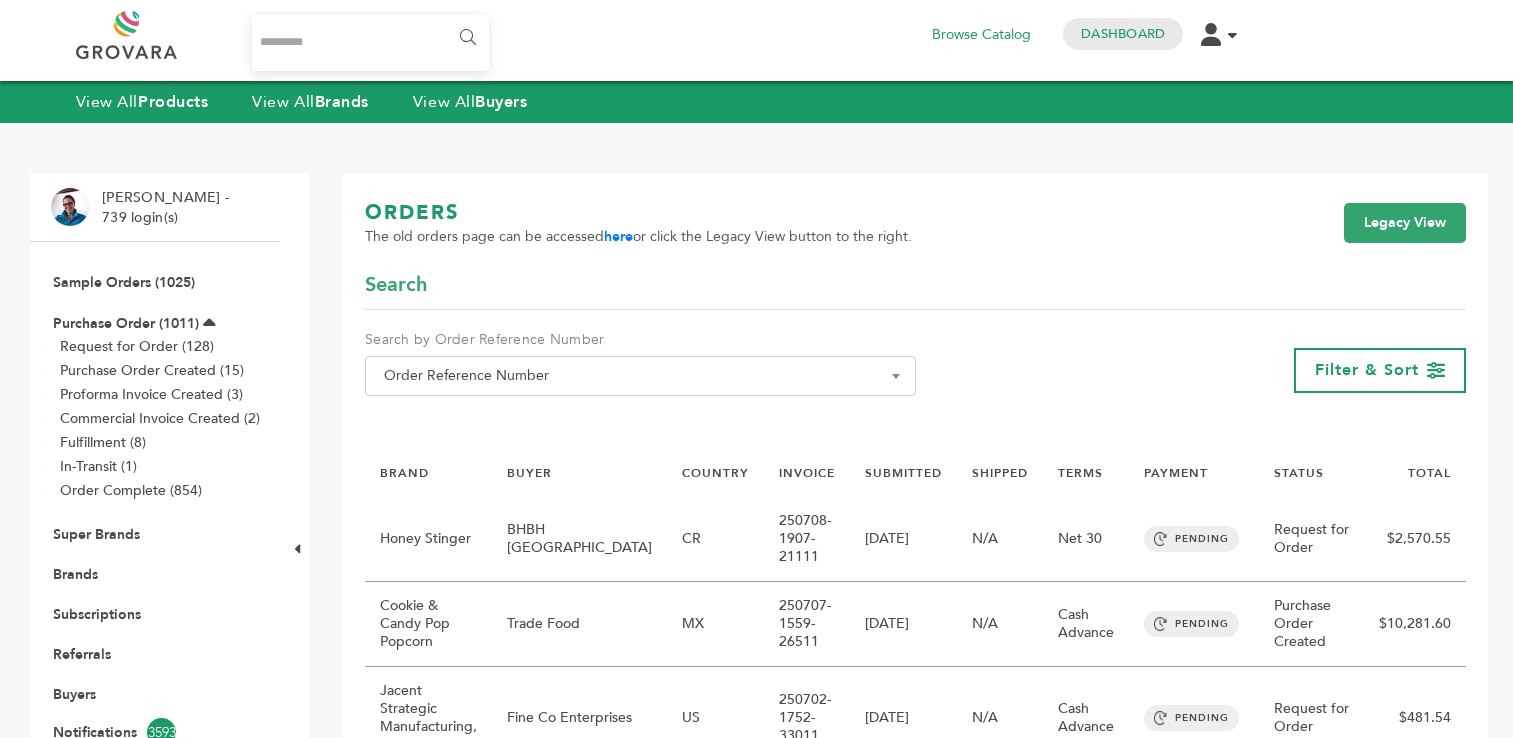 scroll, scrollTop: 0, scrollLeft: 0, axis: both 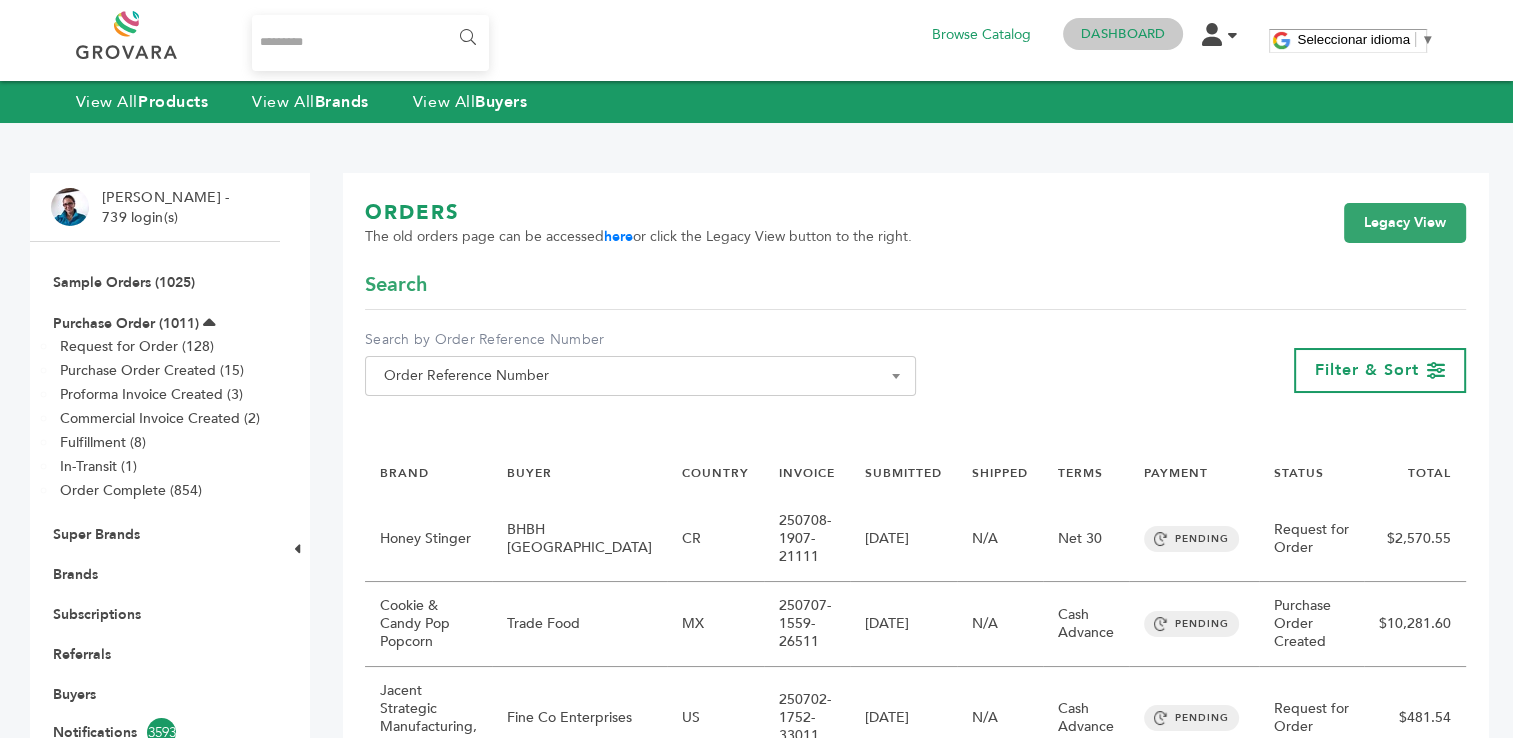 click on "Dashboard" at bounding box center [1123, 34] 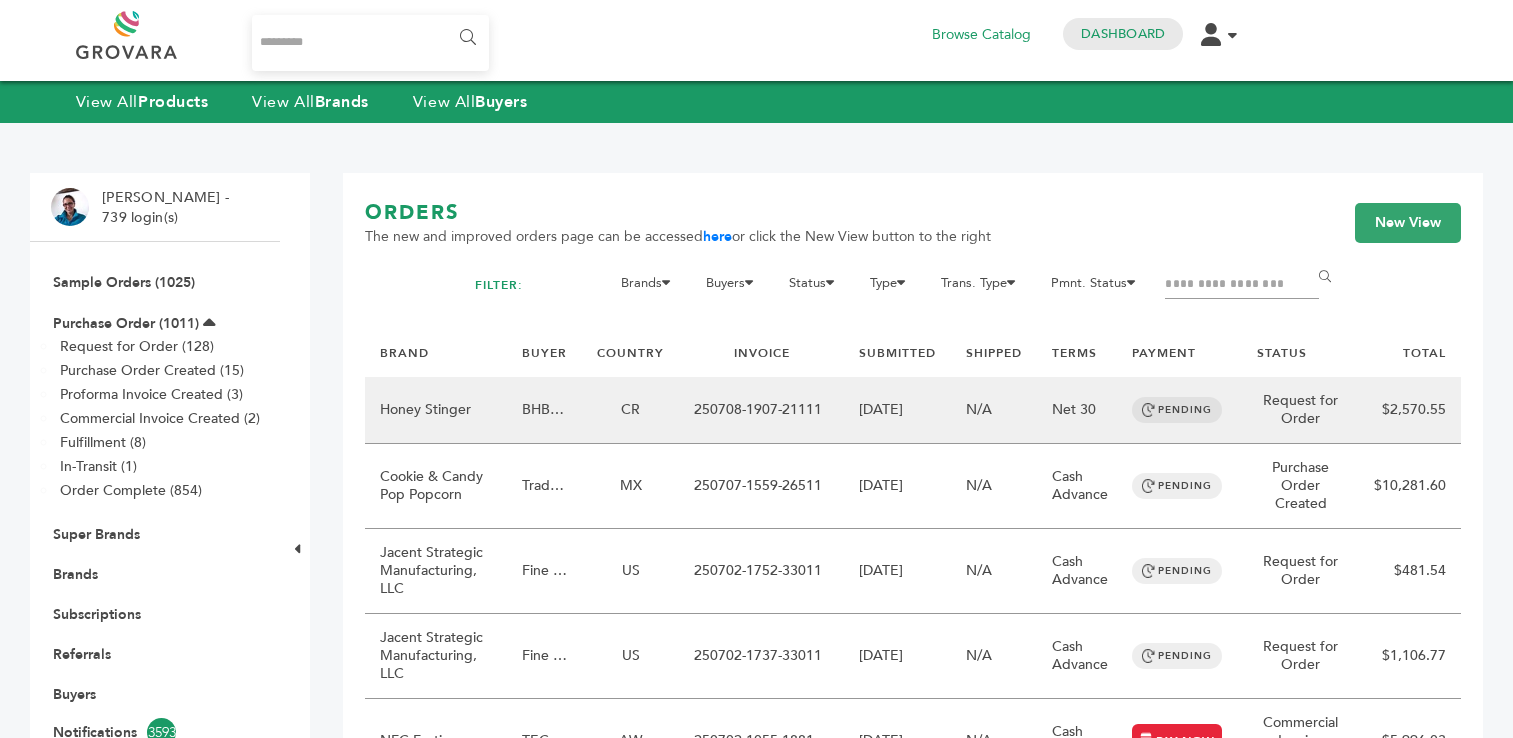 scroll, scrollTop: 0, scrollLeft: 0, axis: both 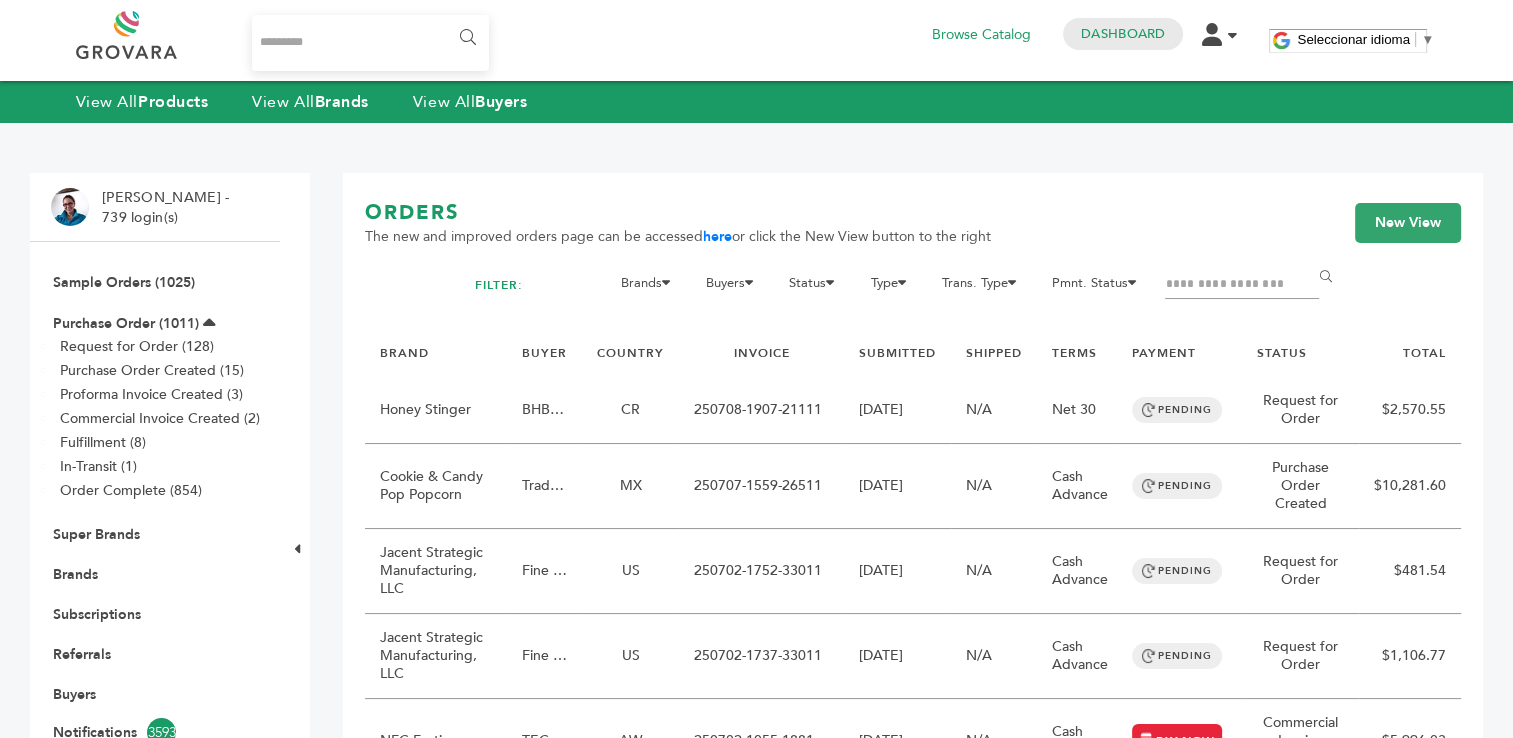 click at bounding box center (1242, 285) 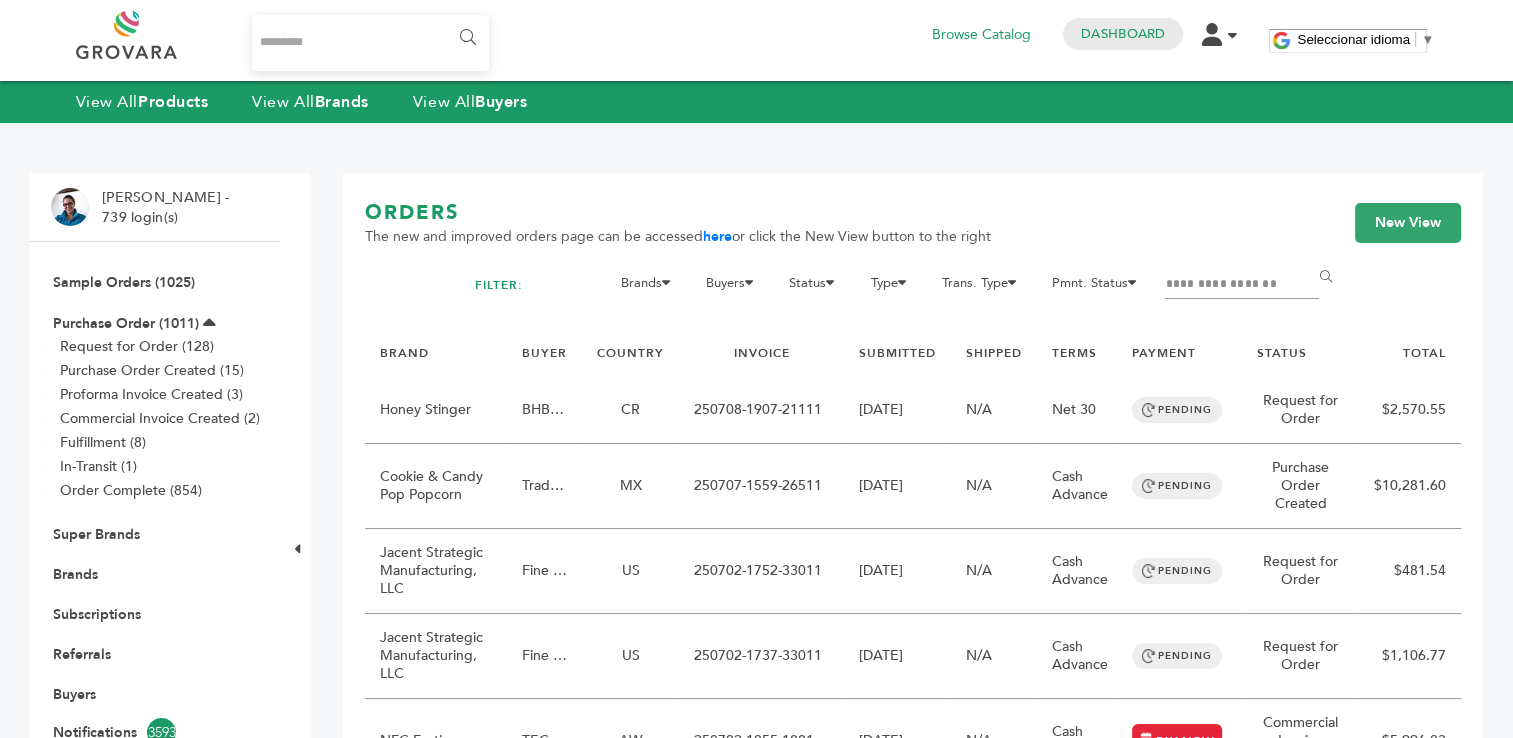 type on "**********" 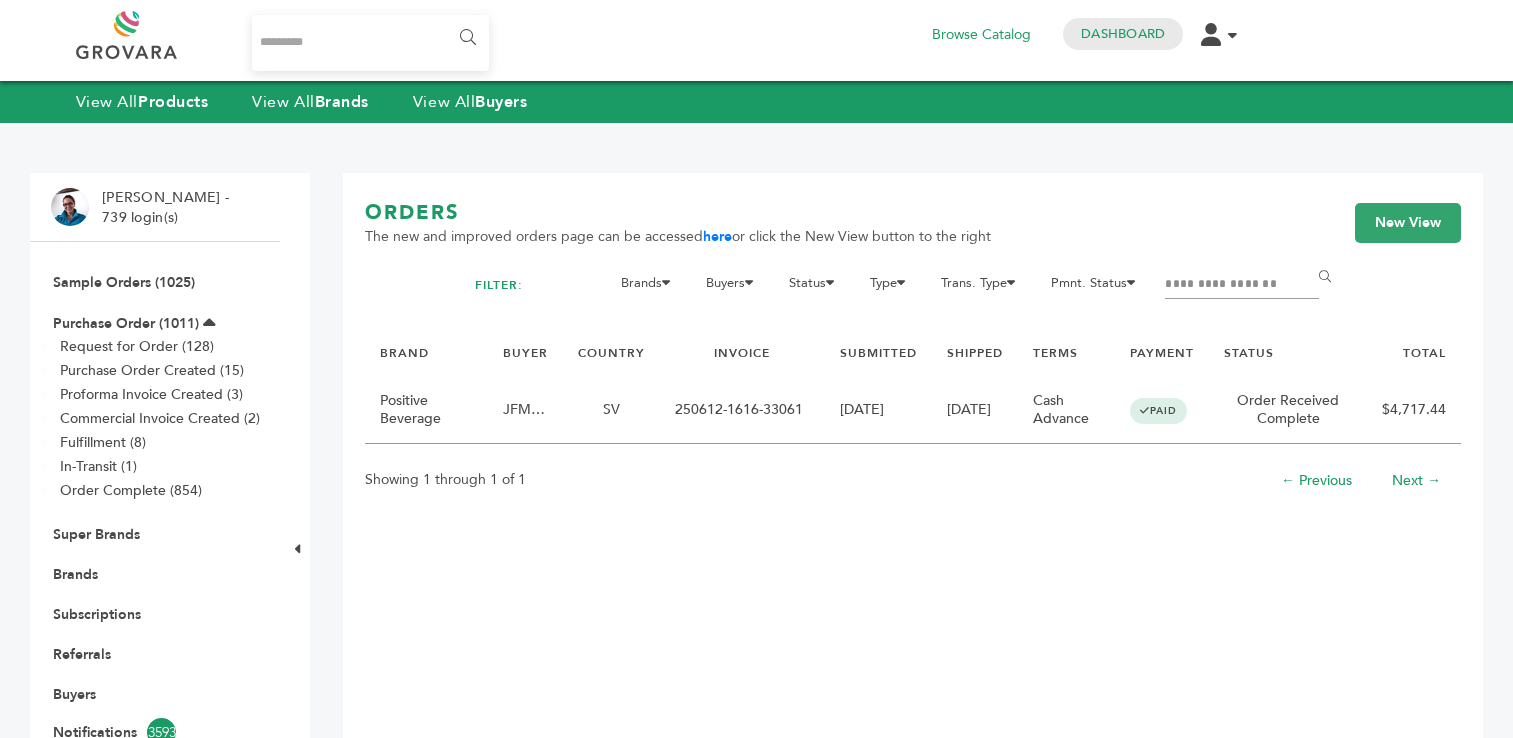 scroll, scrollTop: 0, scrollLeft: 0, axis: both 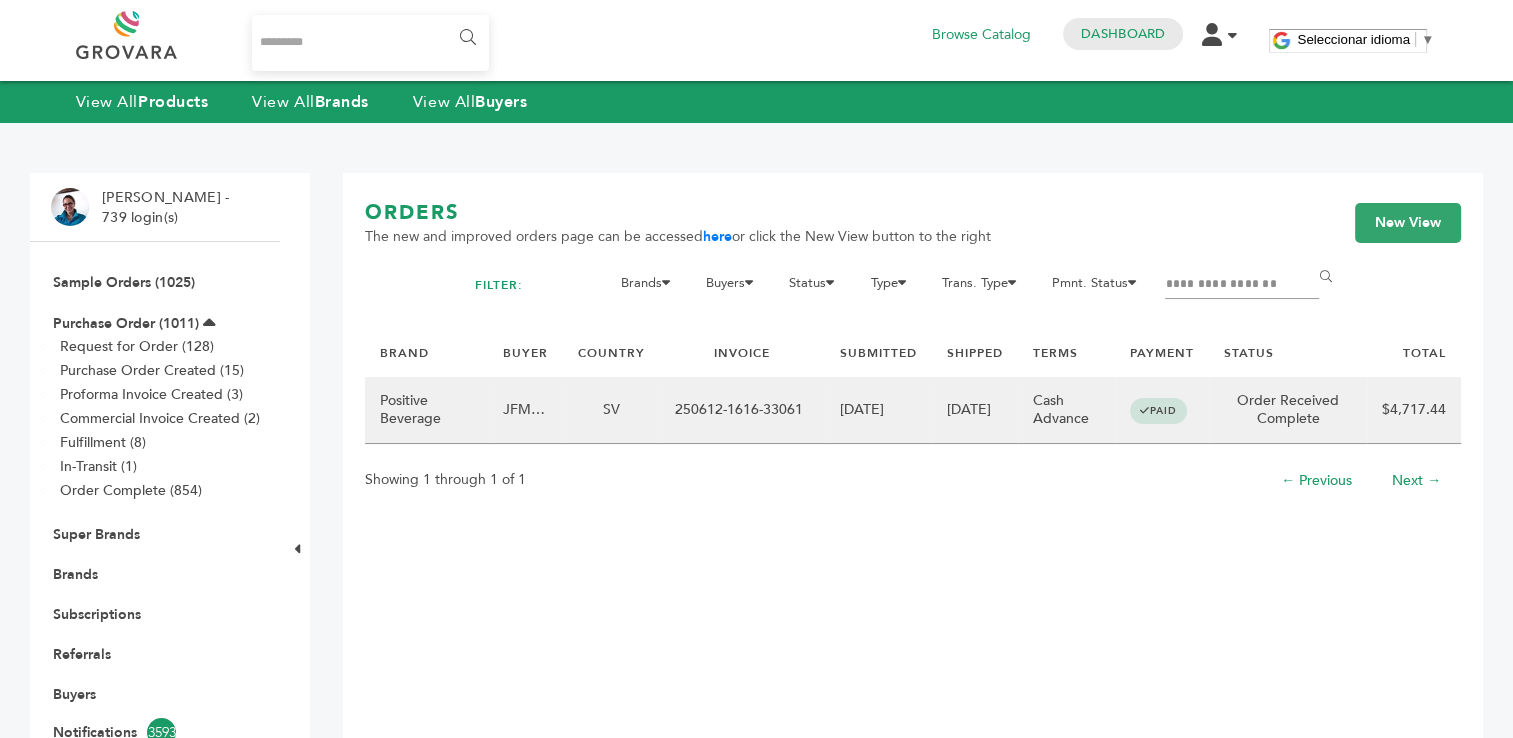 click on "250612-1616-33061" at bounding box center [742, 410] 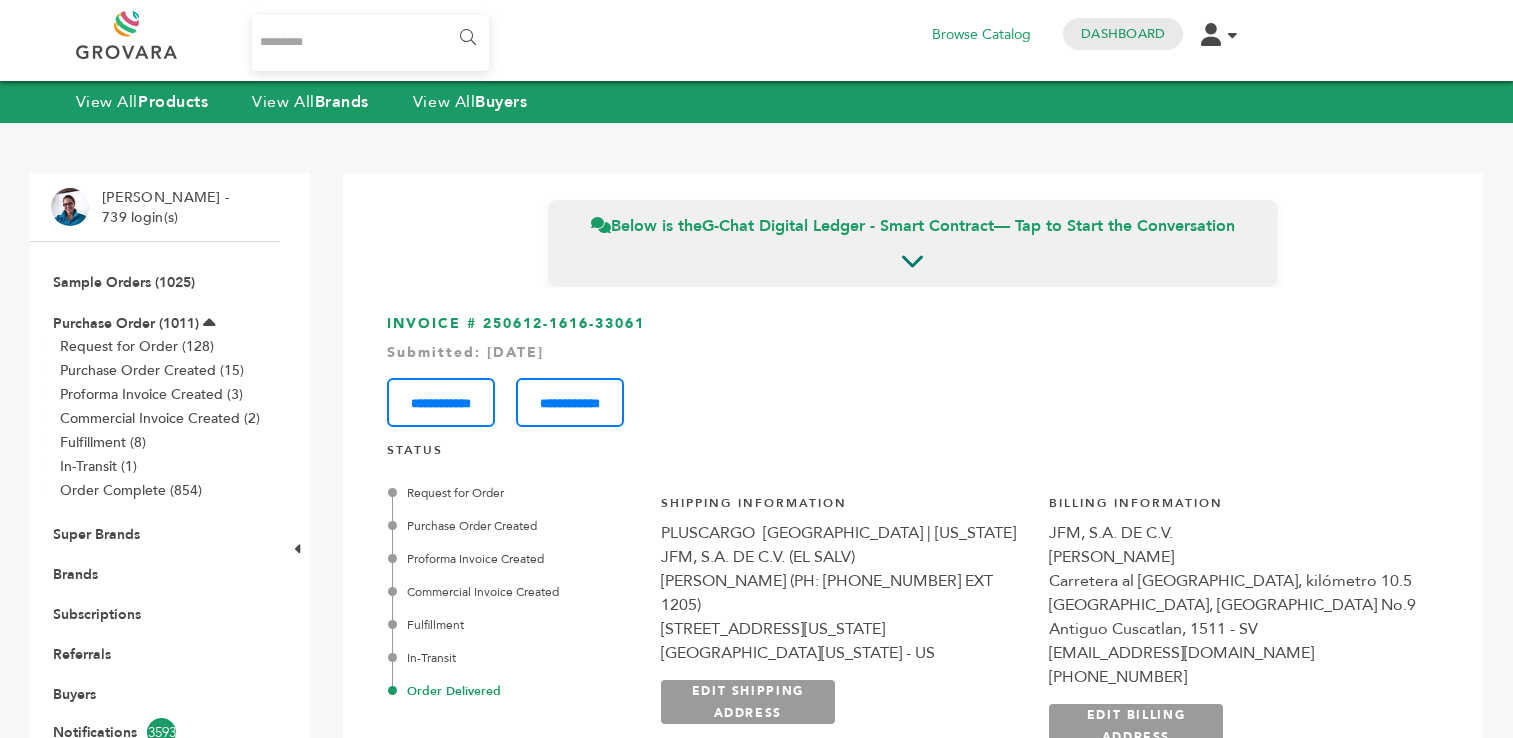 scroll, scrollTop: 0, scrollLeft: 0, axis: both 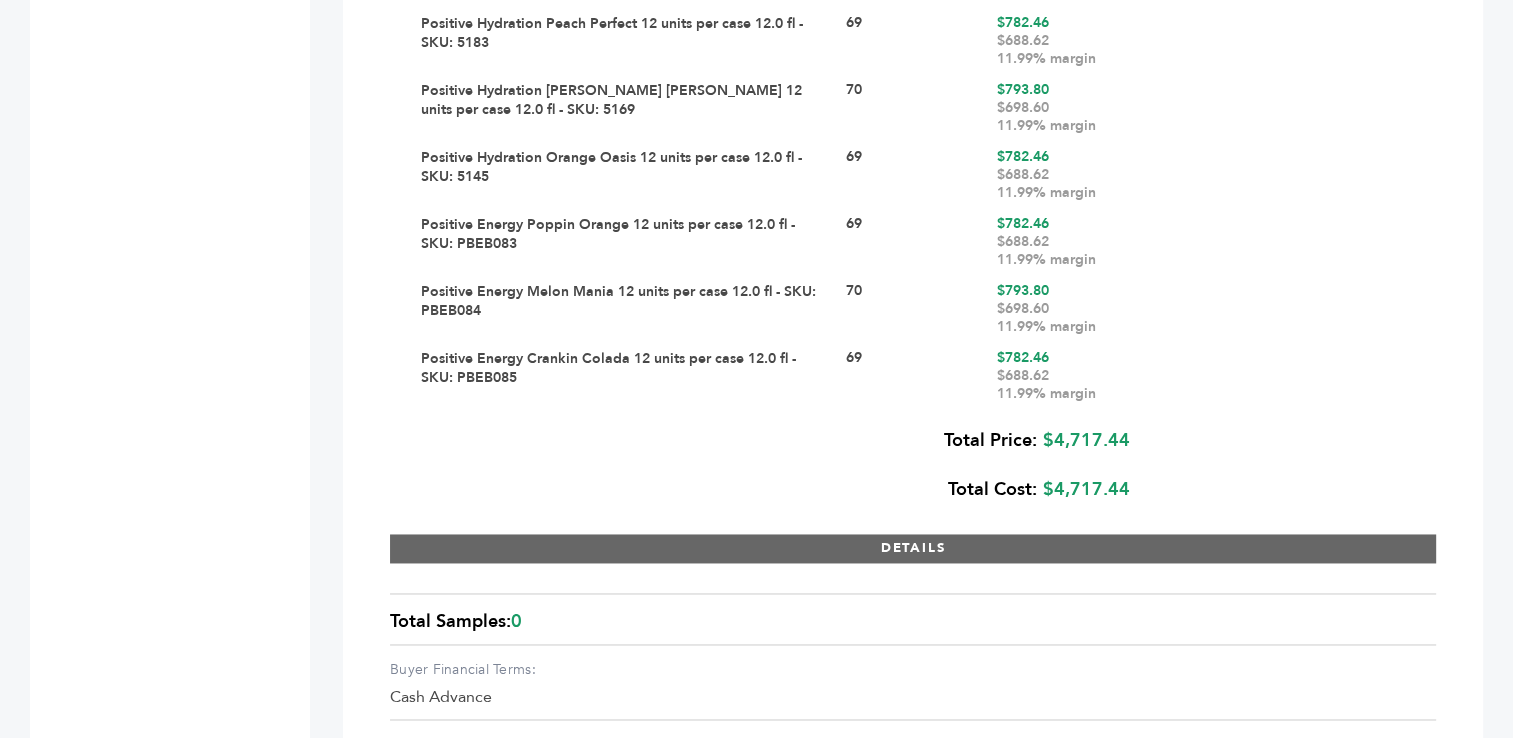 click on "DETAILS" at bounding box center (913, 548) 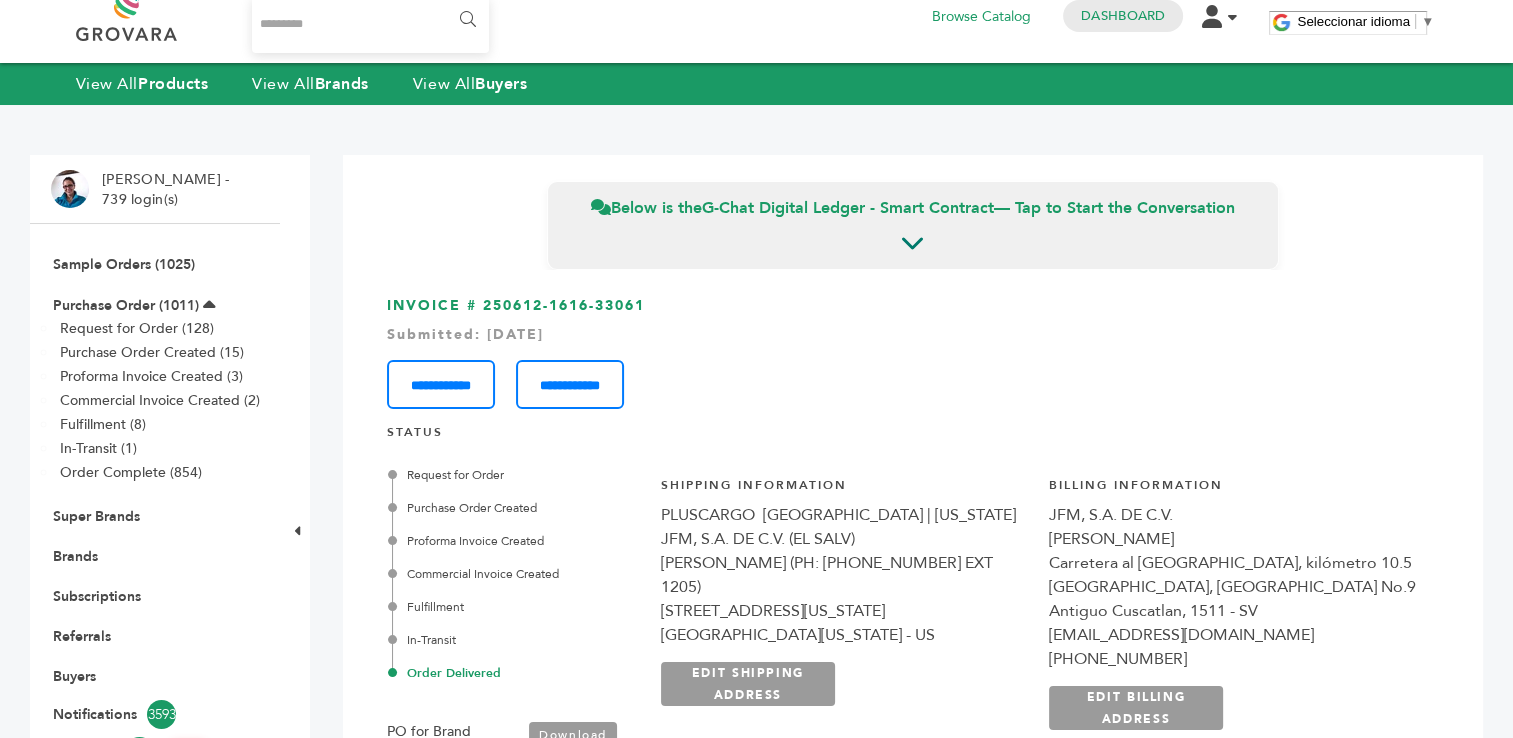 scroll, scrollTop: 0, scrollLeft: 0, axis: both 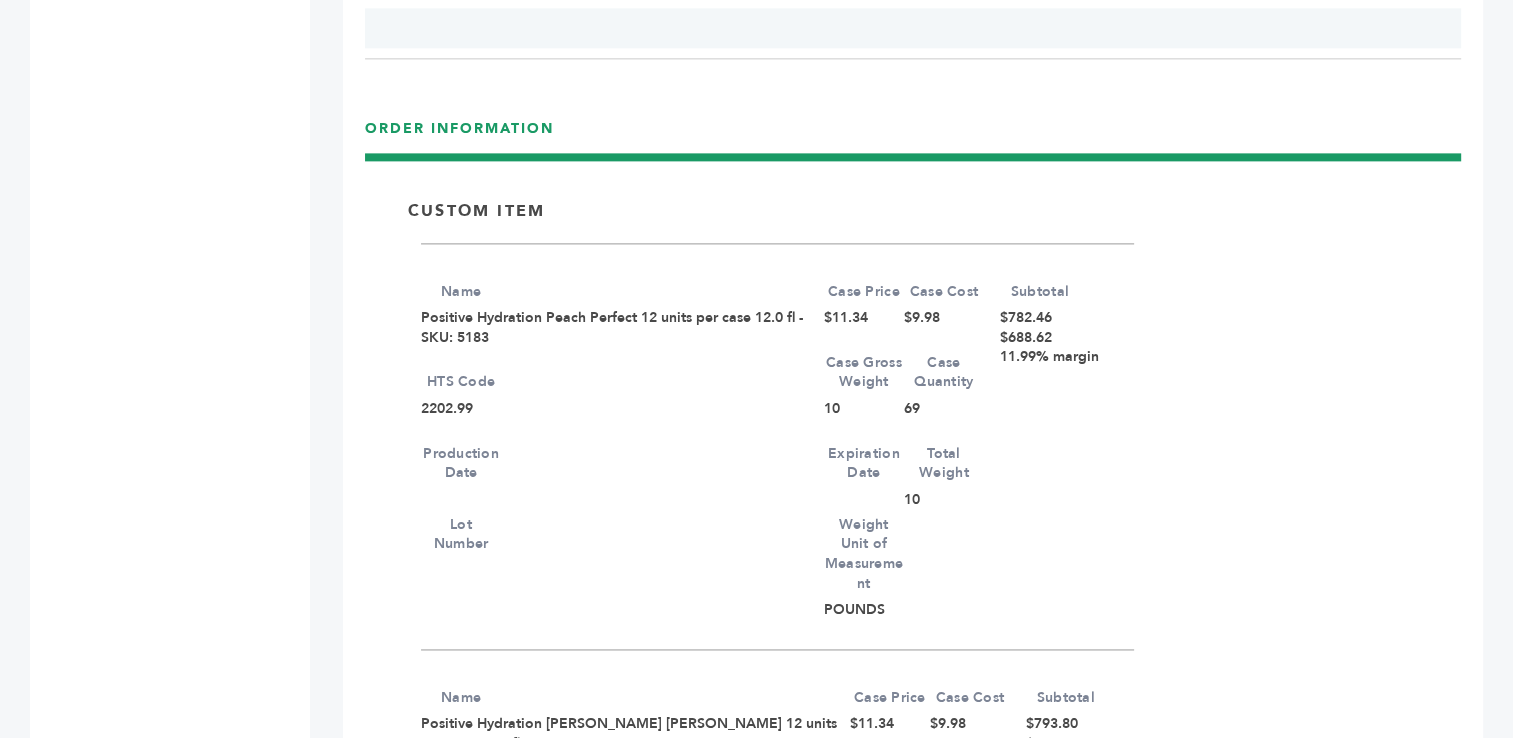 click on "Positive Hydration Peach Perfect 12 units per case 12.0 fl - SKU: 5183" at bounding box center (622, 327) 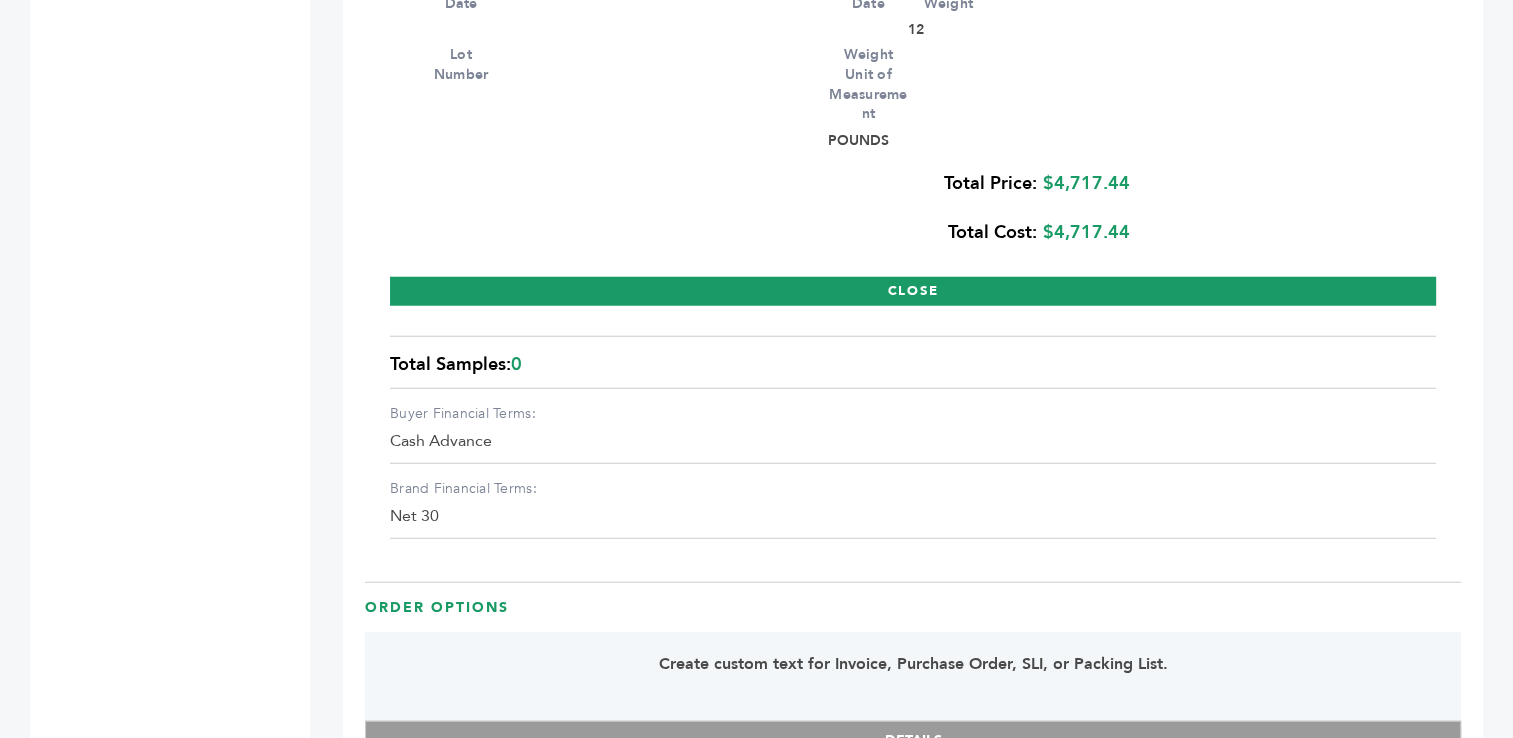 scroll, scrollTop: 5183, scrollLeft: 0, axis: vertical 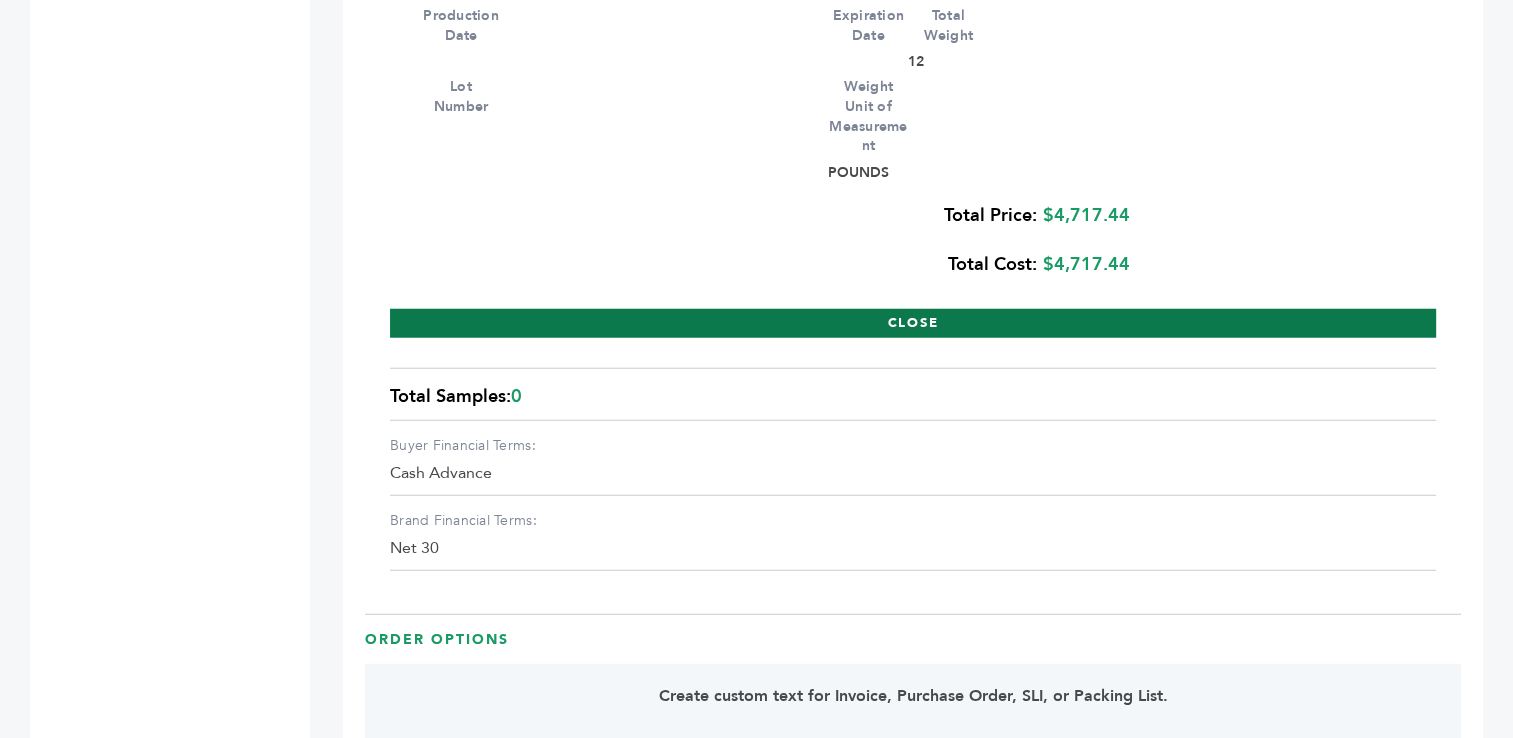 click on "CLOSE" at bounding box center [913, 323] 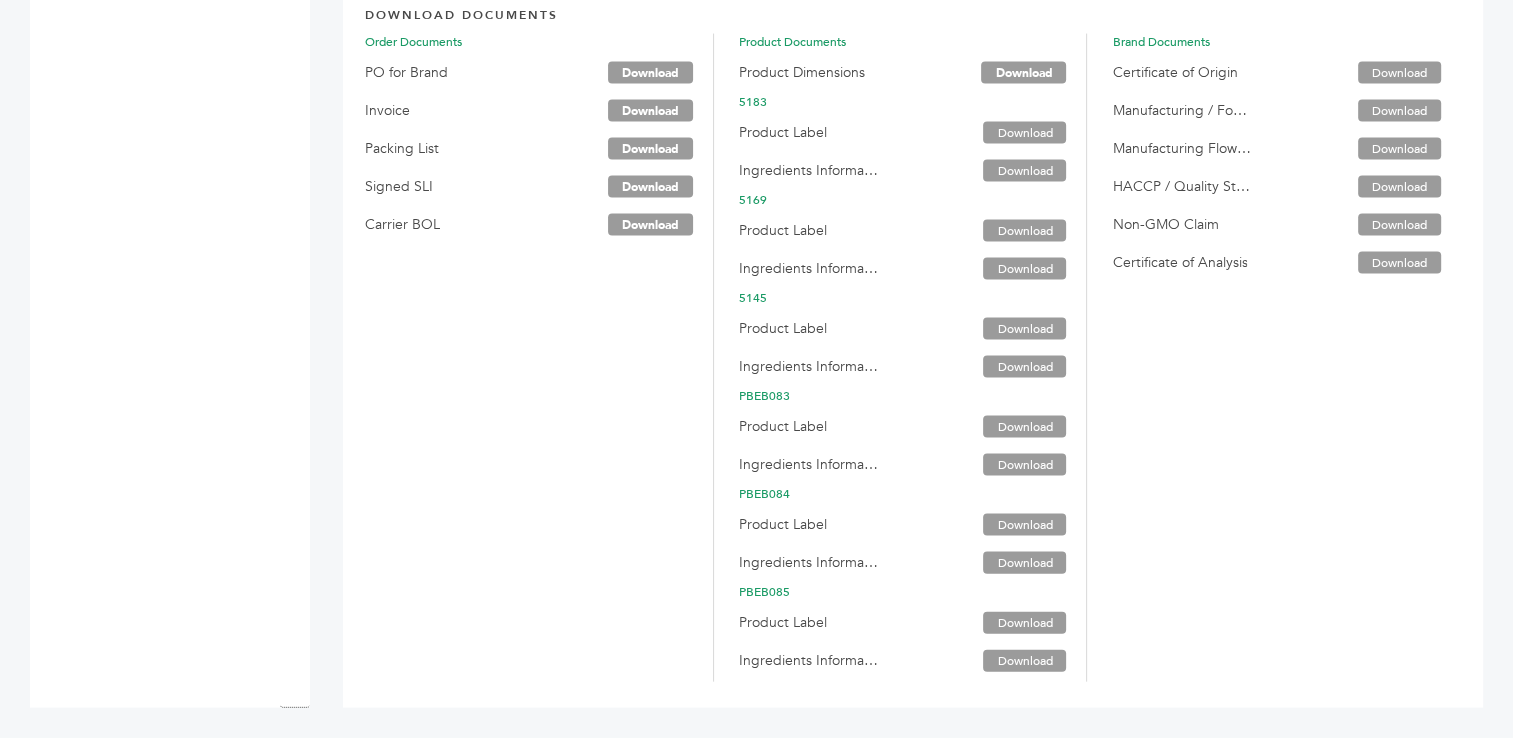 scroll, scrollTop: 4163, scrollLeft: 0, axis: vertical 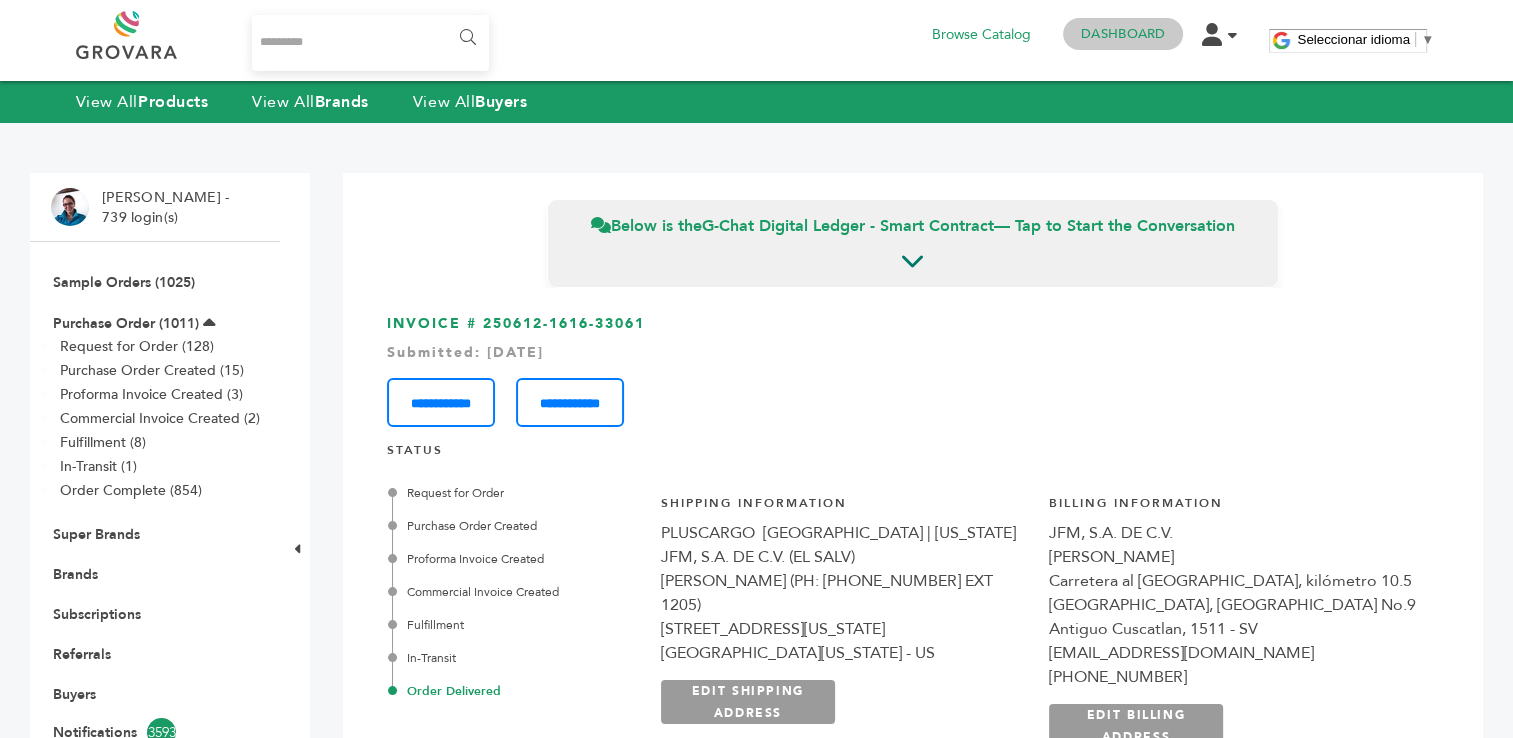click on "Dashboard" at bounding box center [1123, 34] 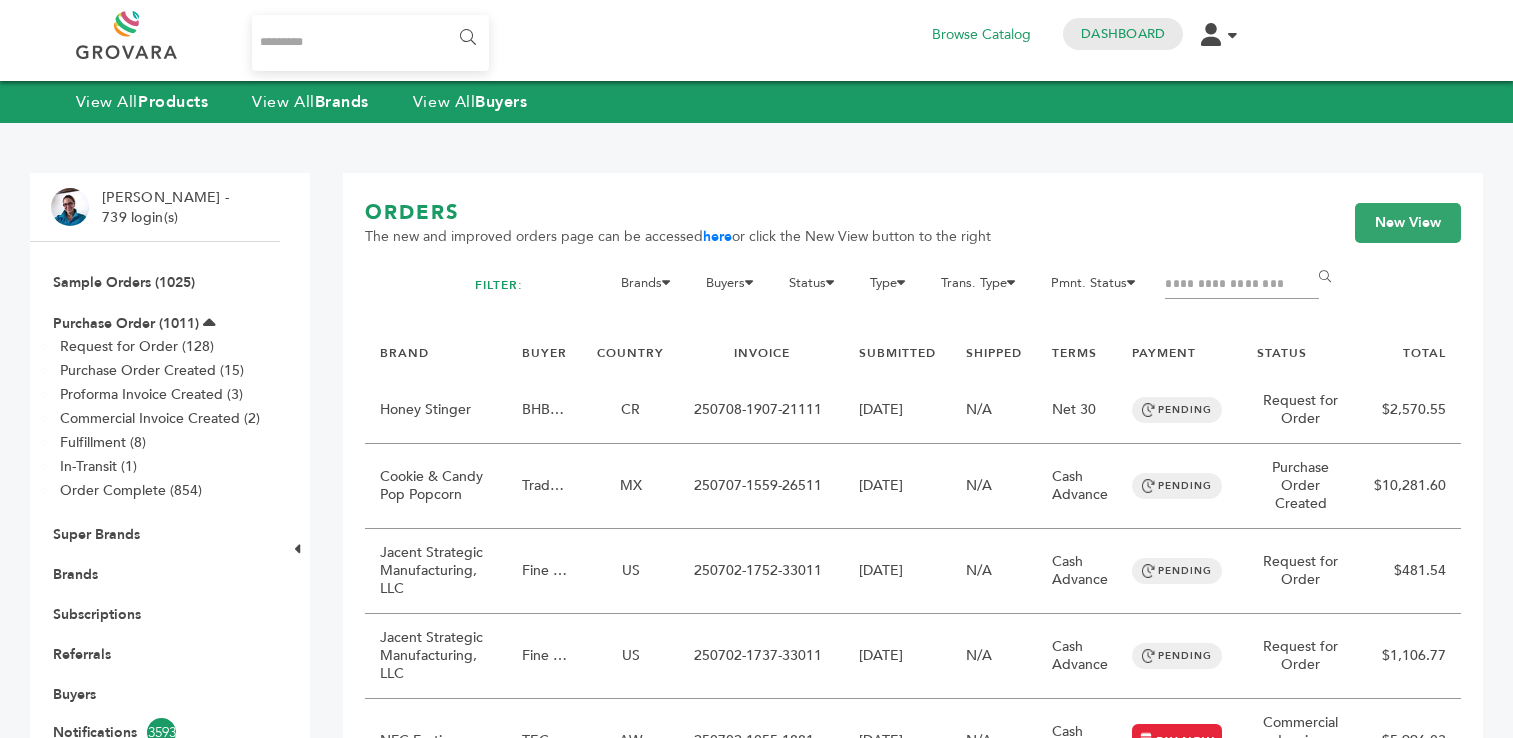 scroll, scrollTop: 0, scrollLeft: 0, axis: both 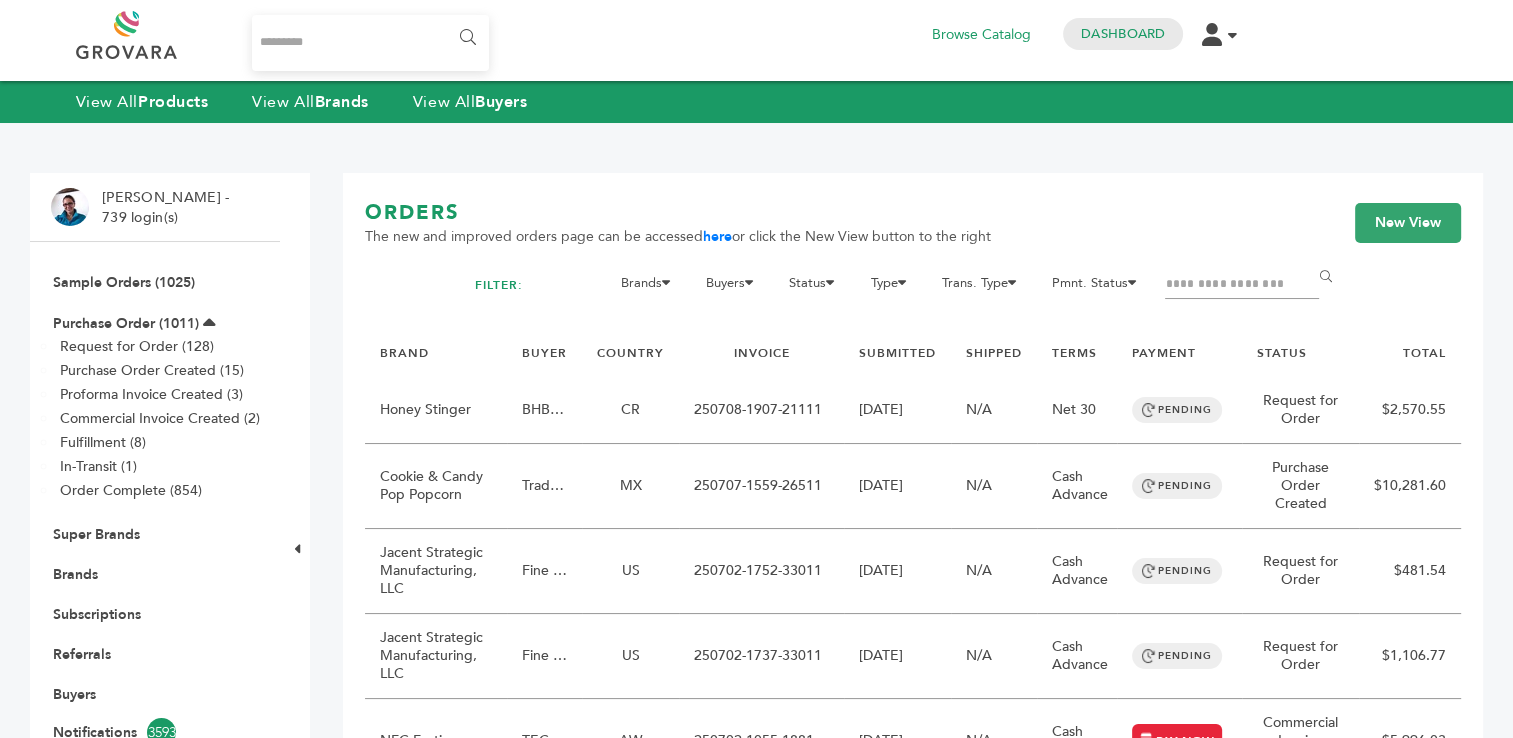 click at bounding box center [1242, 285] 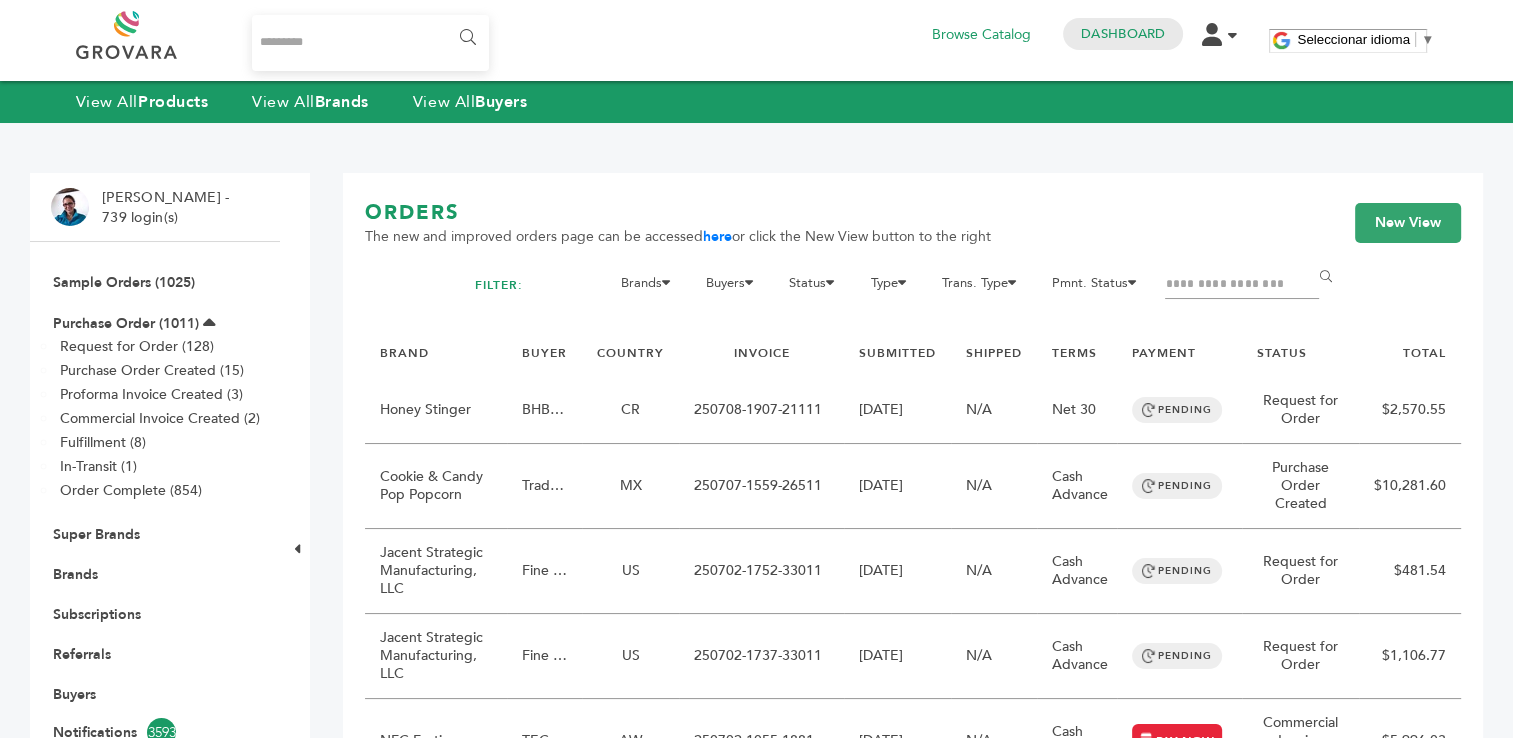 paste on "**********" 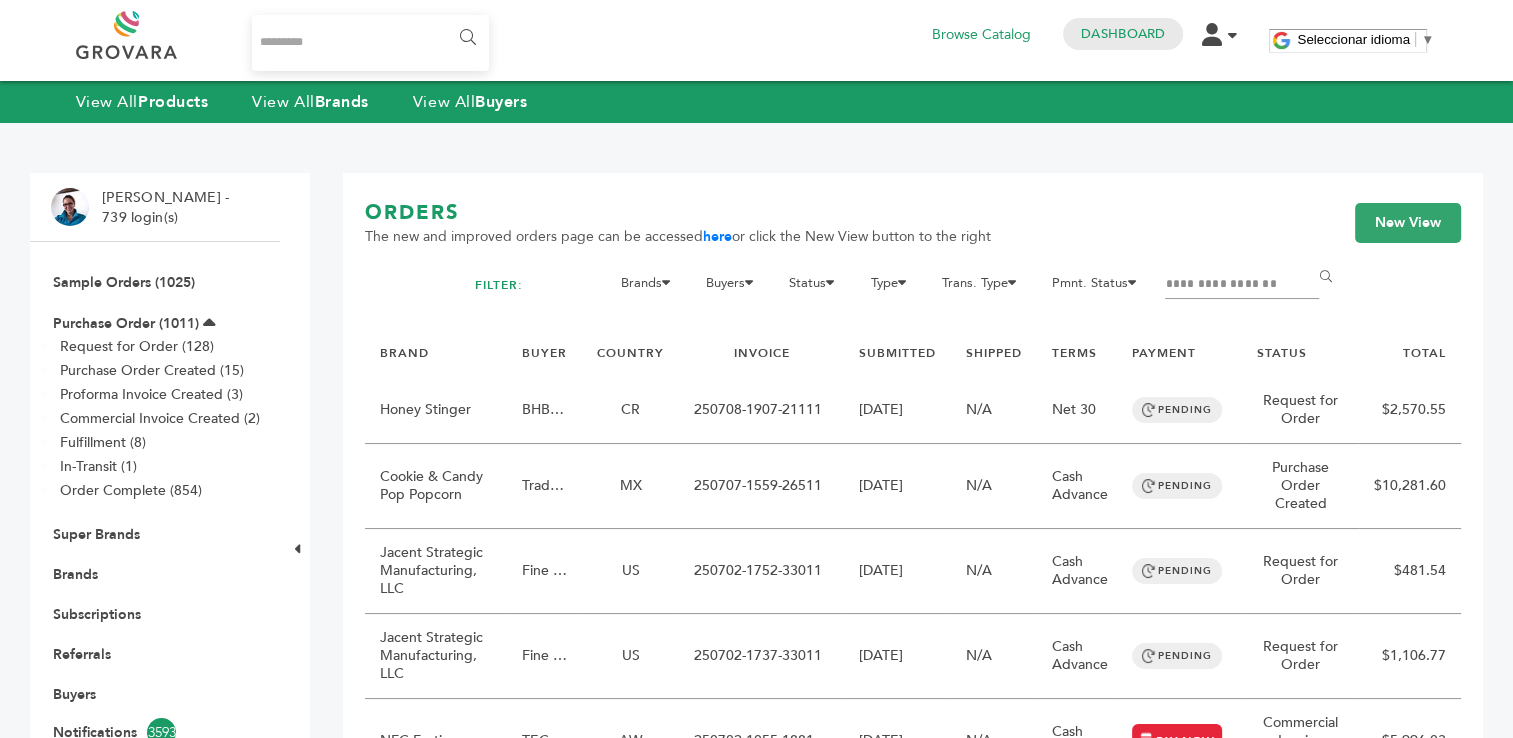 type on "**********" 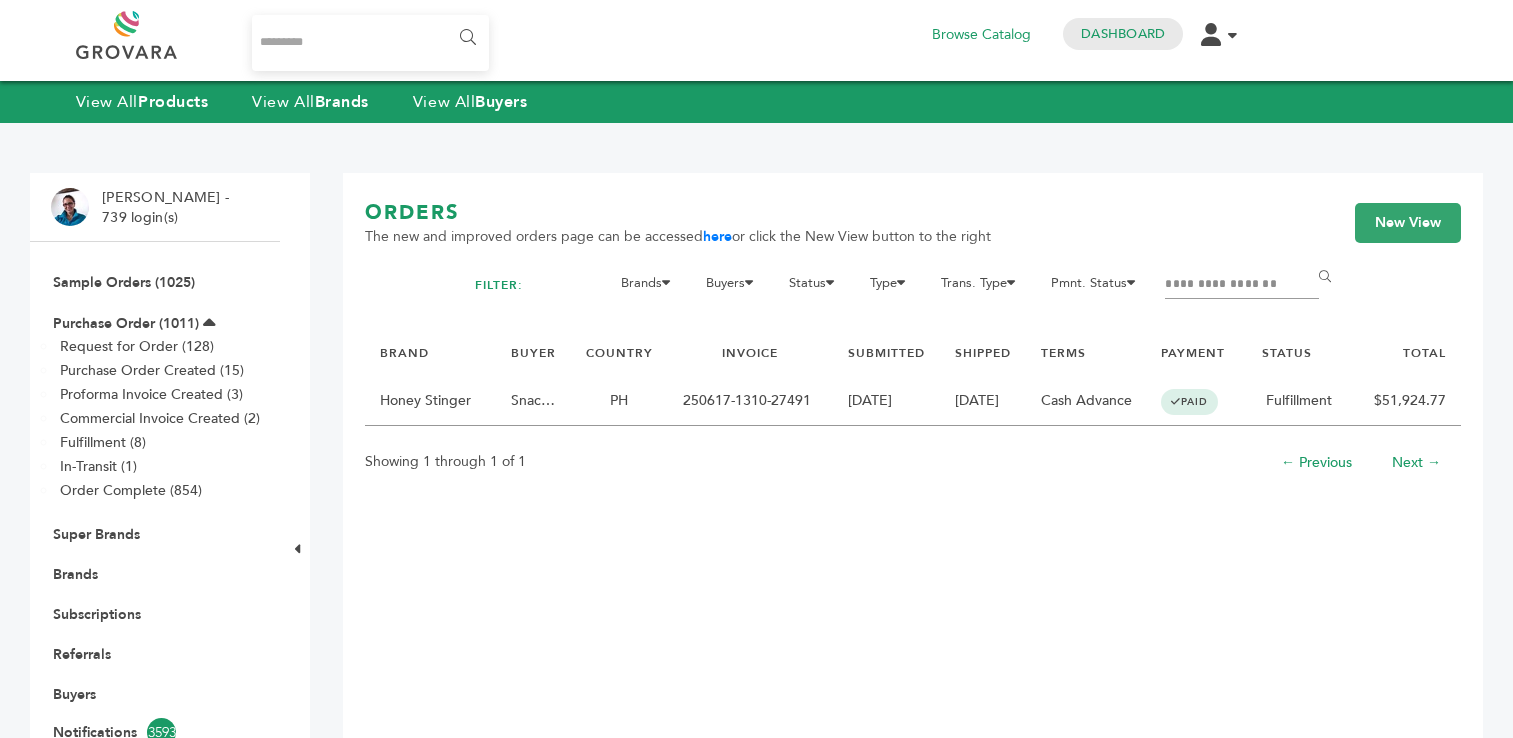 scroll, scrollTop: 0, scrollLeft: 0, axis: both 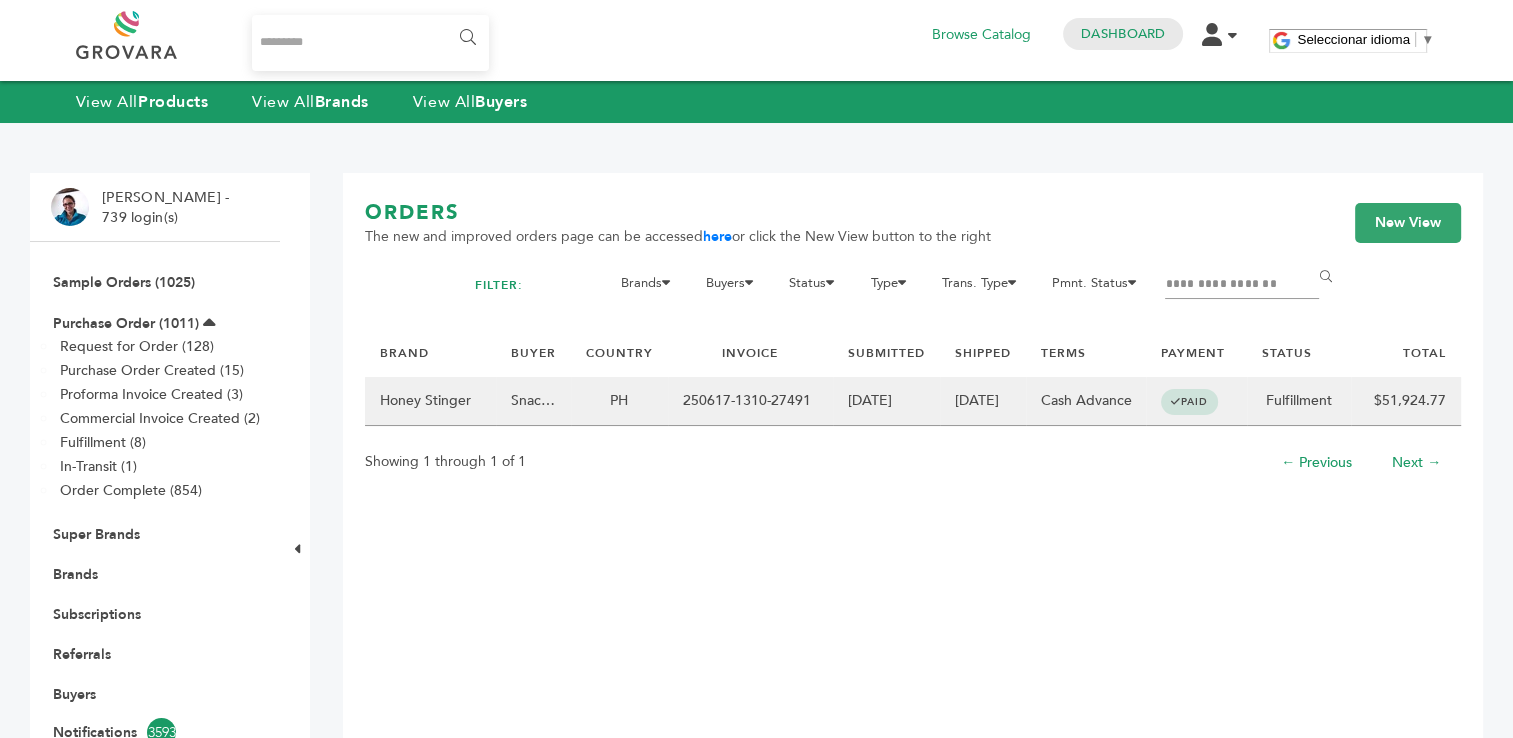 click on "250617-1310-27491" at bounding box center (750, 401) 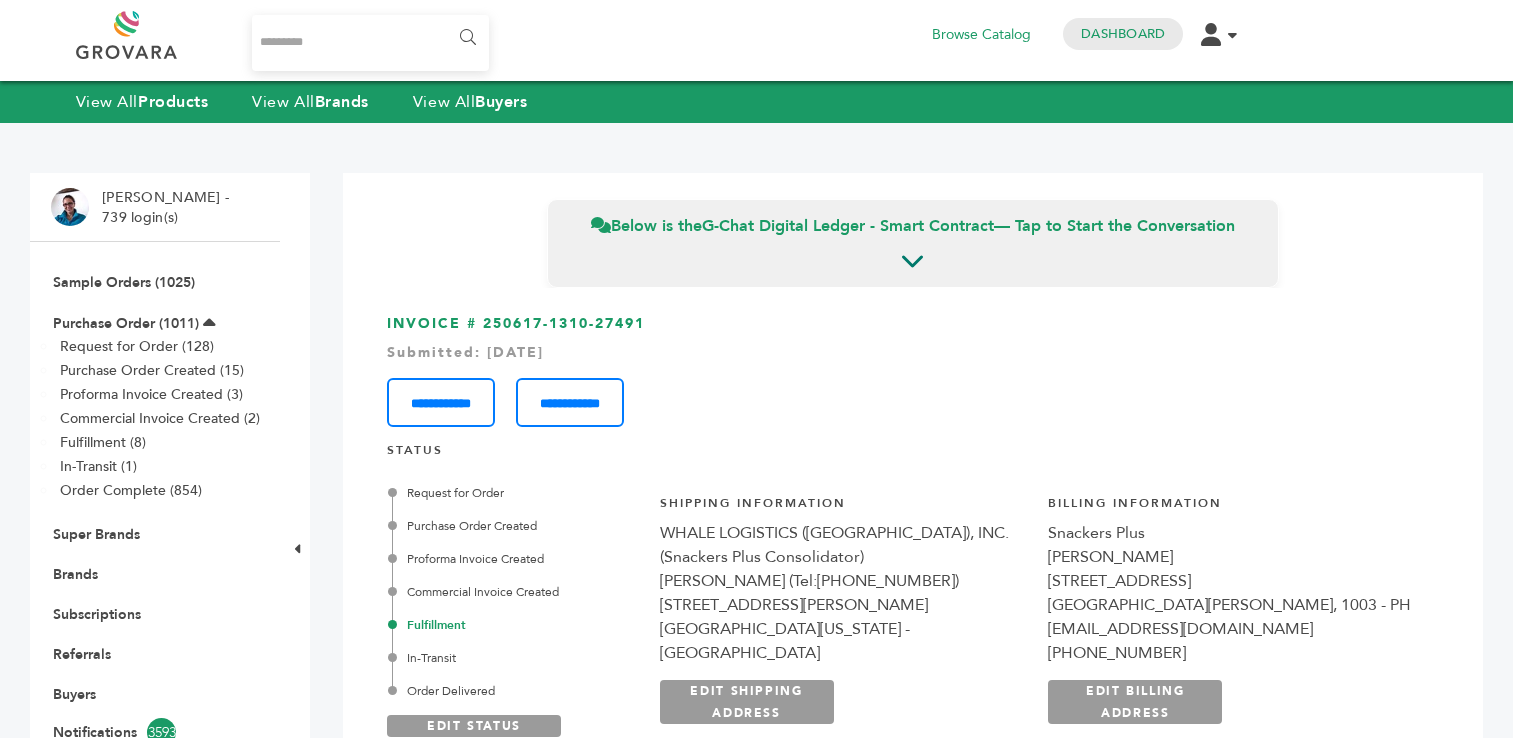 scroll, scrollTop: 0, scrollLeft: 0, axis: both 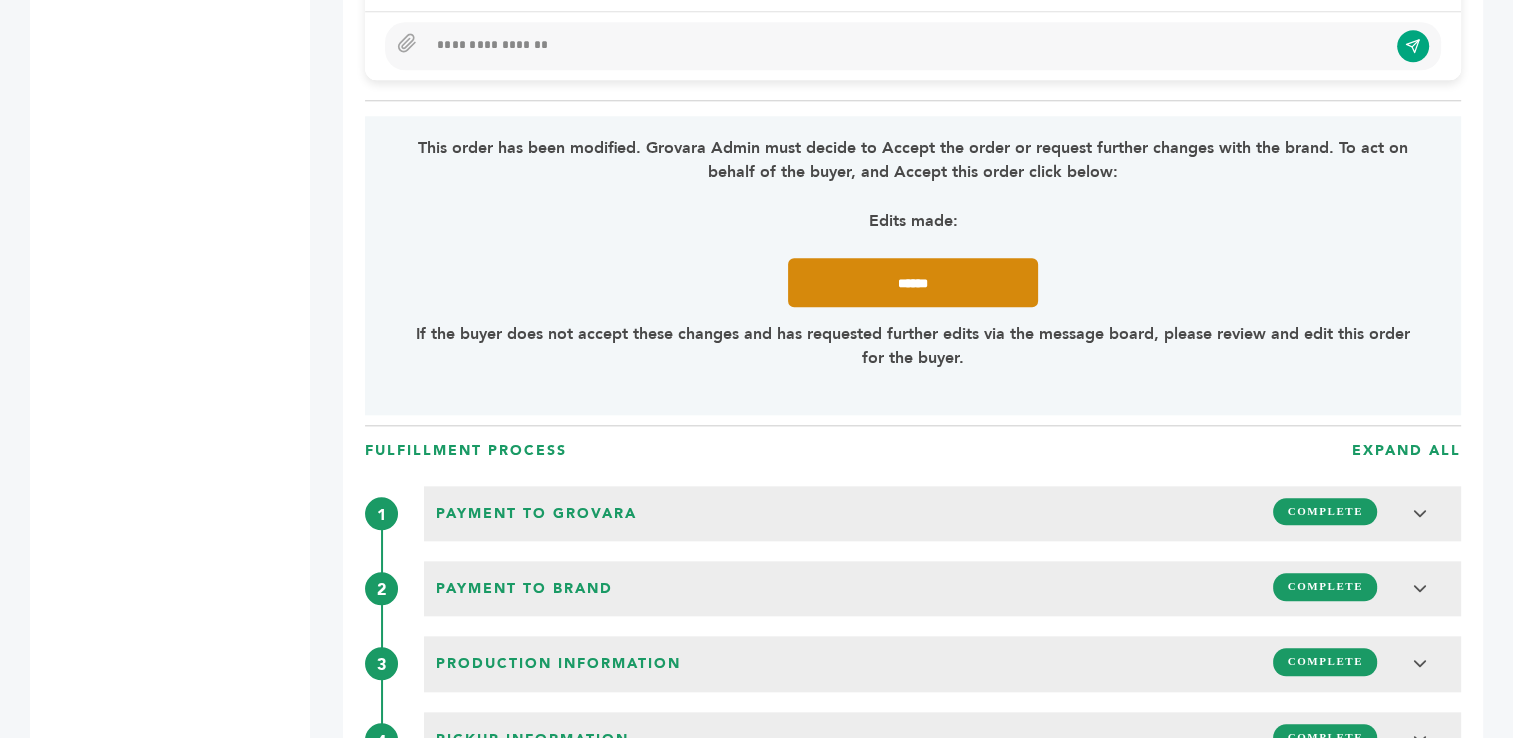 click on "******" at bounding box center (913, 282) 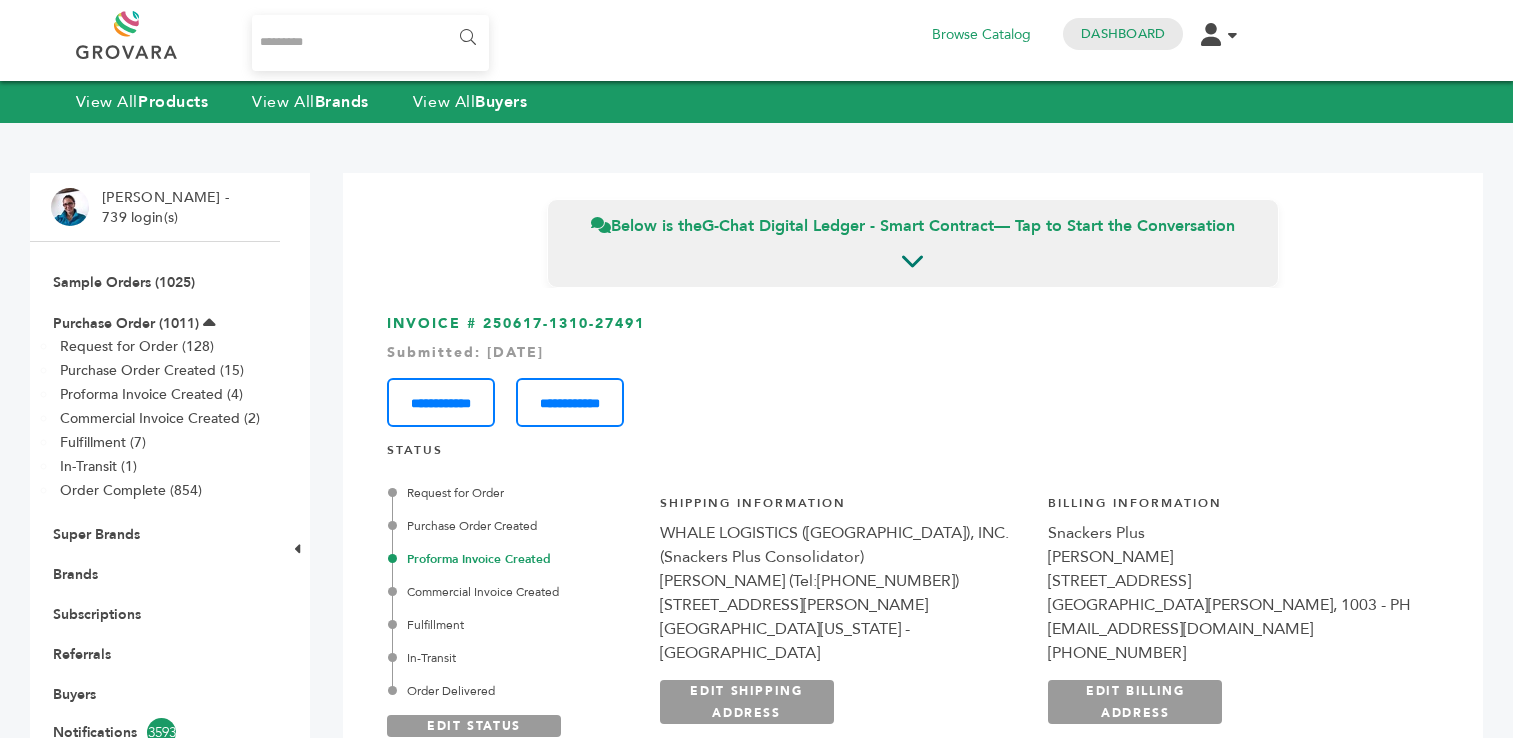 scroll, scrollTop: 0, scrollLeft: 0, axis: both 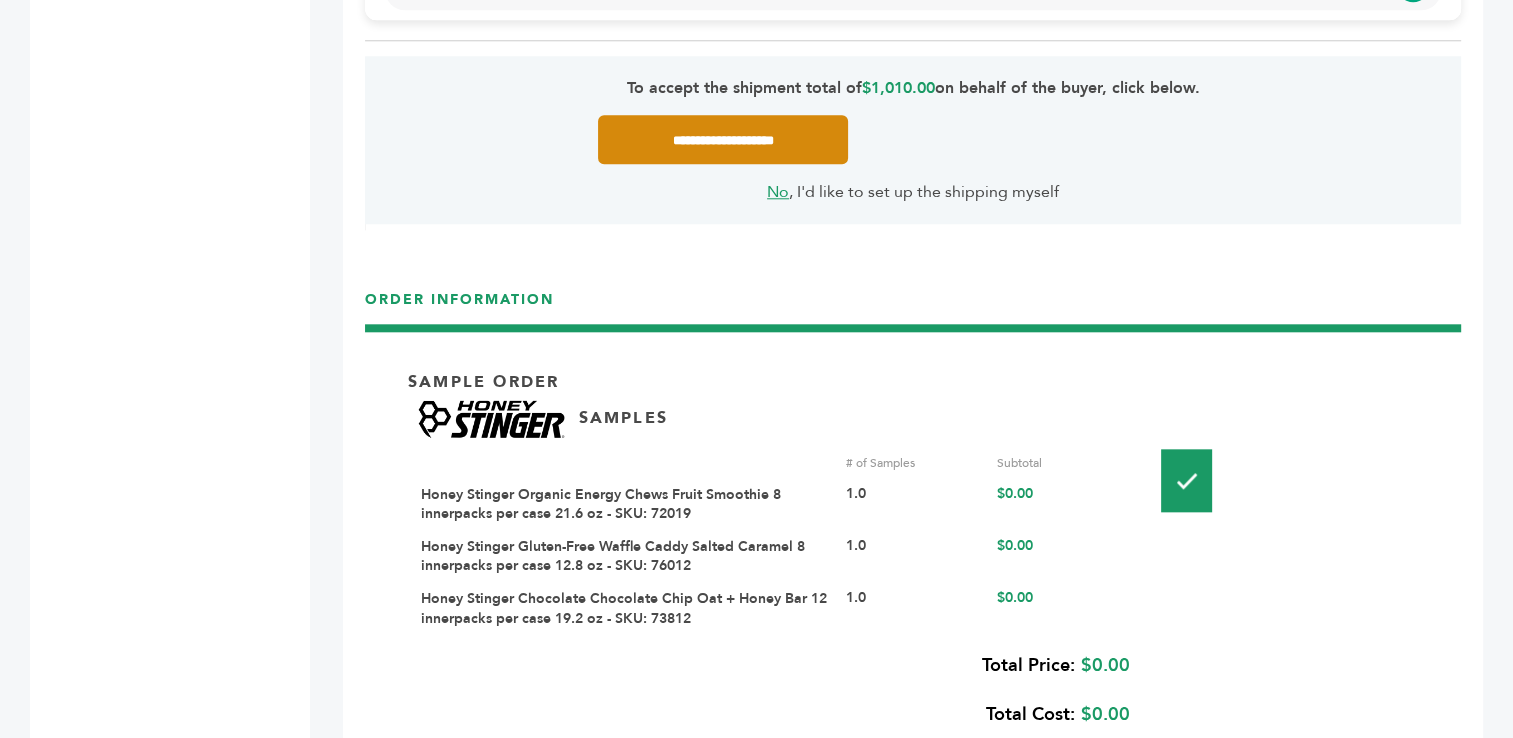 click on "**********" at bounding box center (723, 139) 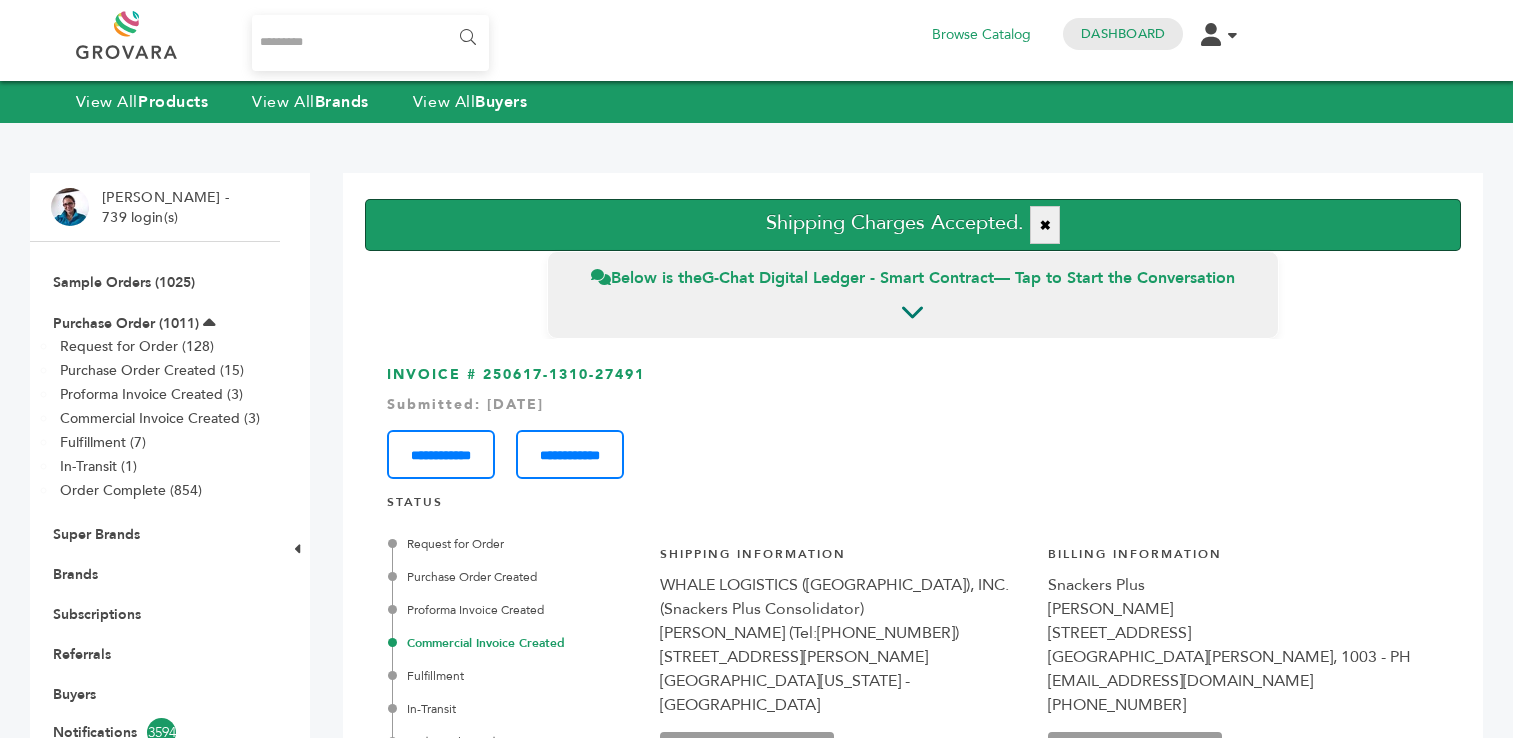 scroll, scrollTop: 0, scrollLeft: 0, axis: both 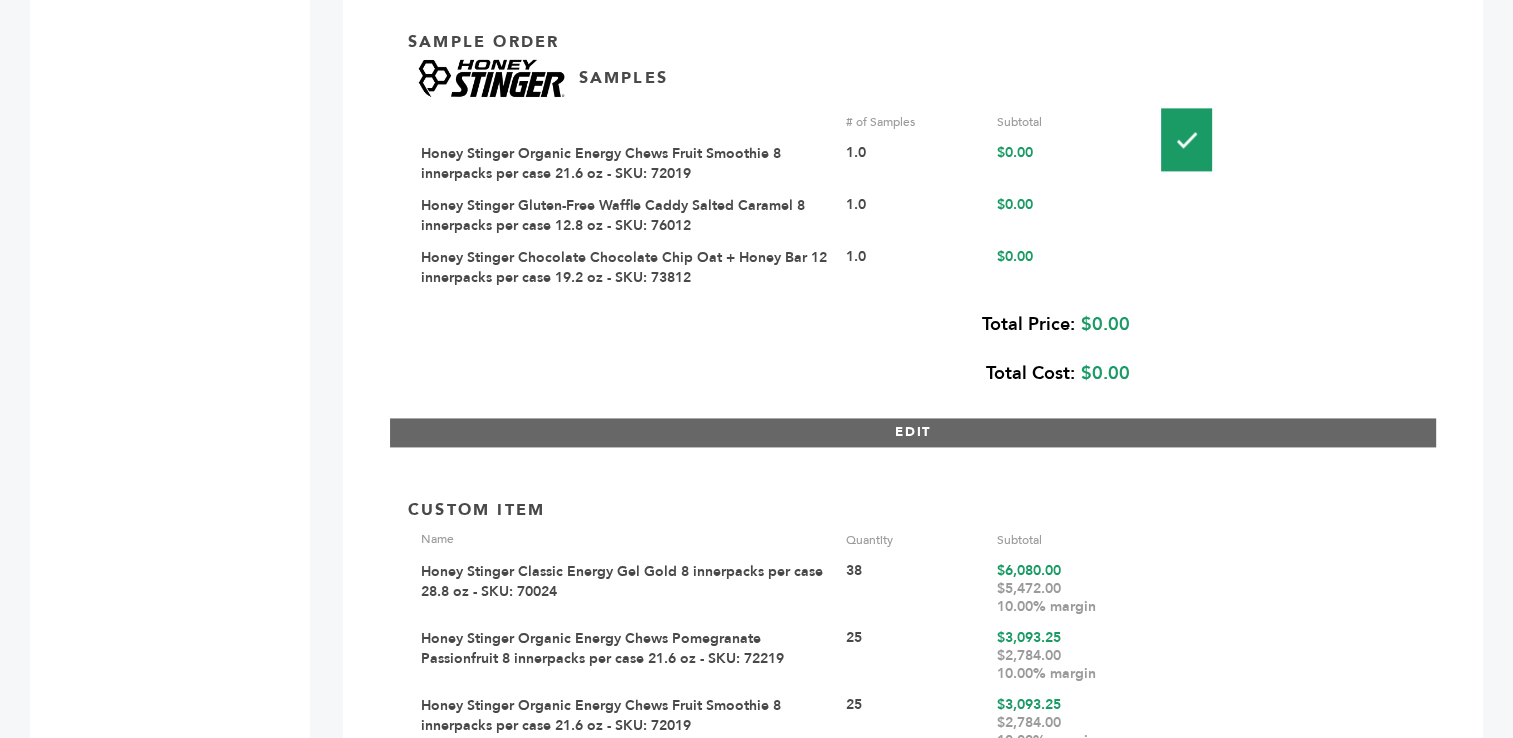click on "EDIT" at bounding box center [913, 432] 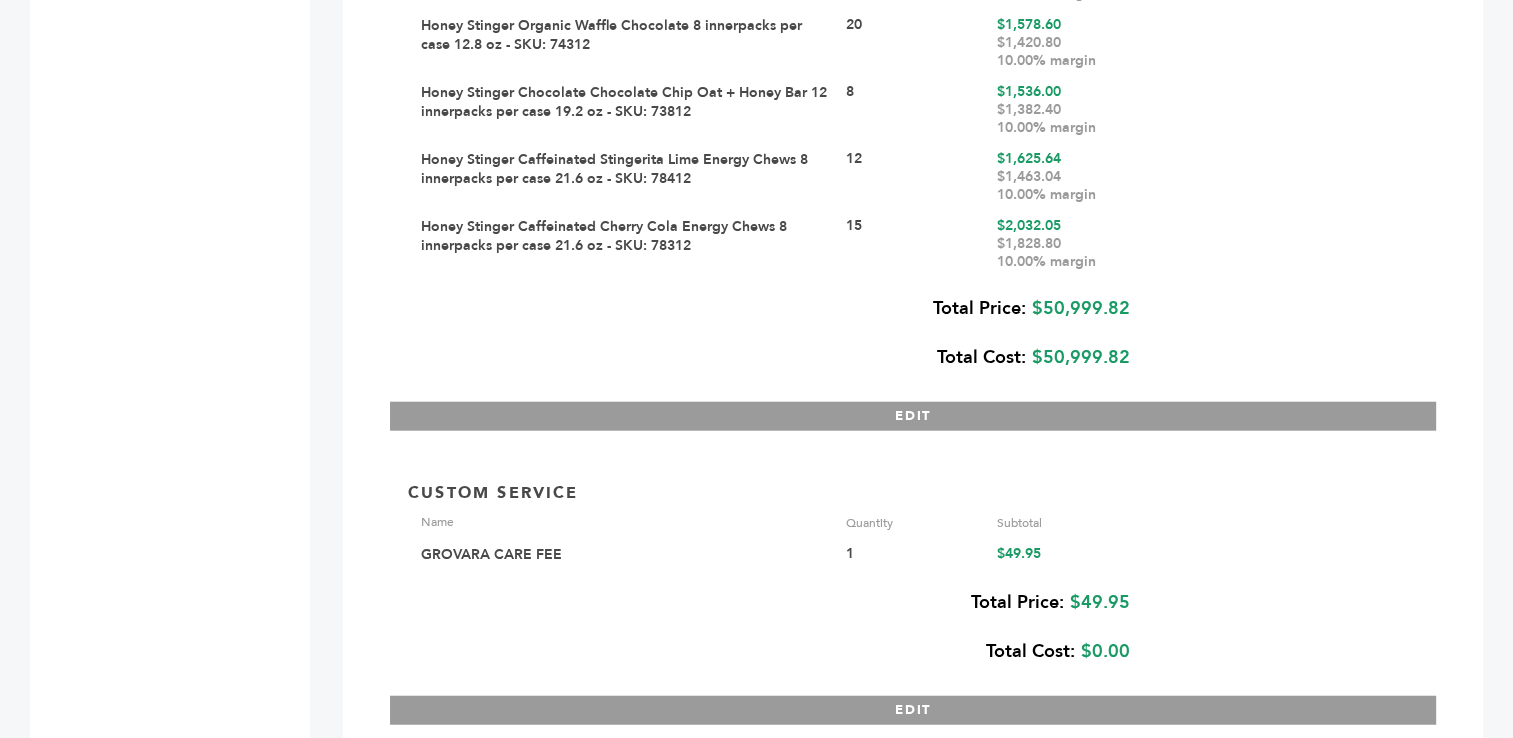scroll, scrollTop: 4807, scrollLeft: 0, axis: vertical 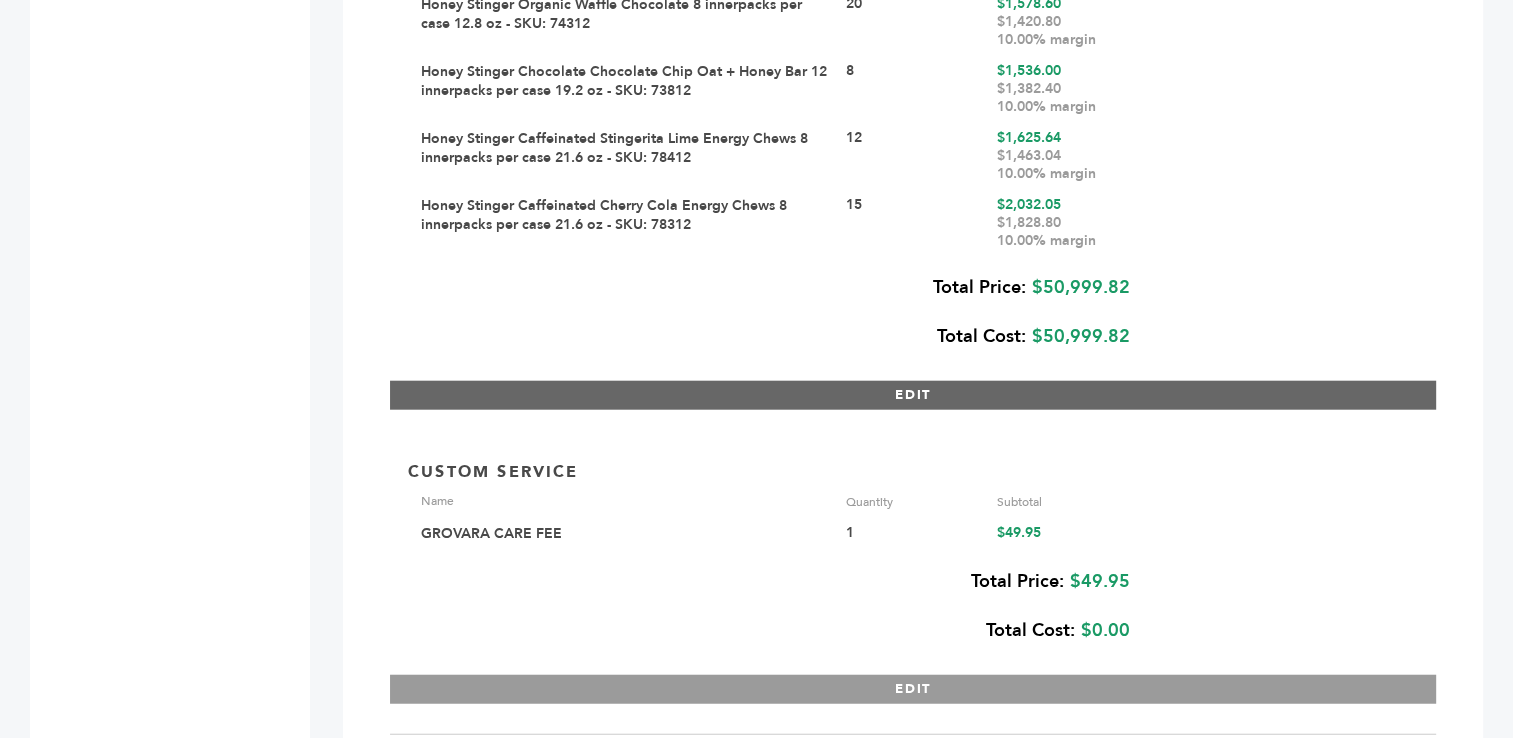 click on "EDIT" at bounding box center (913, 395) 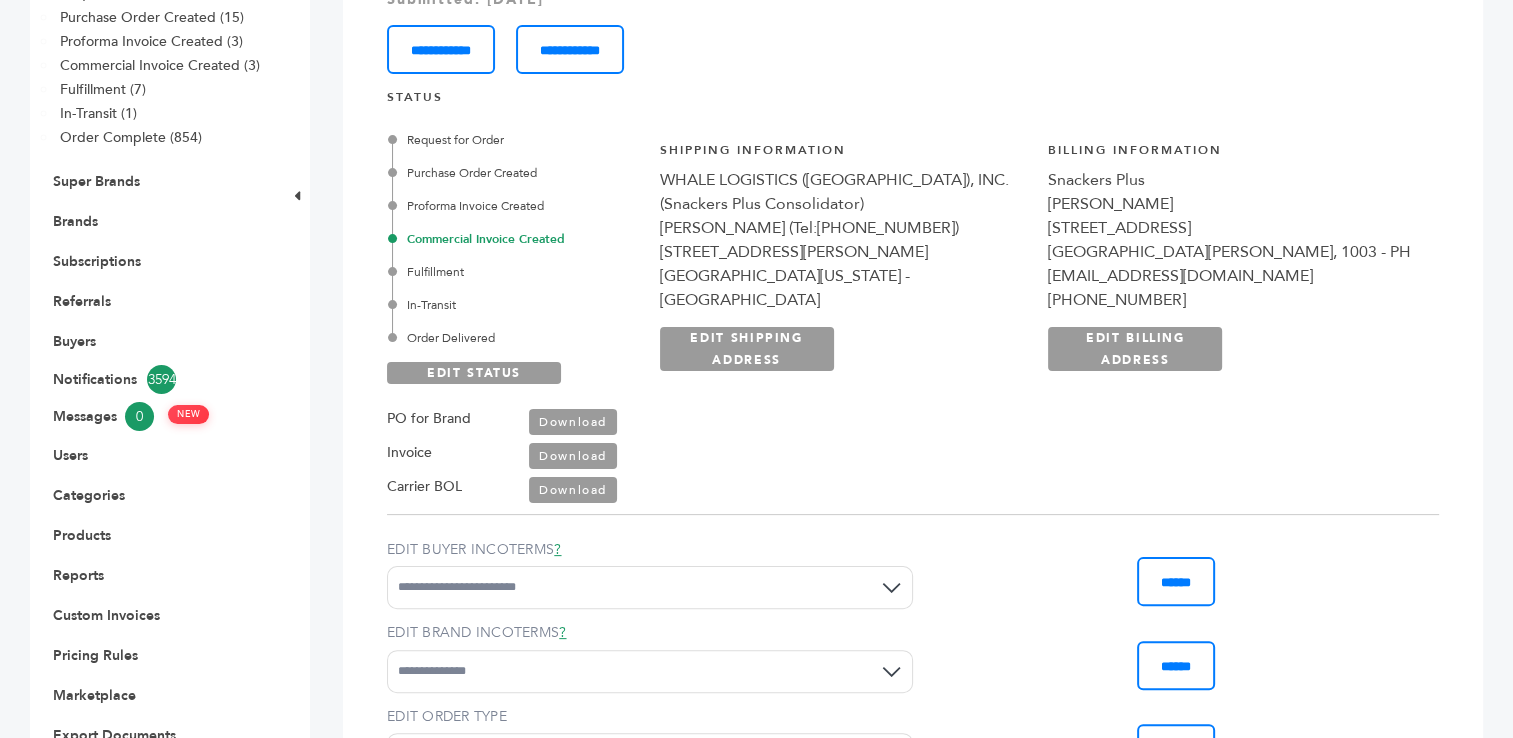 scroll, scrollTop: 285, scrollLeft: 0, axis: vertical 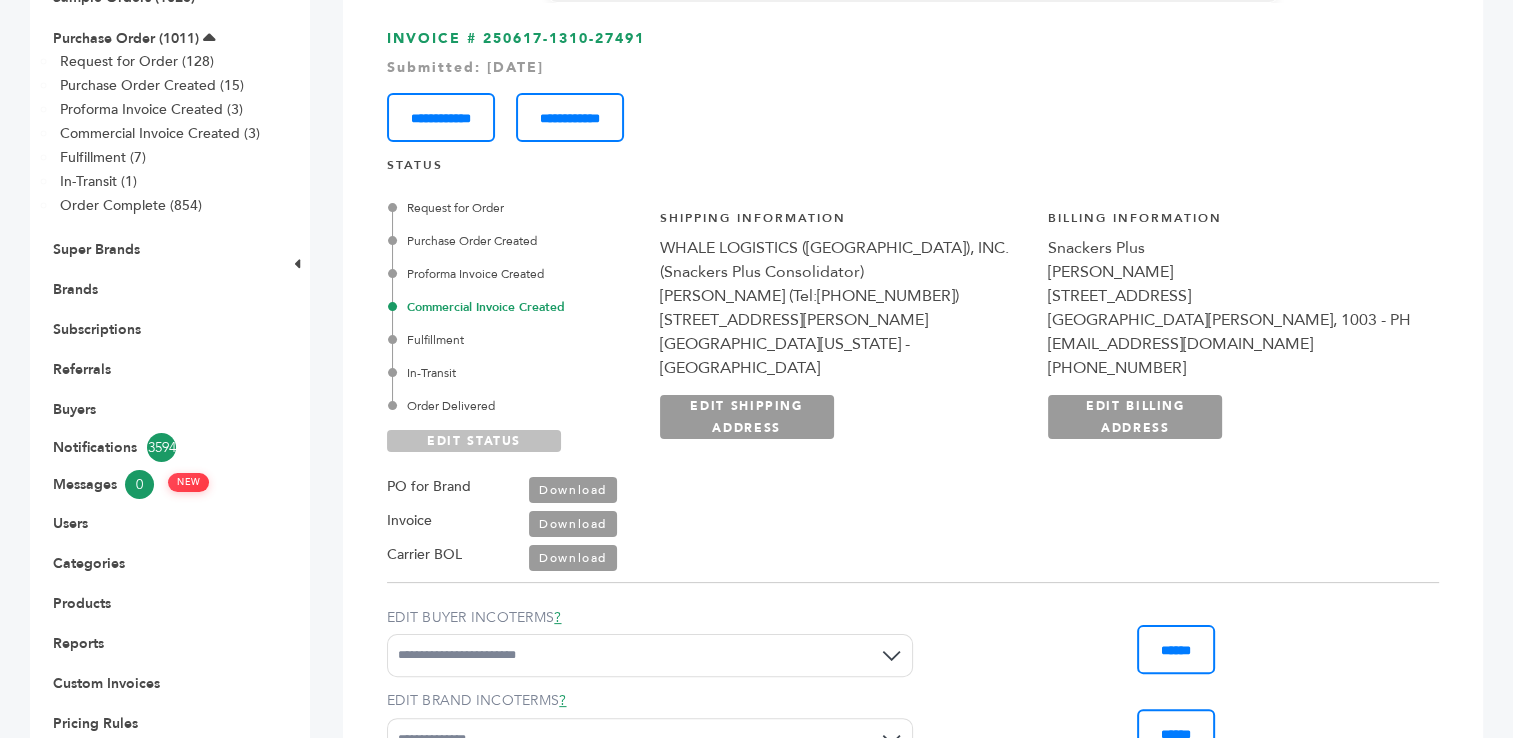 click on "EDIT STATUS" at bounding box center (474, 441) 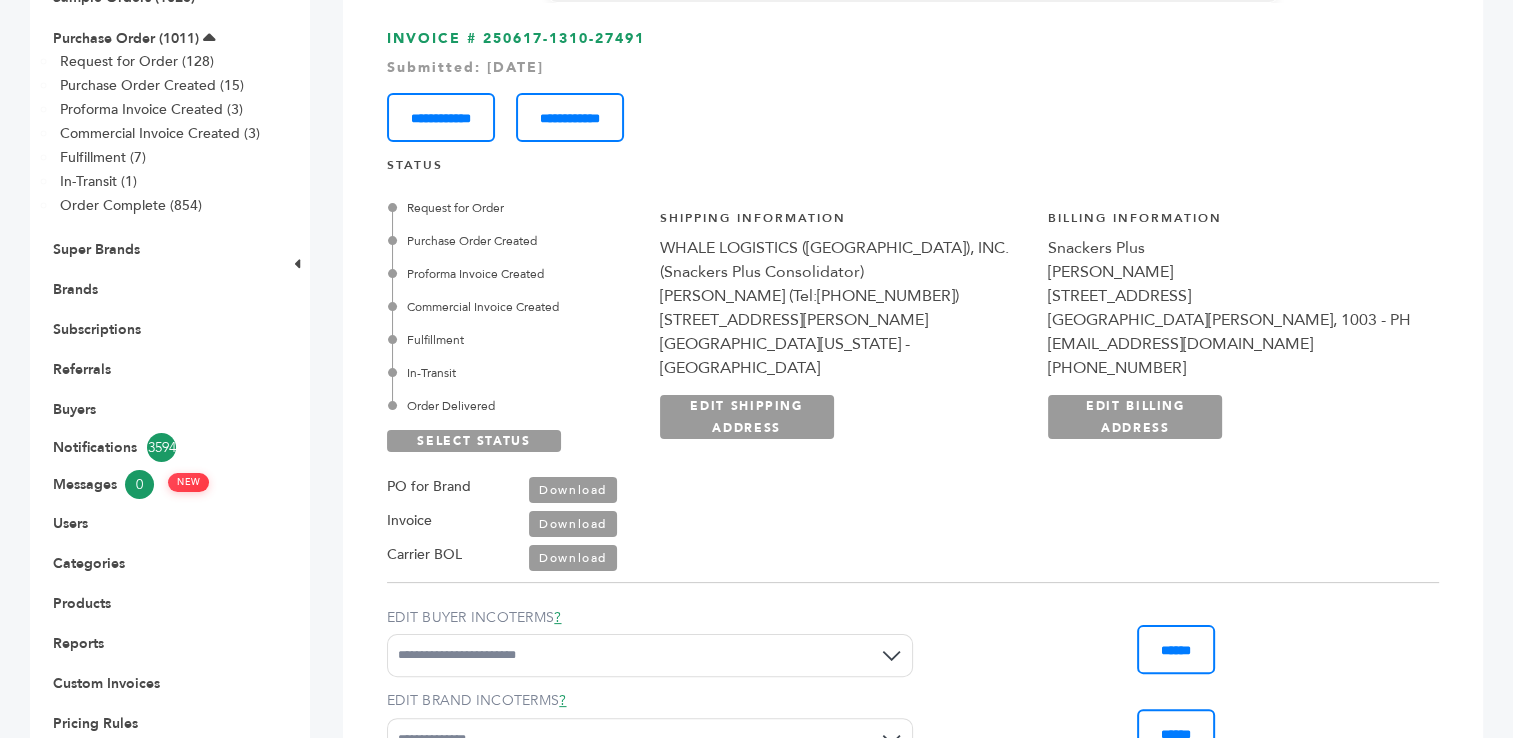 click on "Fulfillment" at bounding box center [515, 340] 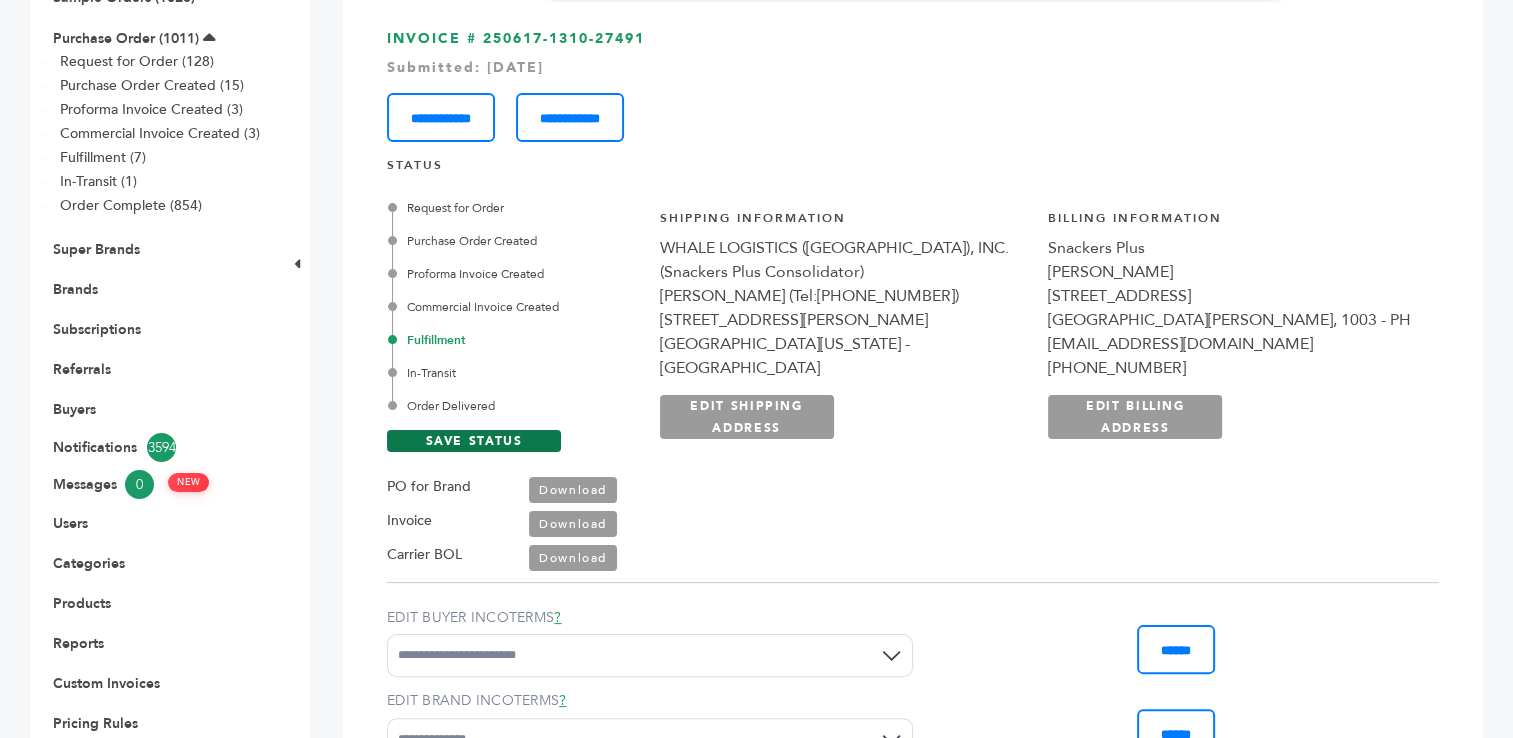 click on "SAVE STATUS" at bounding box center (474, 441) 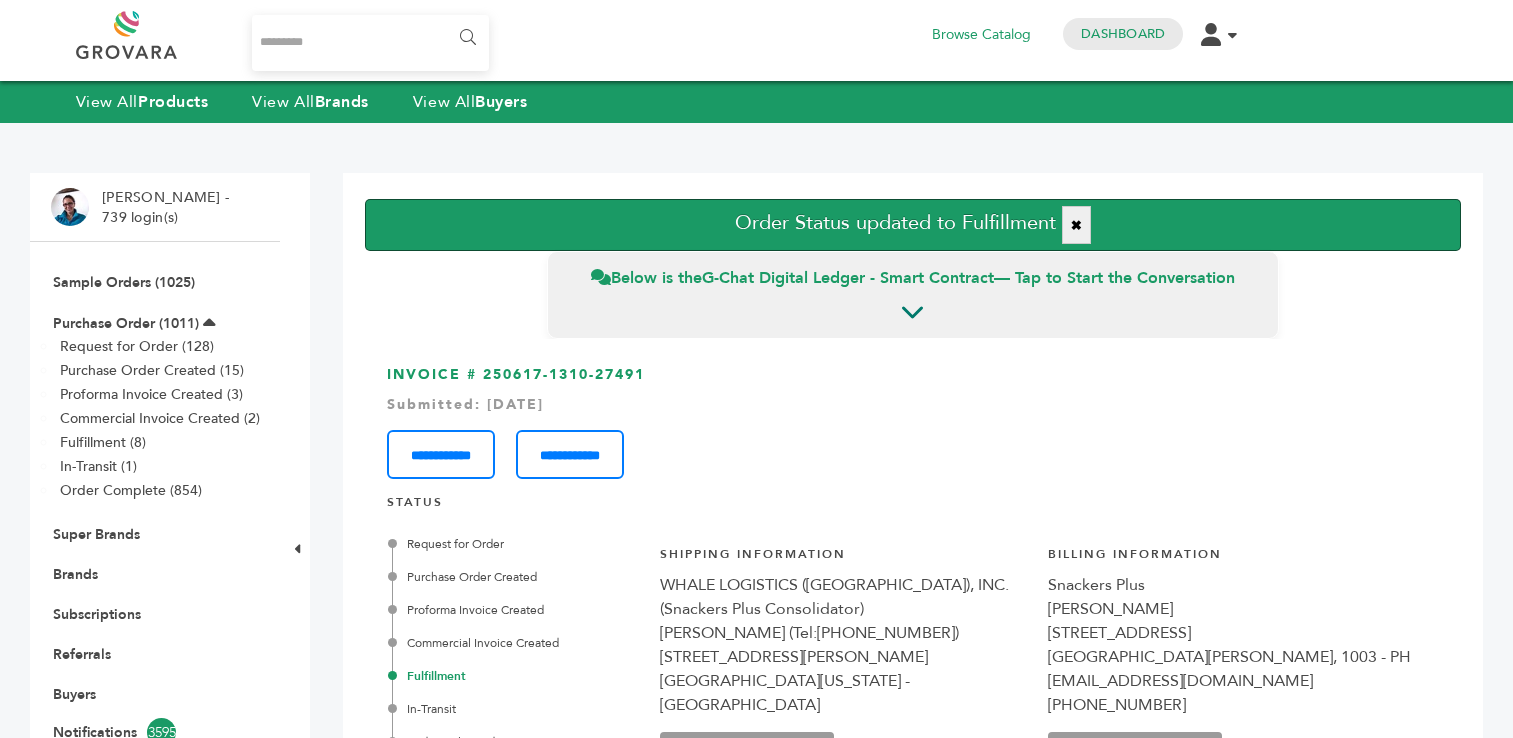scroll, scrollTop: 0, scrollLeft: 0, axis: both 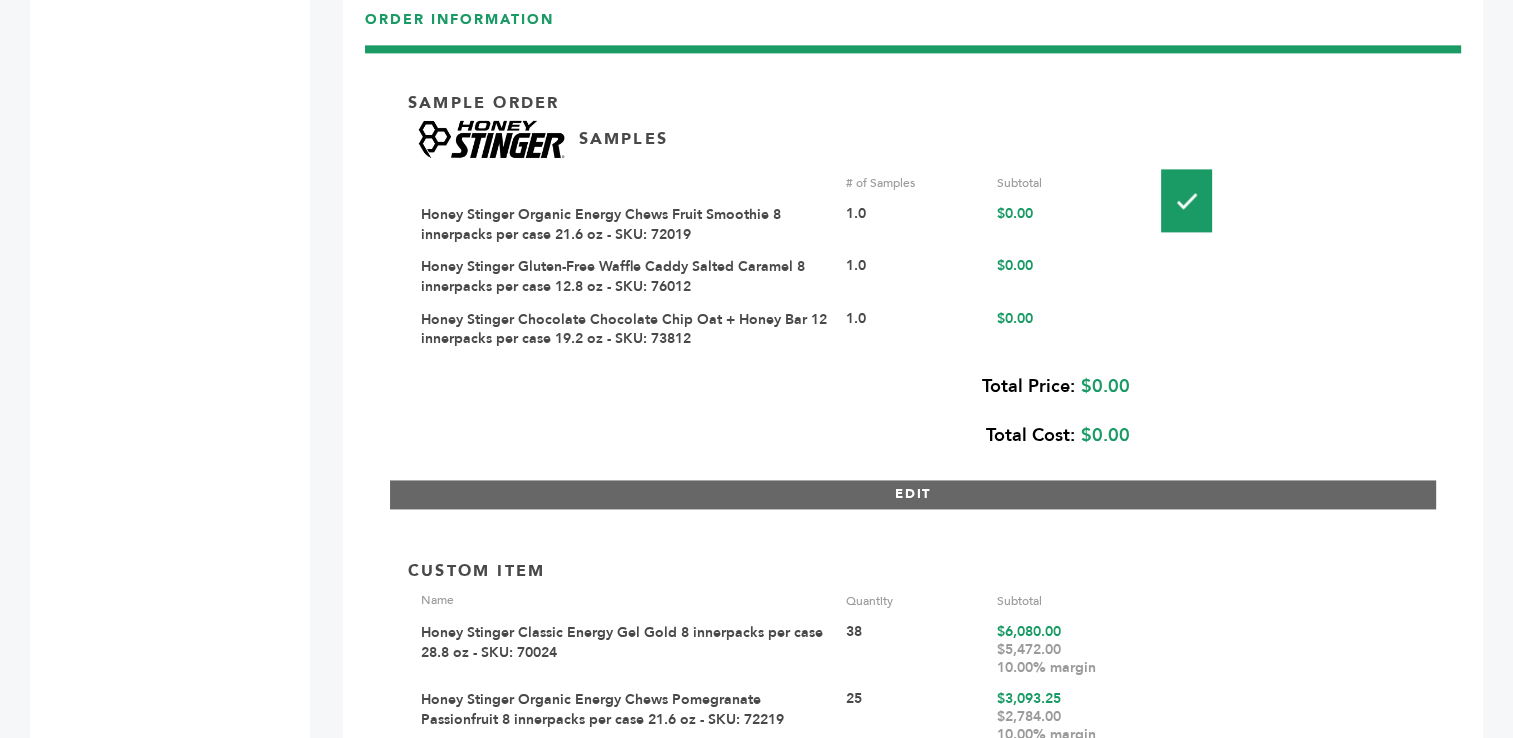 click on "EDIT" at bounding box center [913, 494] 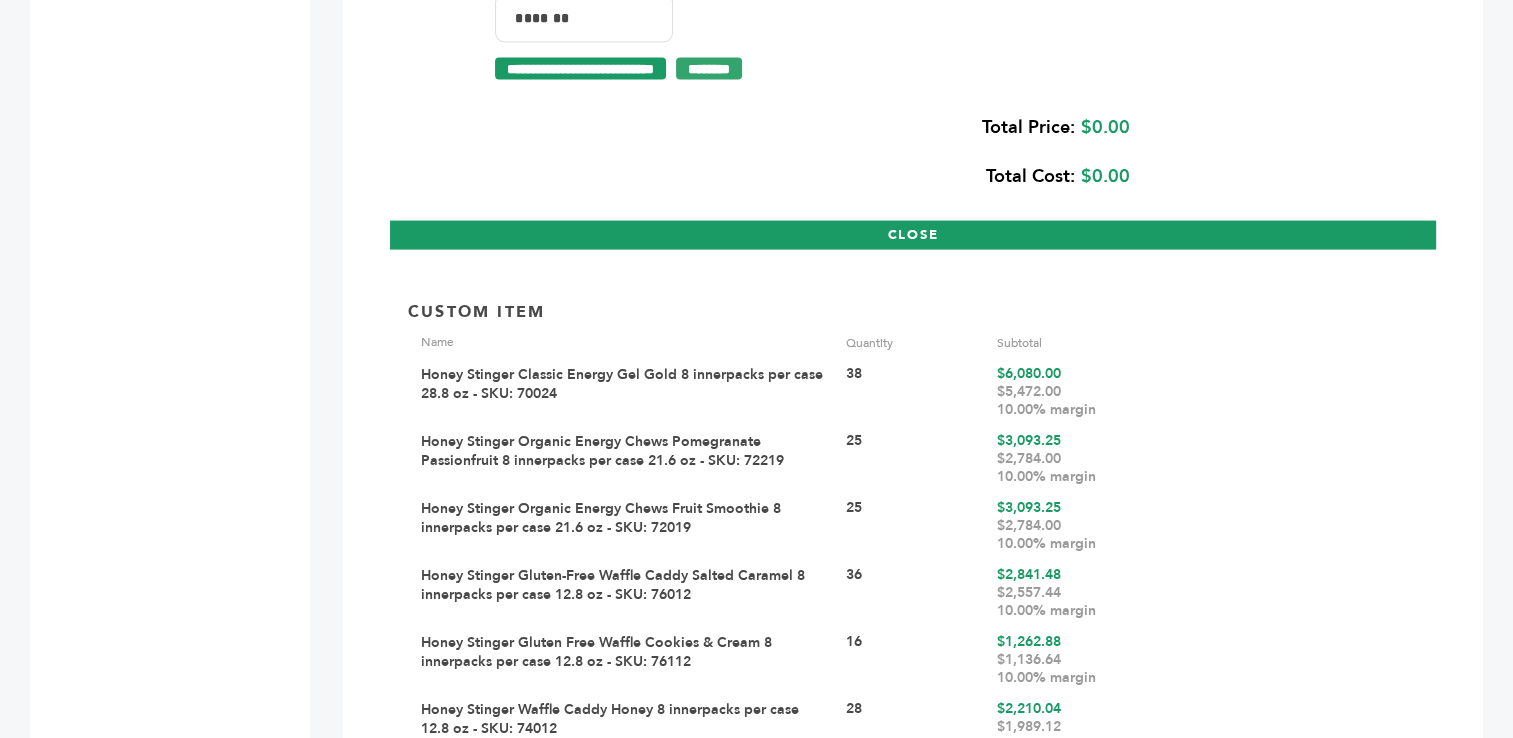 scroll, scrollTop: 4253, scrollLeft: 0, axis: vertical 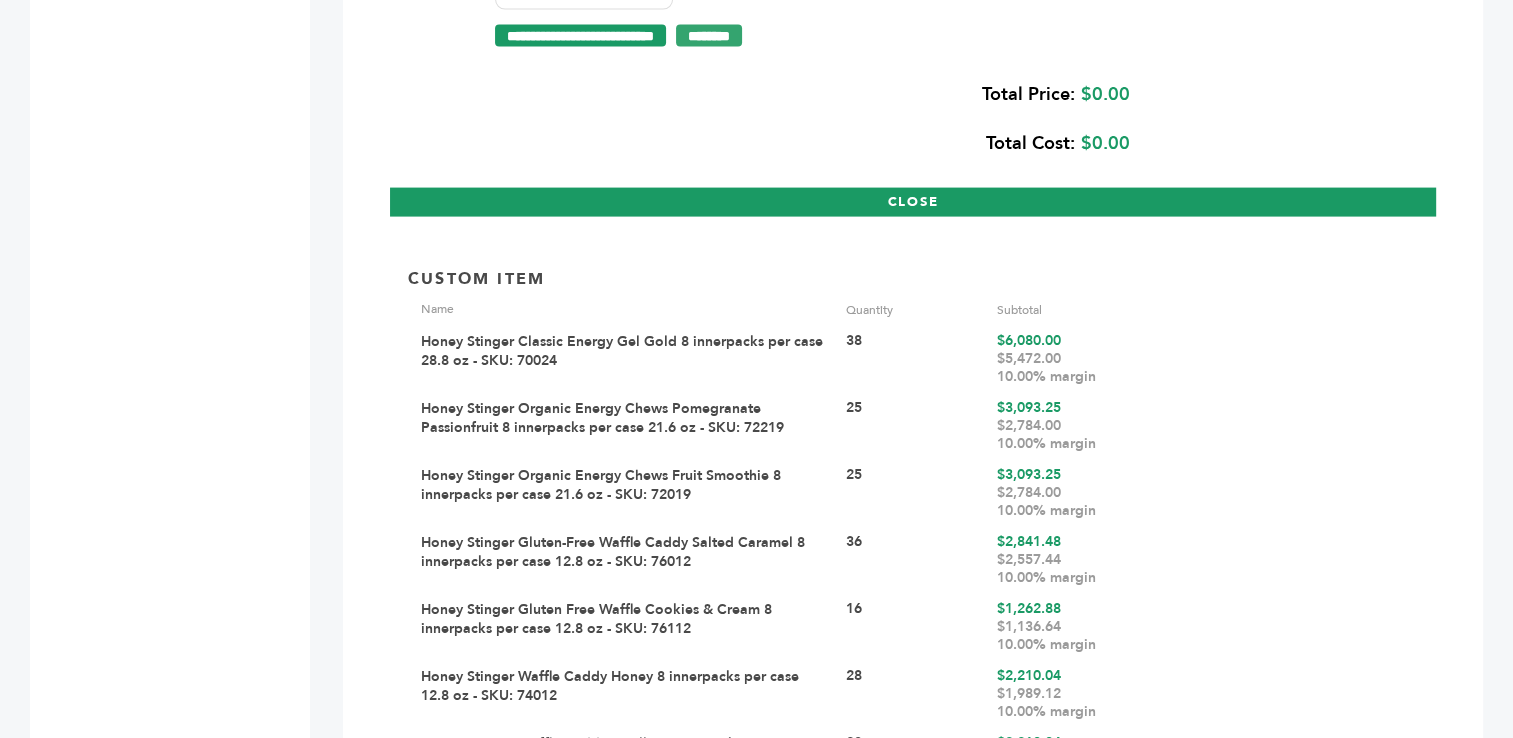 click on "Gena Diaz -  739 login(s)
Sample Orders (1025)
Purchase Order (1011)
Request for Order (128)
Purchase Order Created (15)
Proforma Invoice Created (3)
Commercial Invoice Created (2)
Fulfillment (8)
In-Transit (1)
Order Complete (854)
Super Brands
Brands
Subscriptions
Referrals
Buyers
Notifications
3595
Messages
0
NEW
Users
Categories
Products
Reports
Custom Invoices
Pricing Rules" at bounding box center (756, 510) 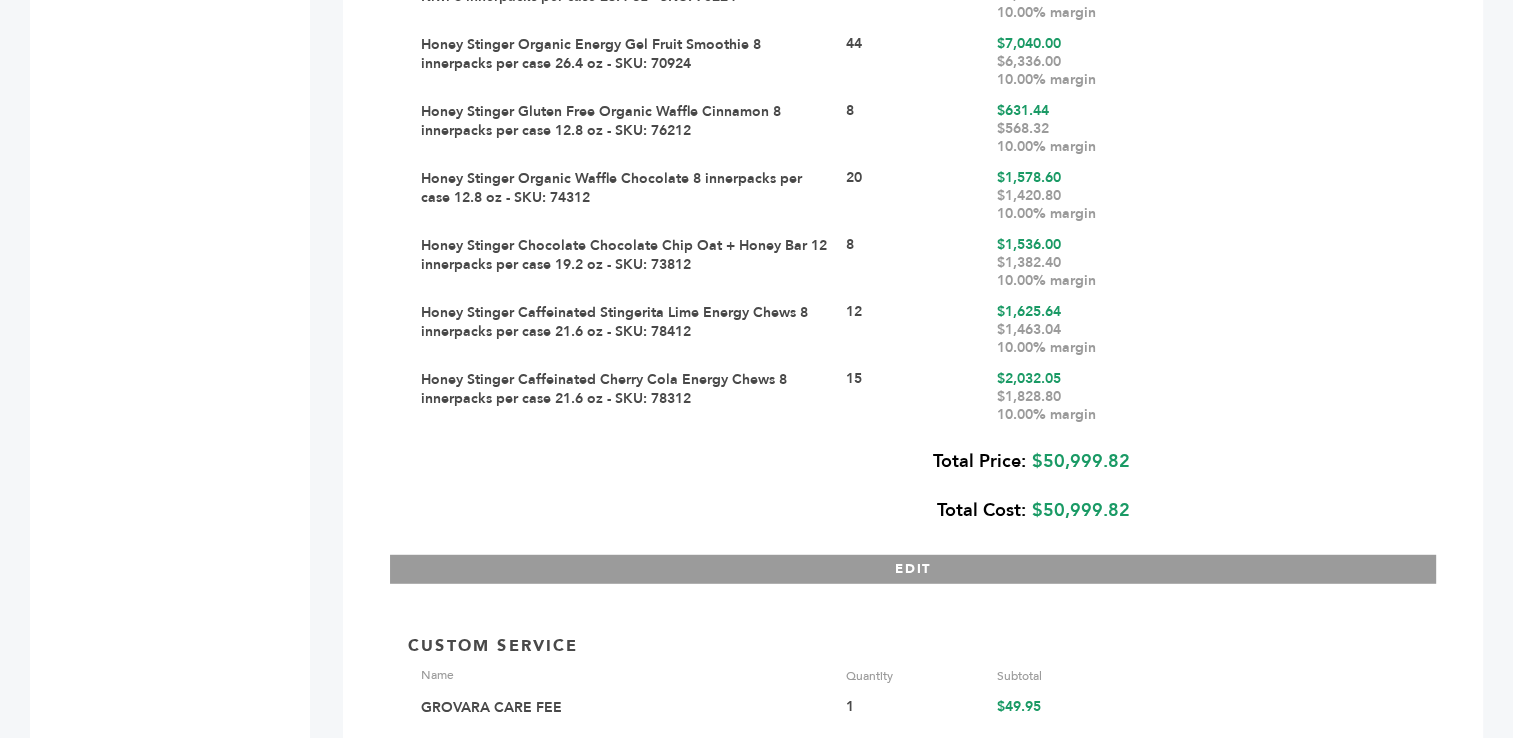 scroll, scrollTop: 5452, scrollLeft: 0, axis: vertical 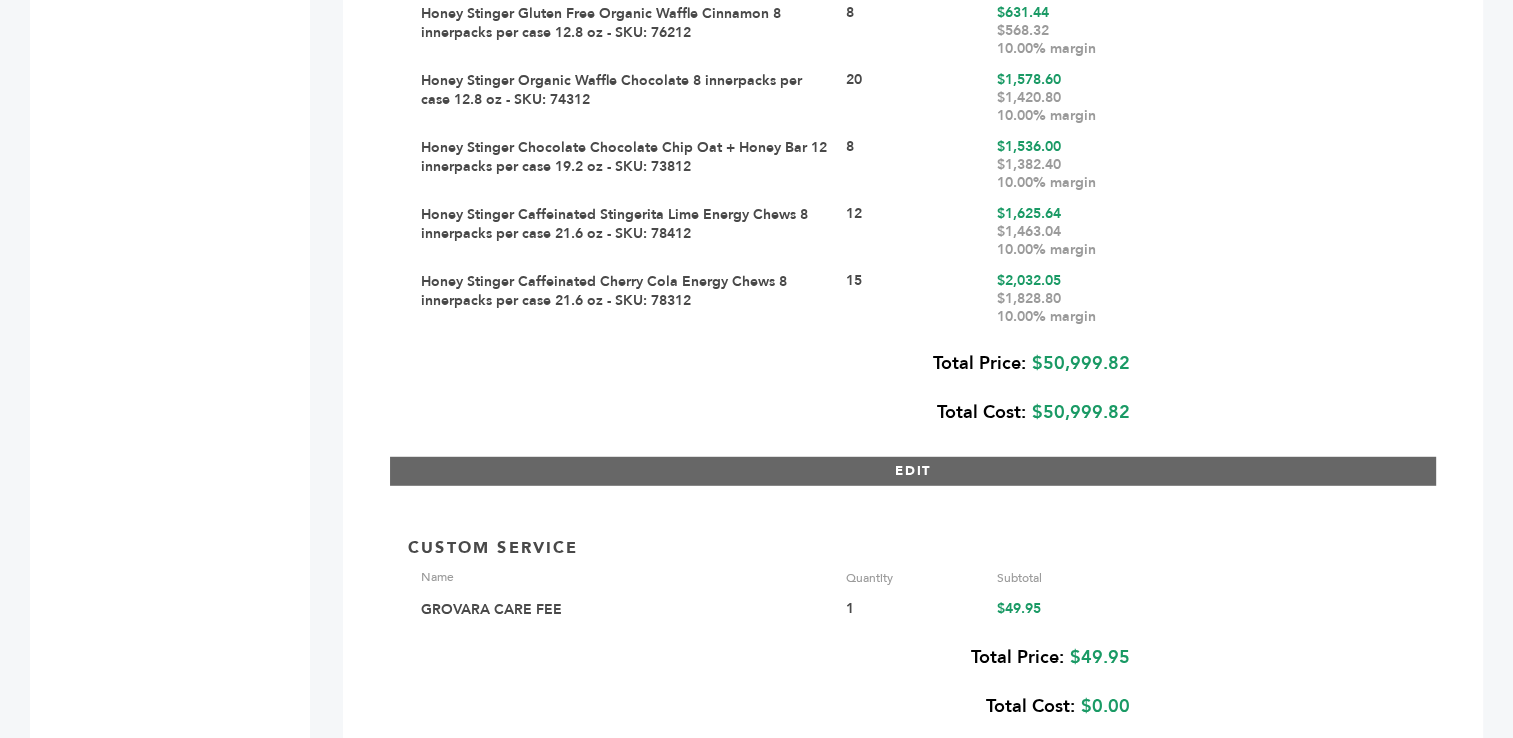 click on "EDIT" at bounding box center (913, 471) 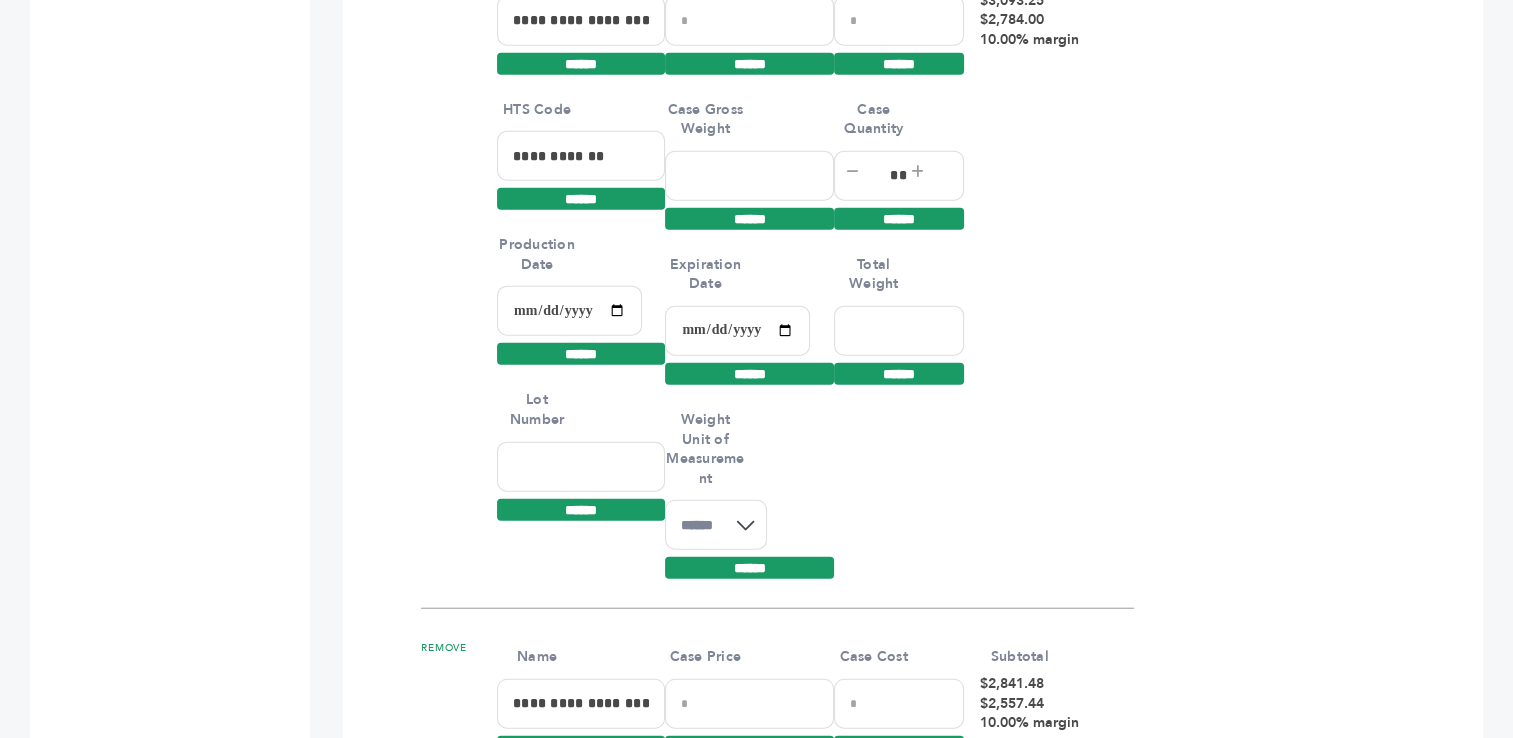 scroll, scrollTop: 4884, scrollLeft: 0, axis: vertical 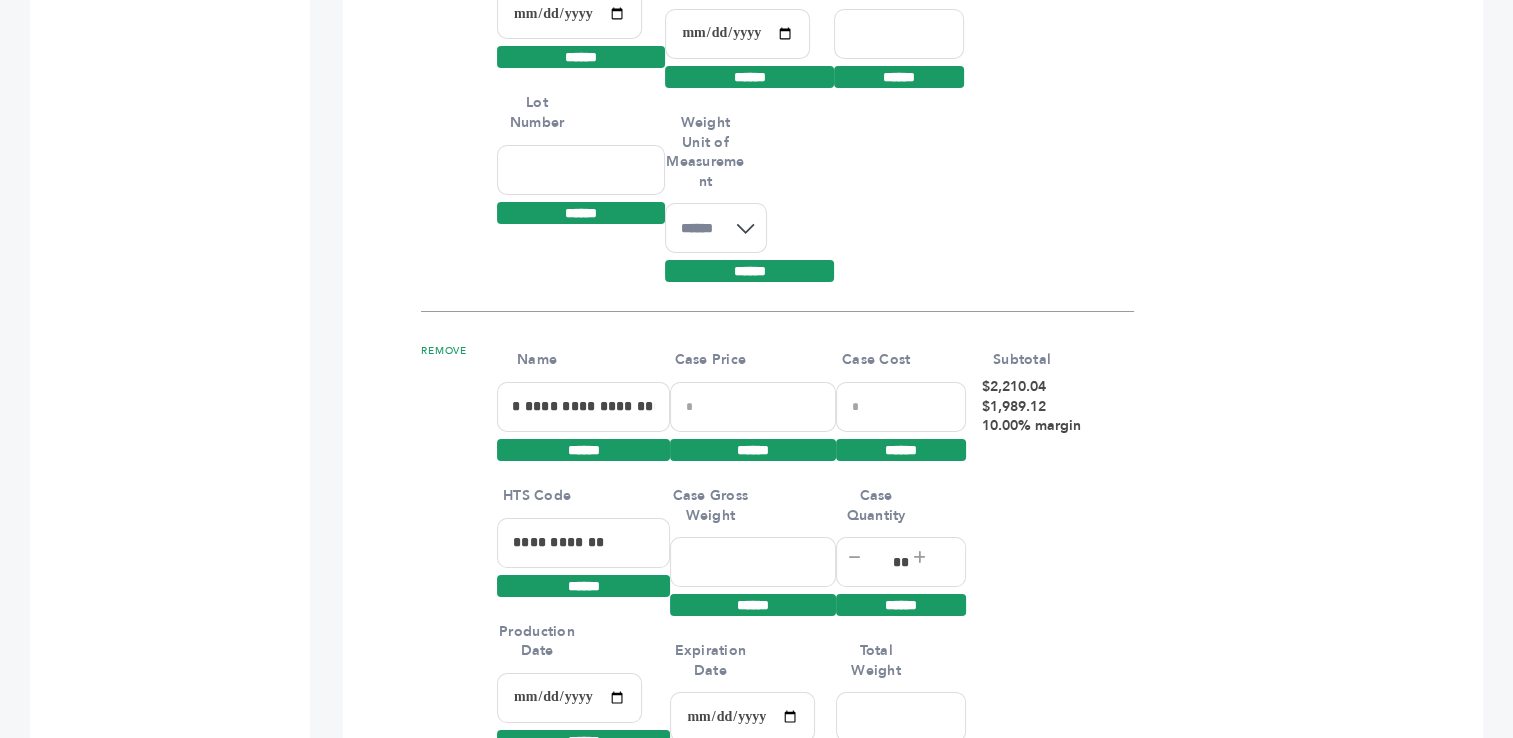 drag, startPoint x: 588, startPoint y: 402, endPoint x: 917, endPoint y: 397, distance: 329.038 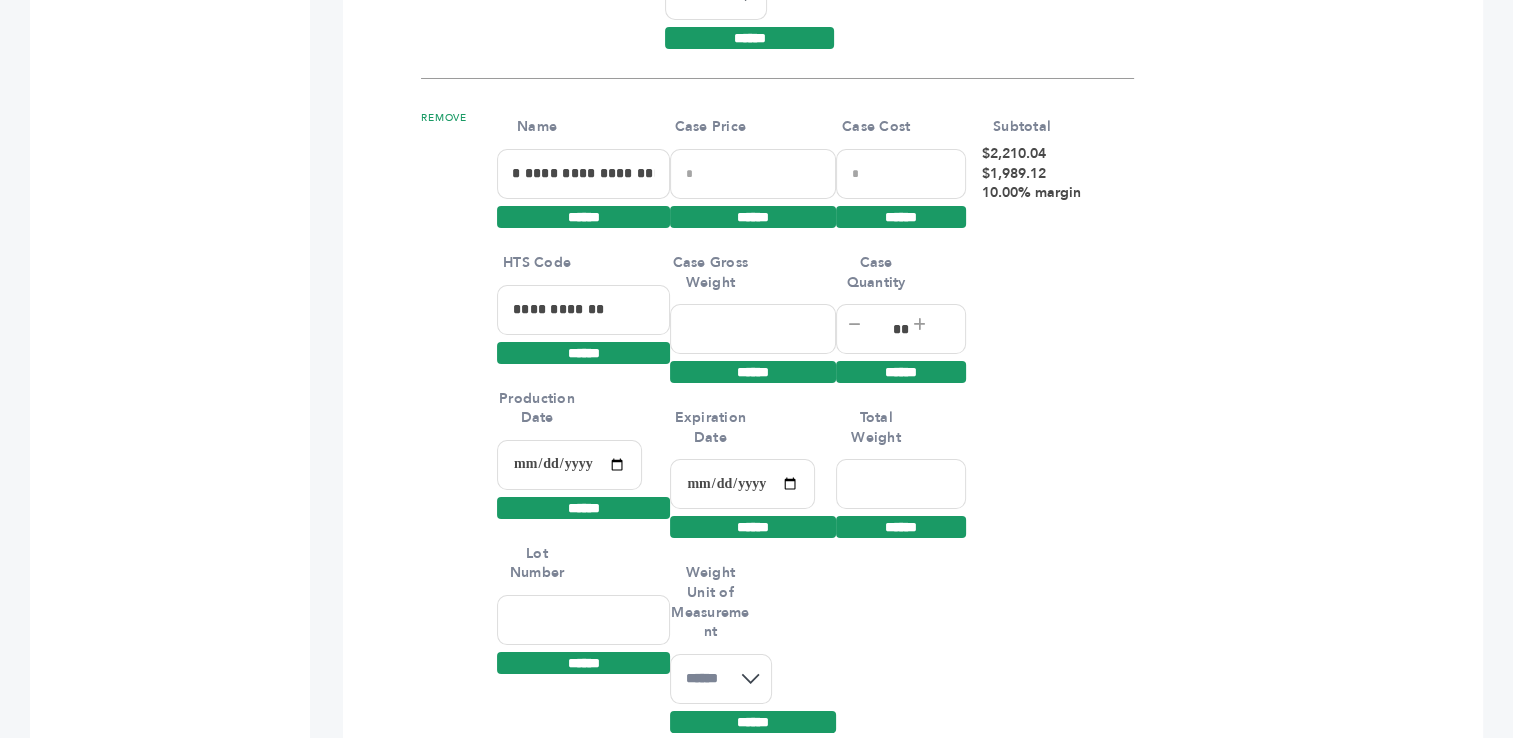 scroll, scrollTop: 7420, scrollLeft: 0, axis: vertical 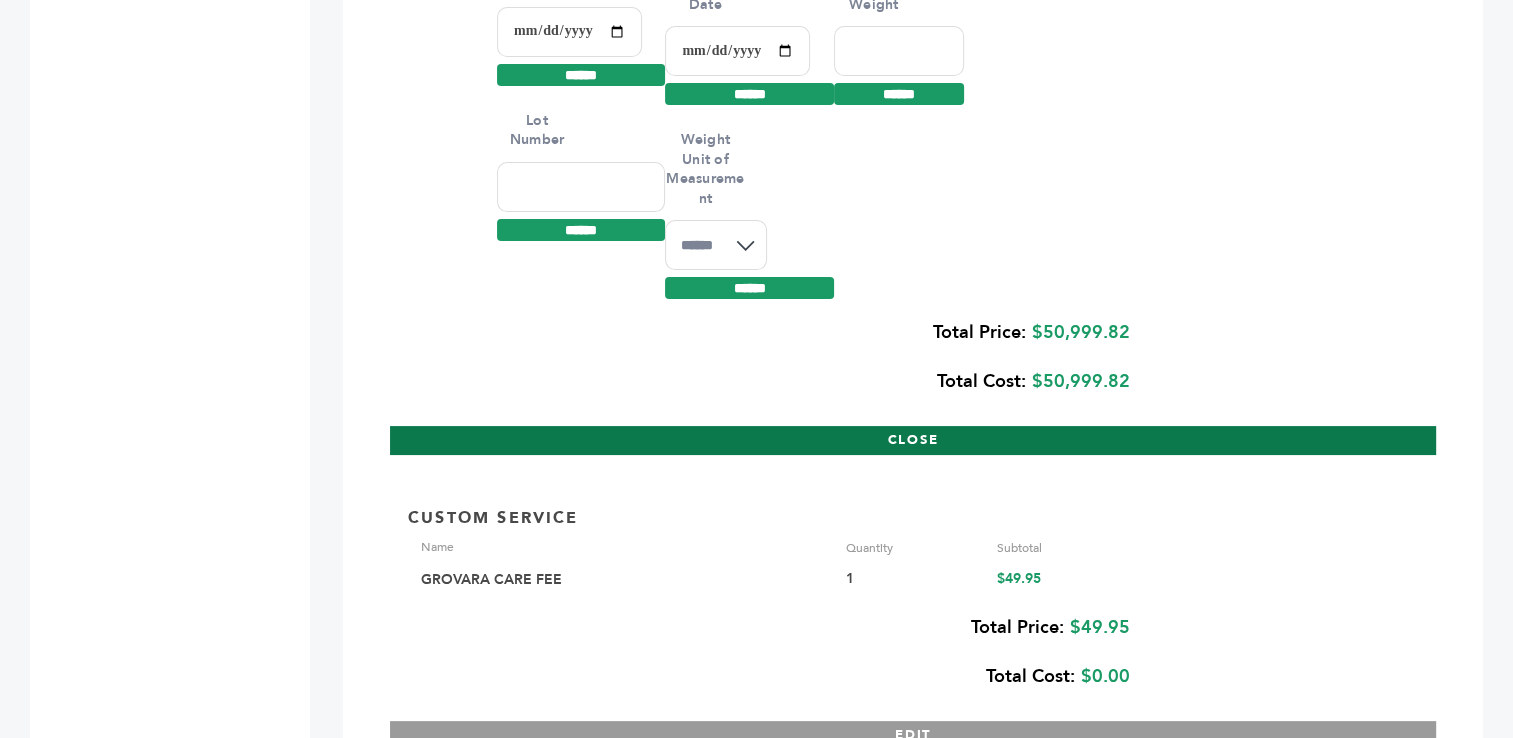 click on "CLOSE" at bounding box center [913, 440] 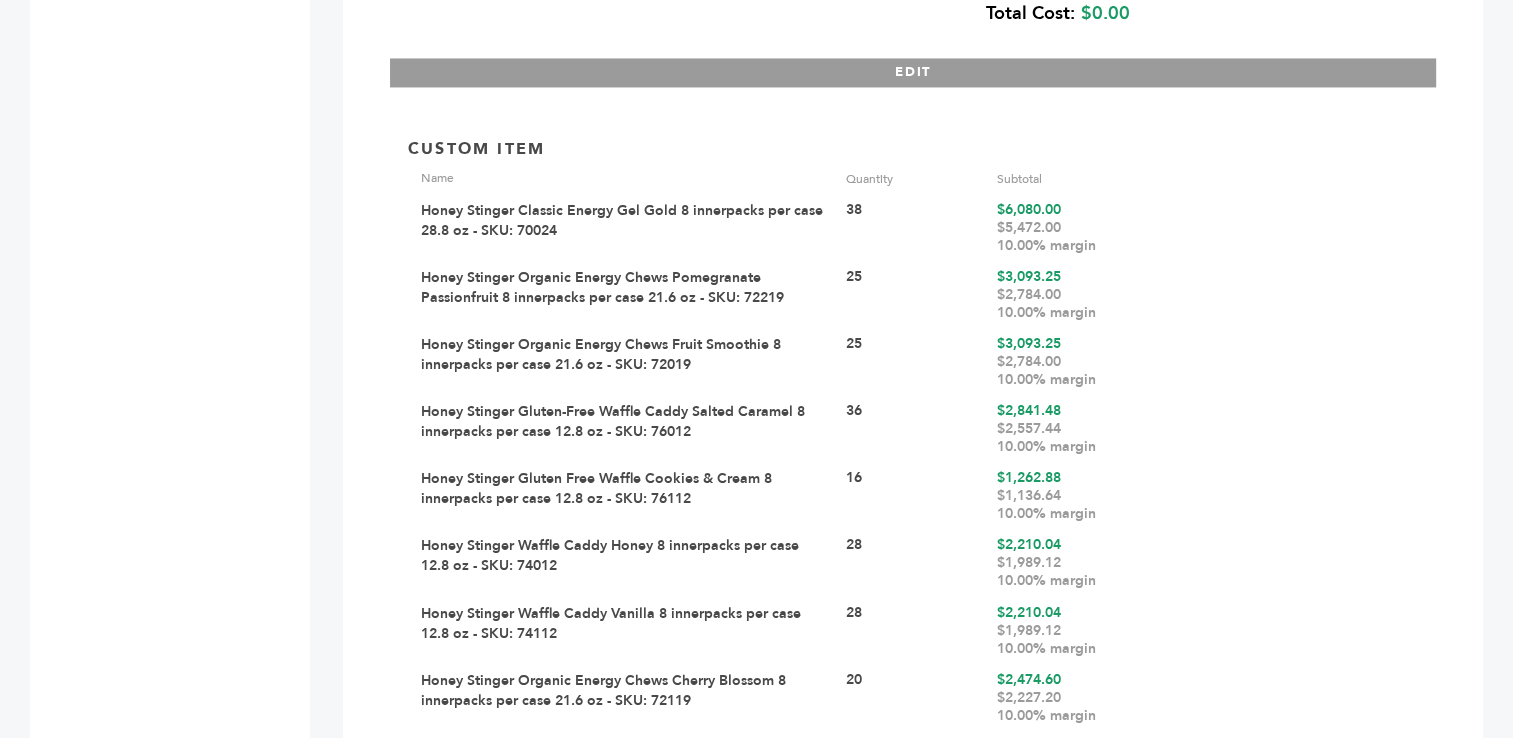 scroll, scrollTop: 3157, scrollLeft: 0, axis: vertical 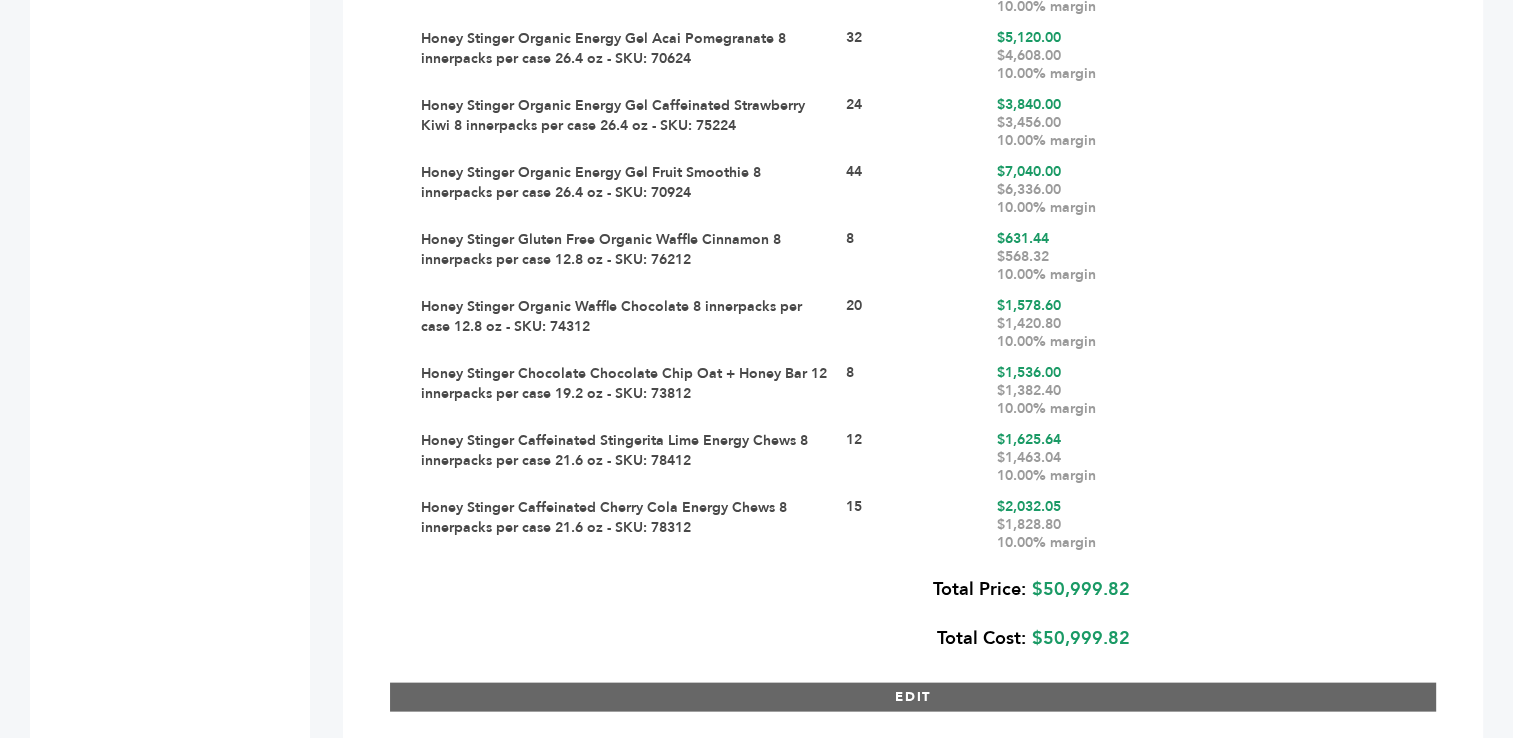 click on "EDIT" at bounding box center [913, 697] 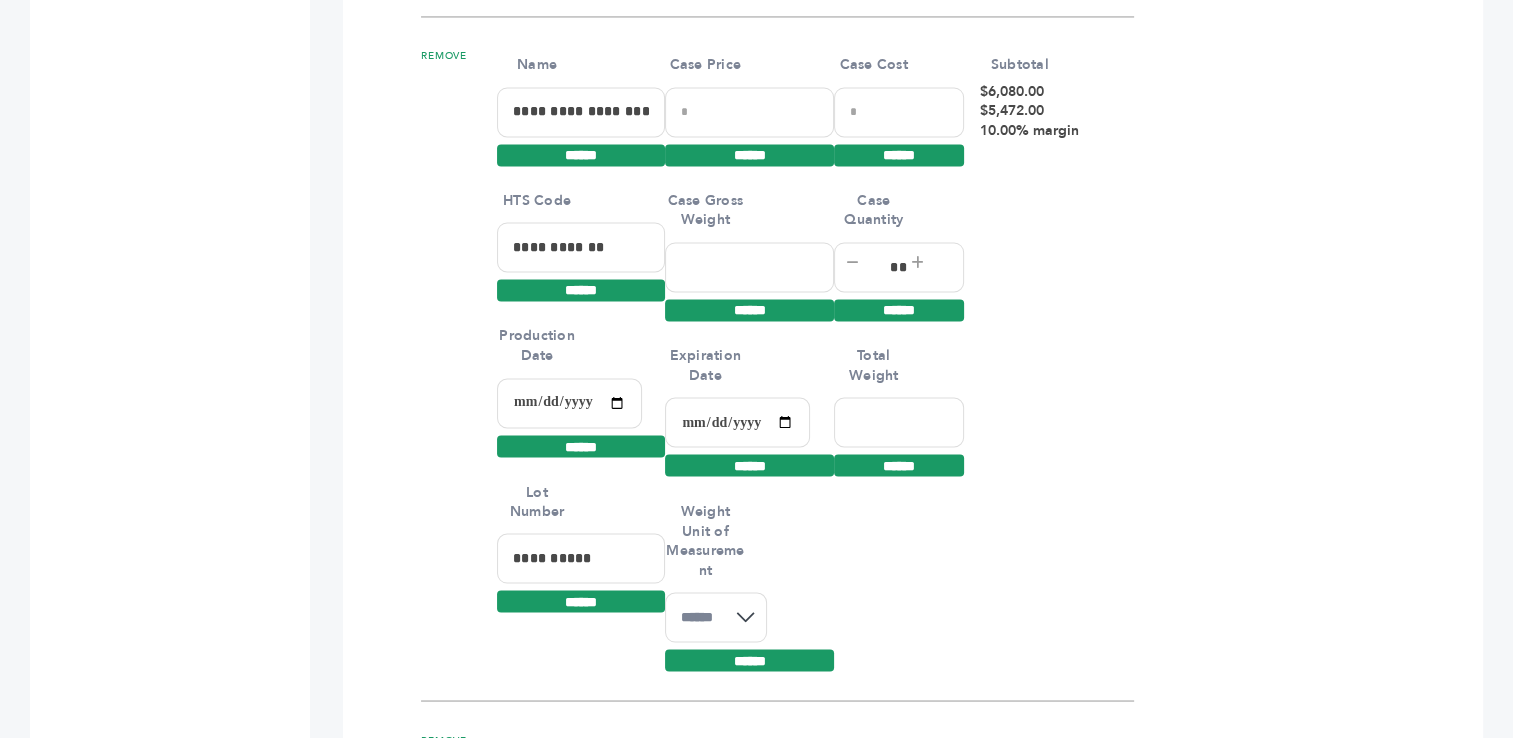 scroll, scrollTop: 3448, scrollLeft: 0, axis: vertical 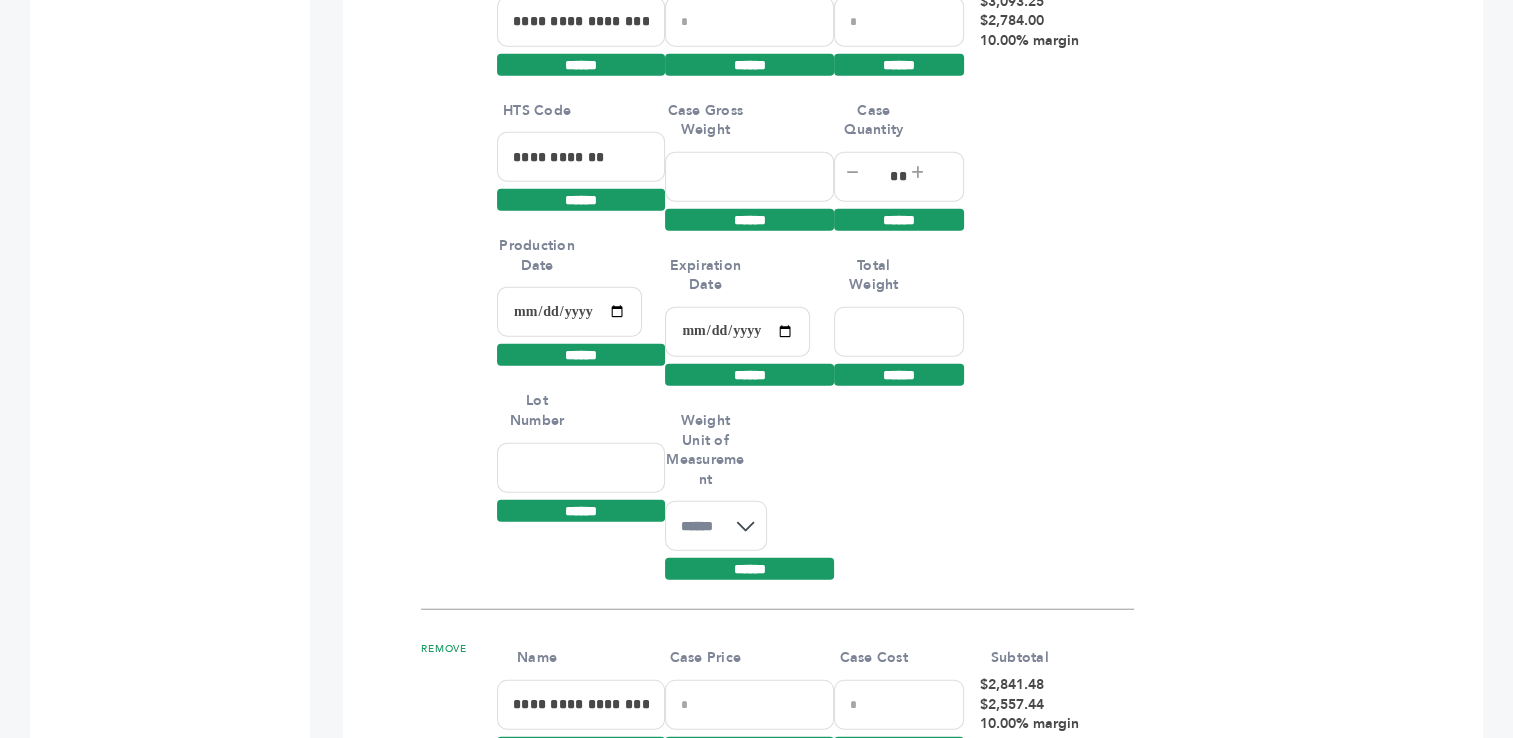 click at bounding box center (569, 312) 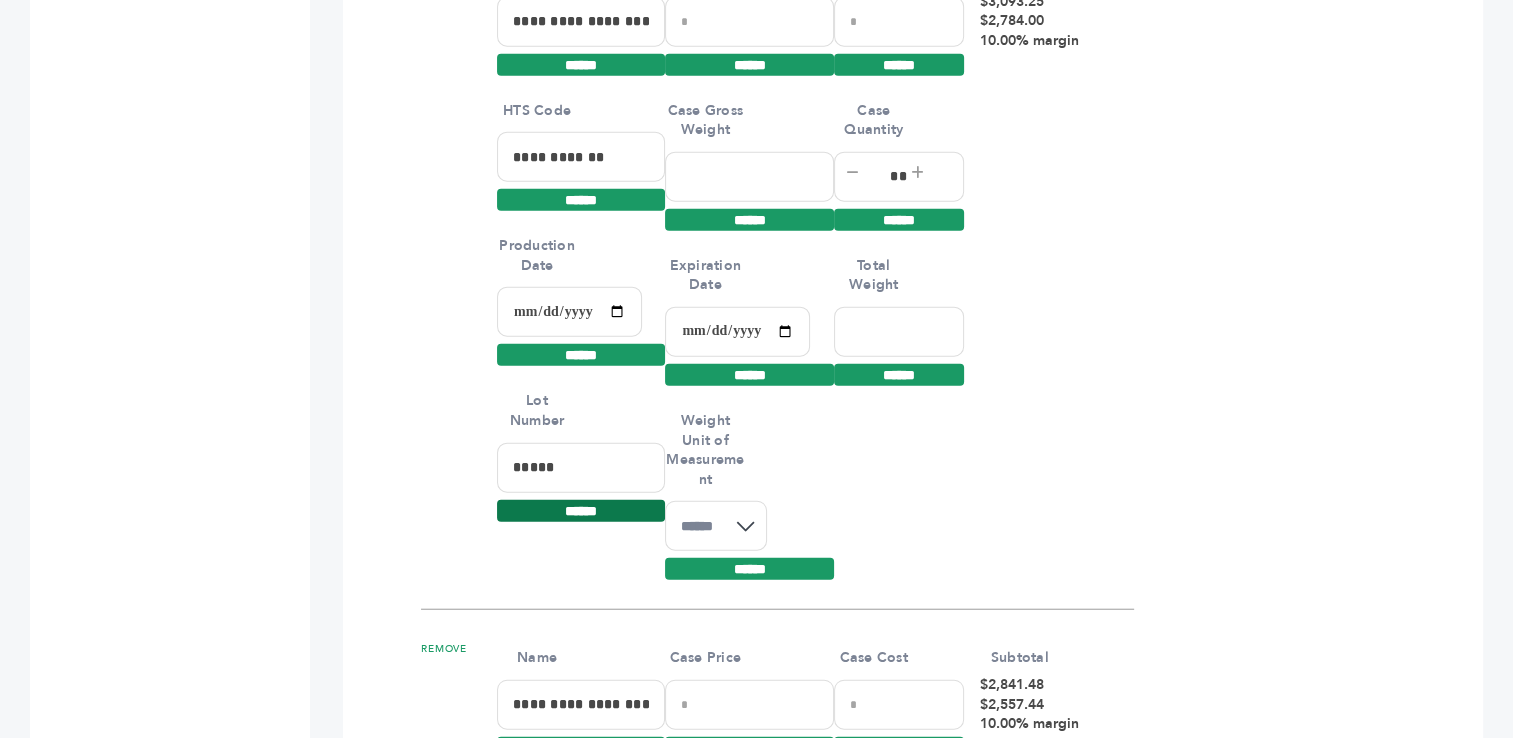 type on "*****" 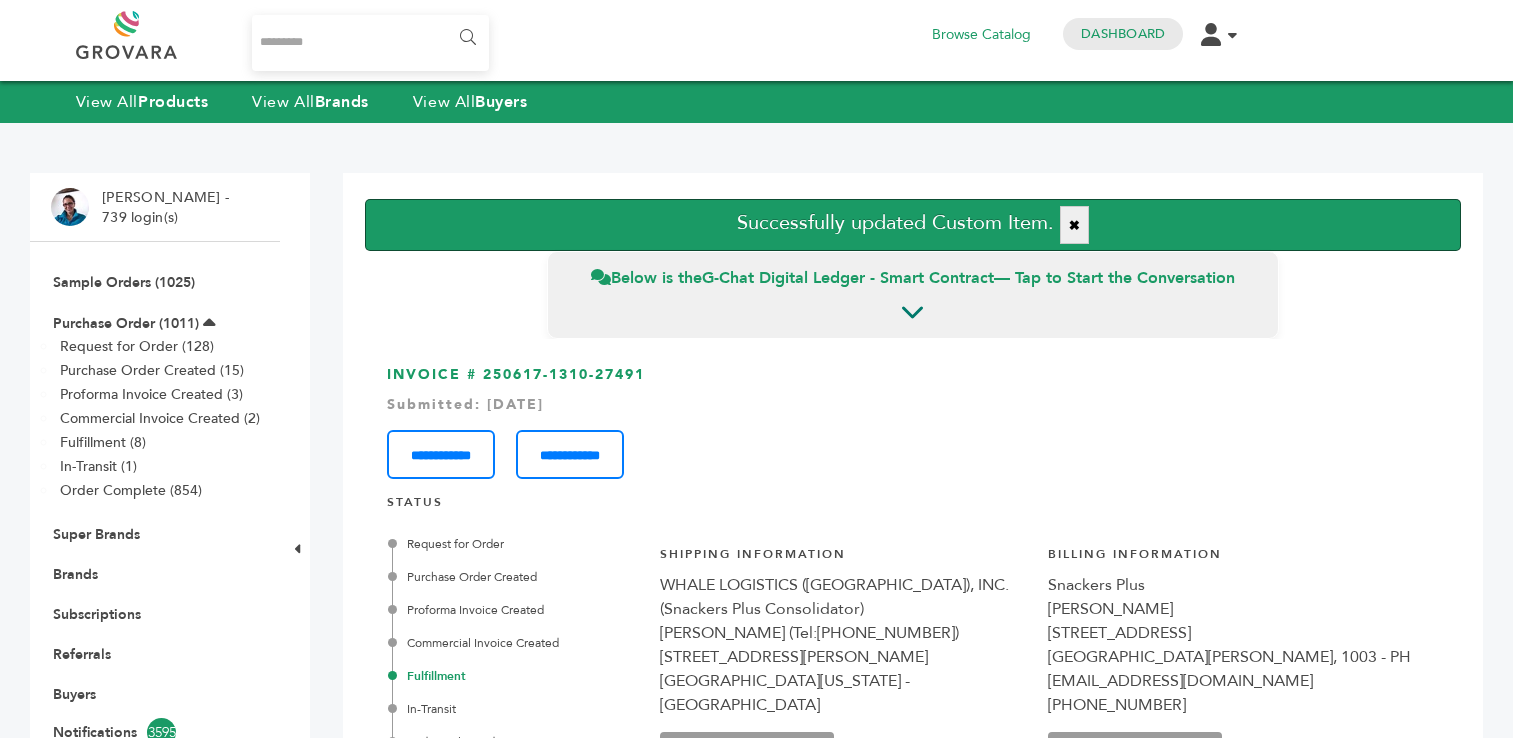 scroll, scrollTop: 0, scrollLeft: 0, axis: both 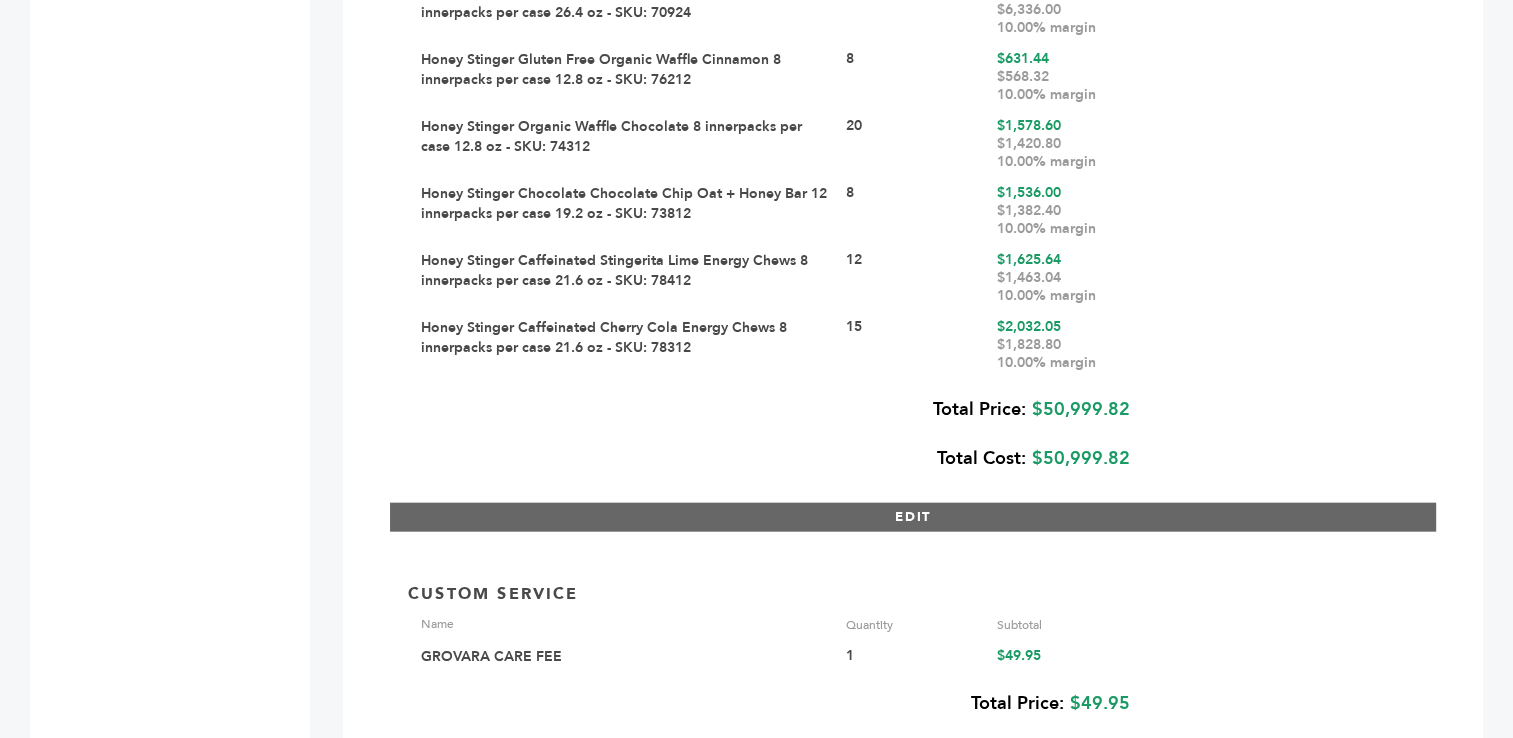 click on "EDIT" at bounding box center [913, 517] 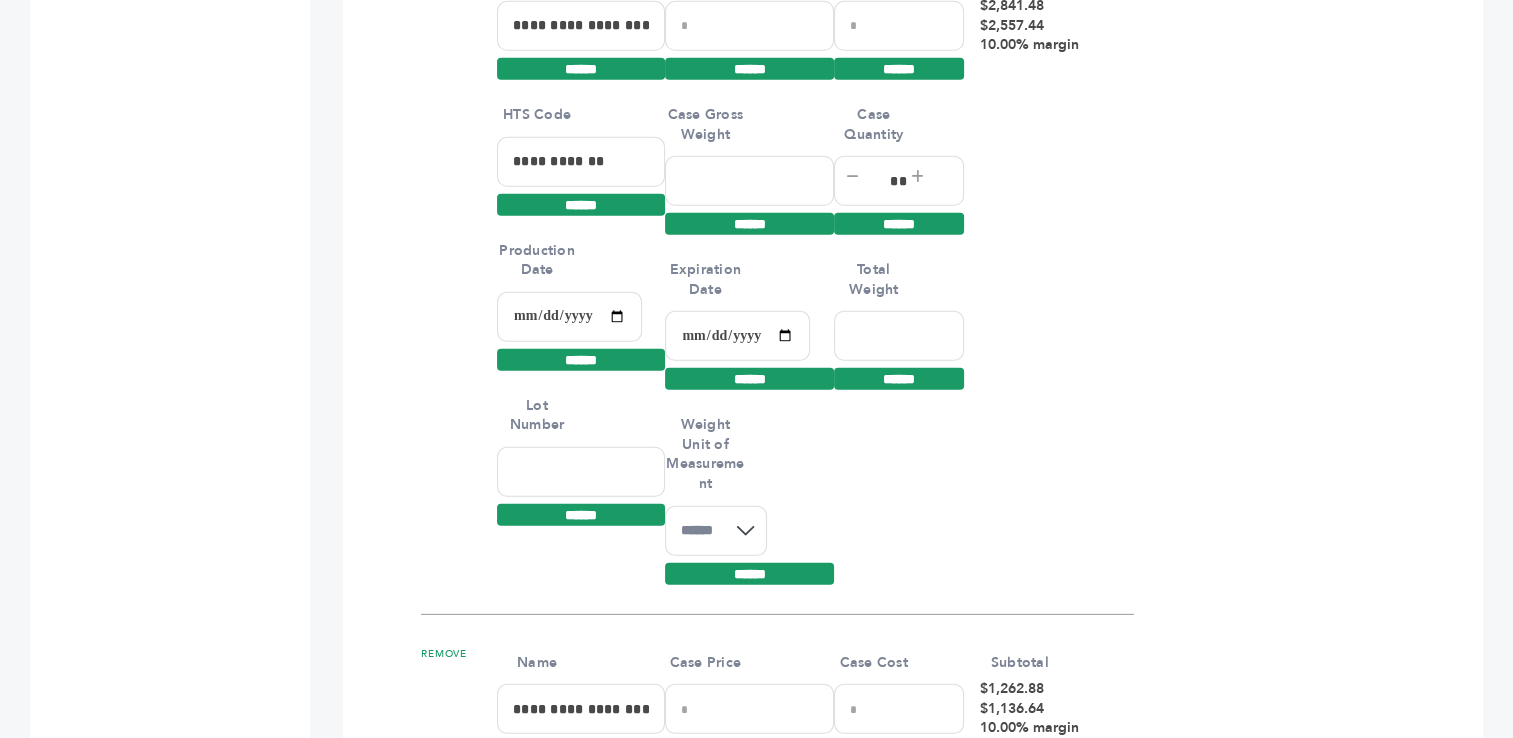 scroll, scrollTop: 5865, scrollLeft: 0, axis: vertical 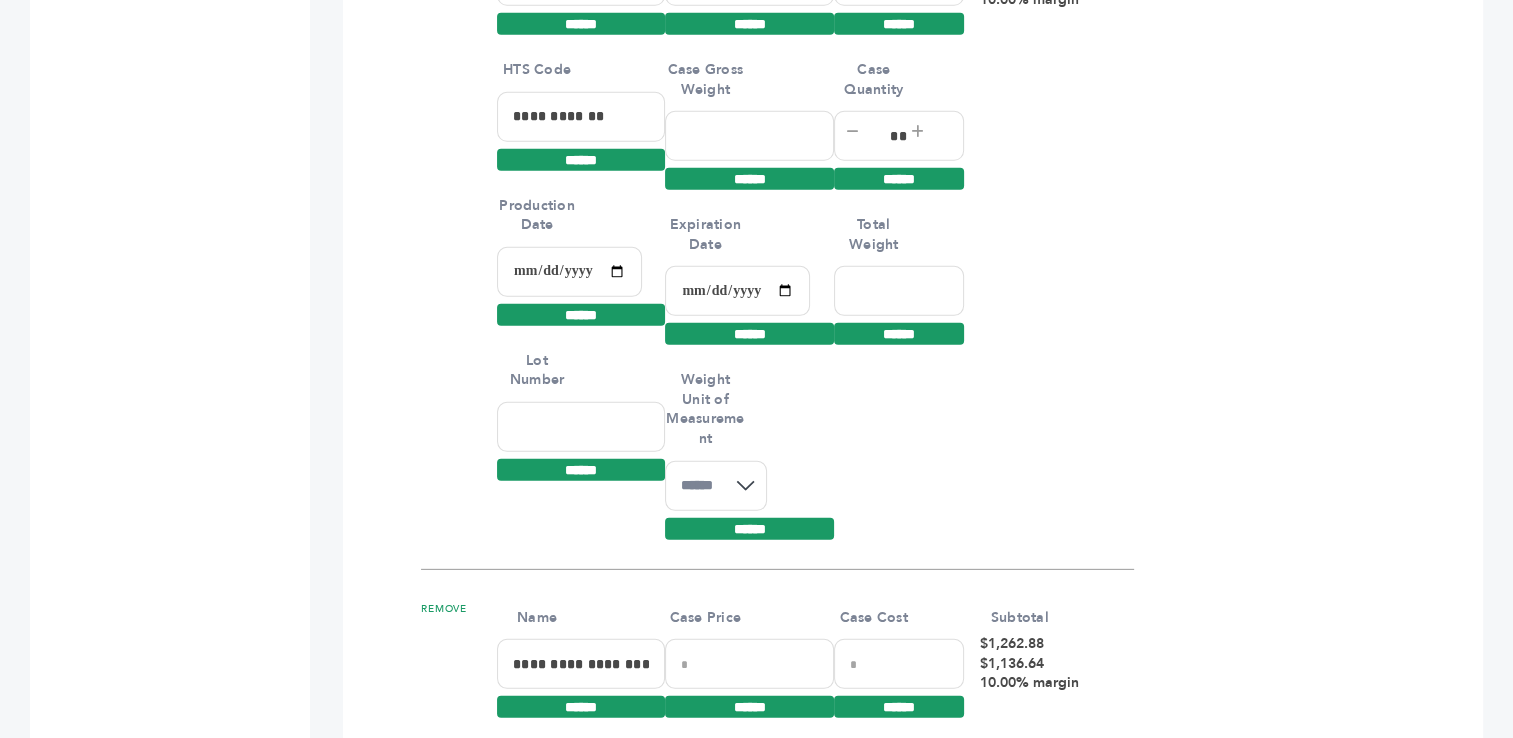 click at bounding box center (569, 272) 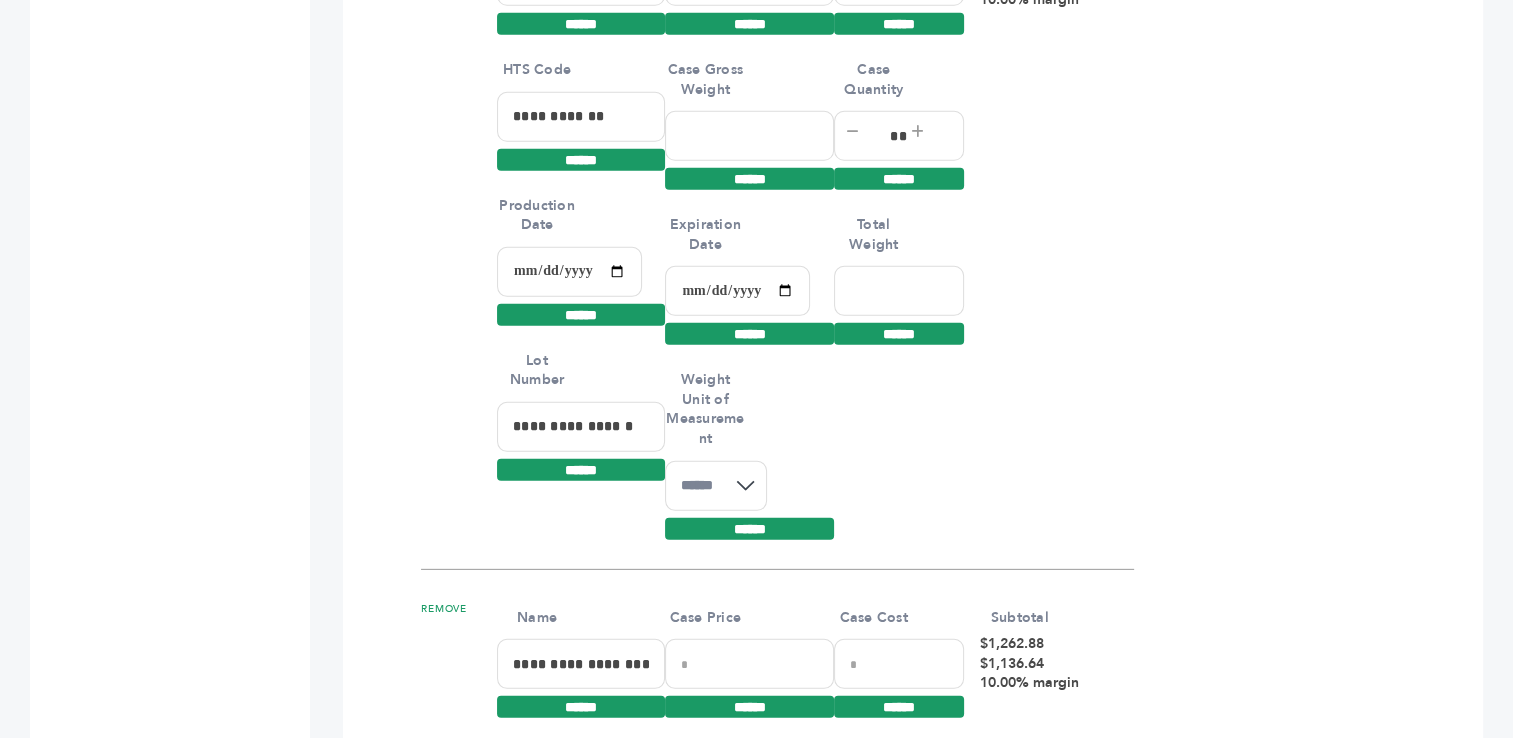 type on "**********" 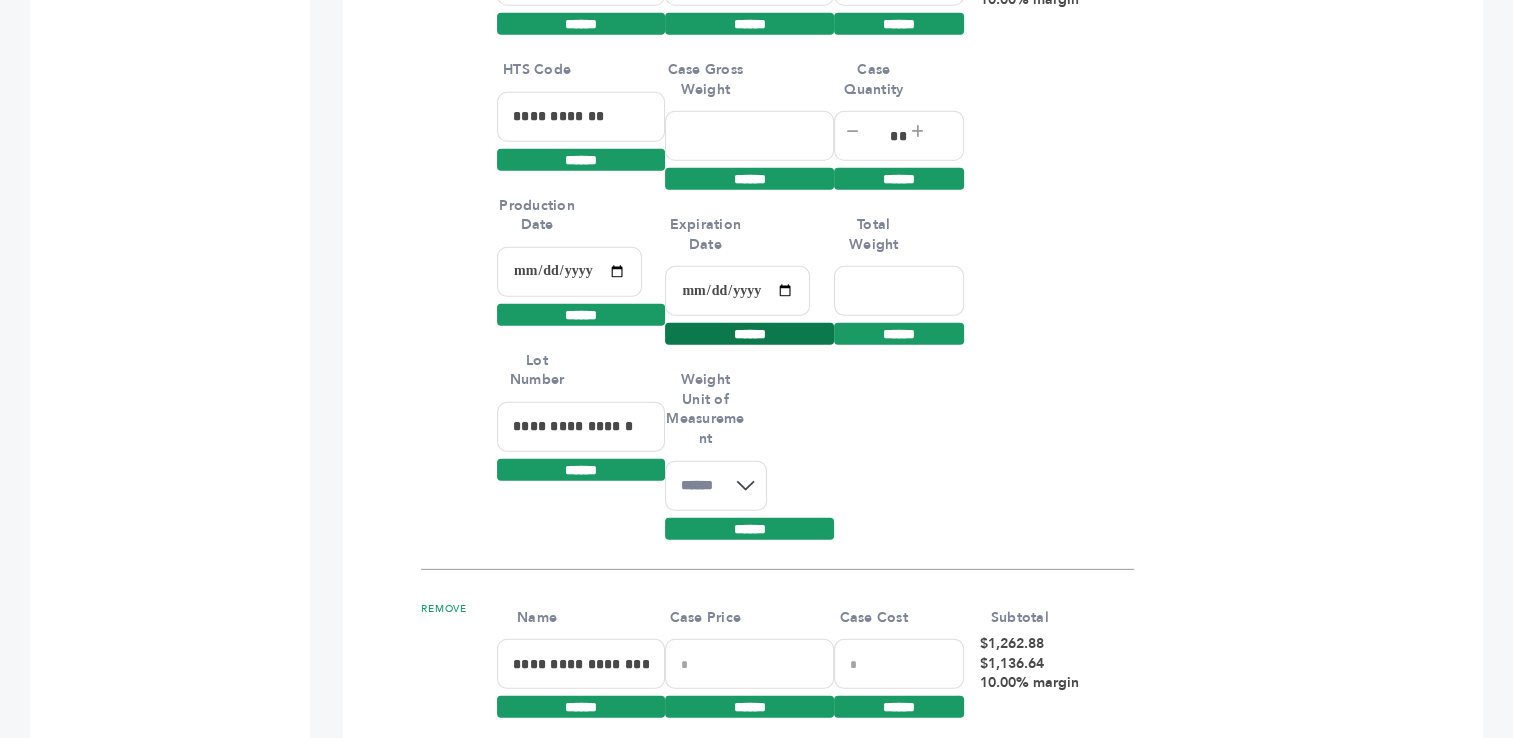 click on "******" at bounding box center [749, 334] 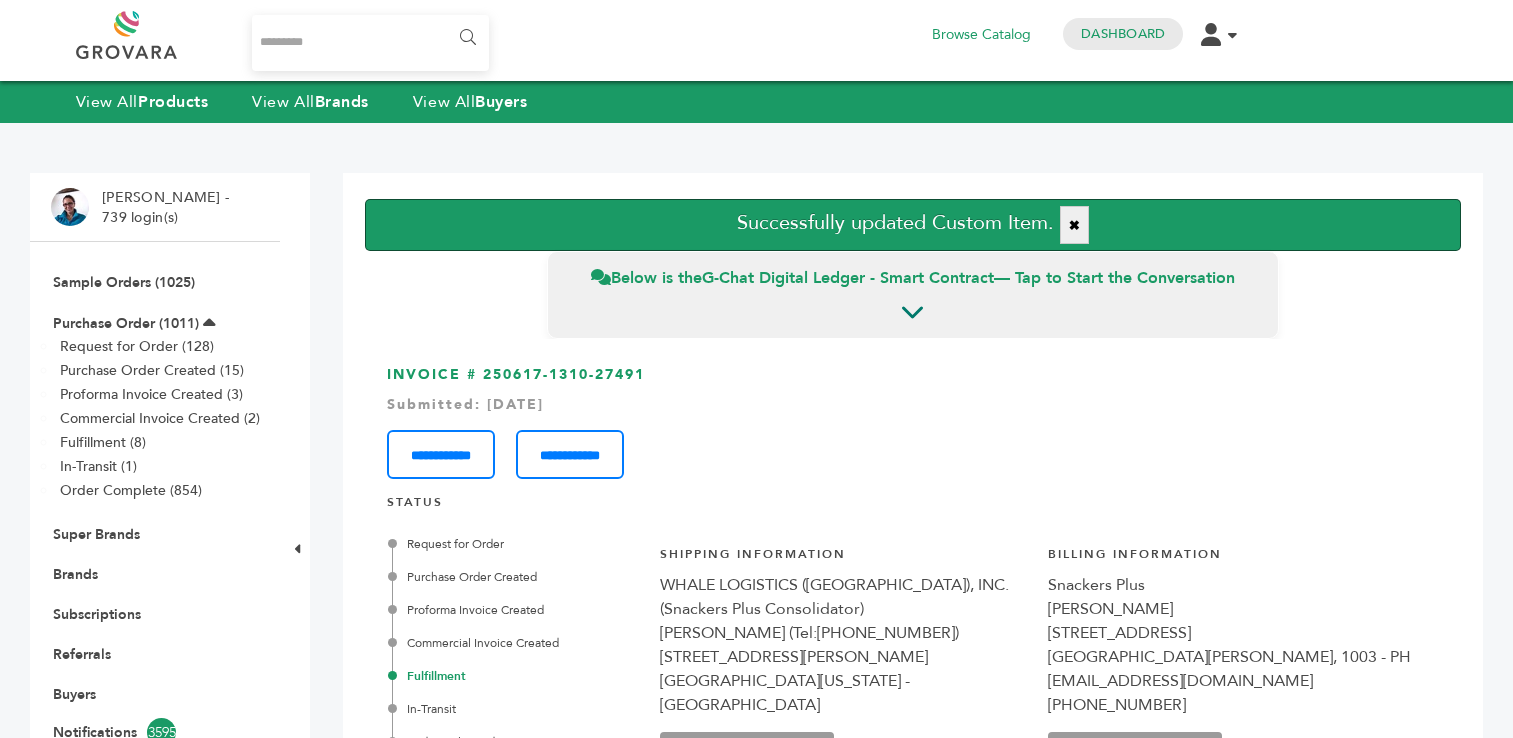 scroll, scrollTop: 0, scrollLeft: 0, axis: both 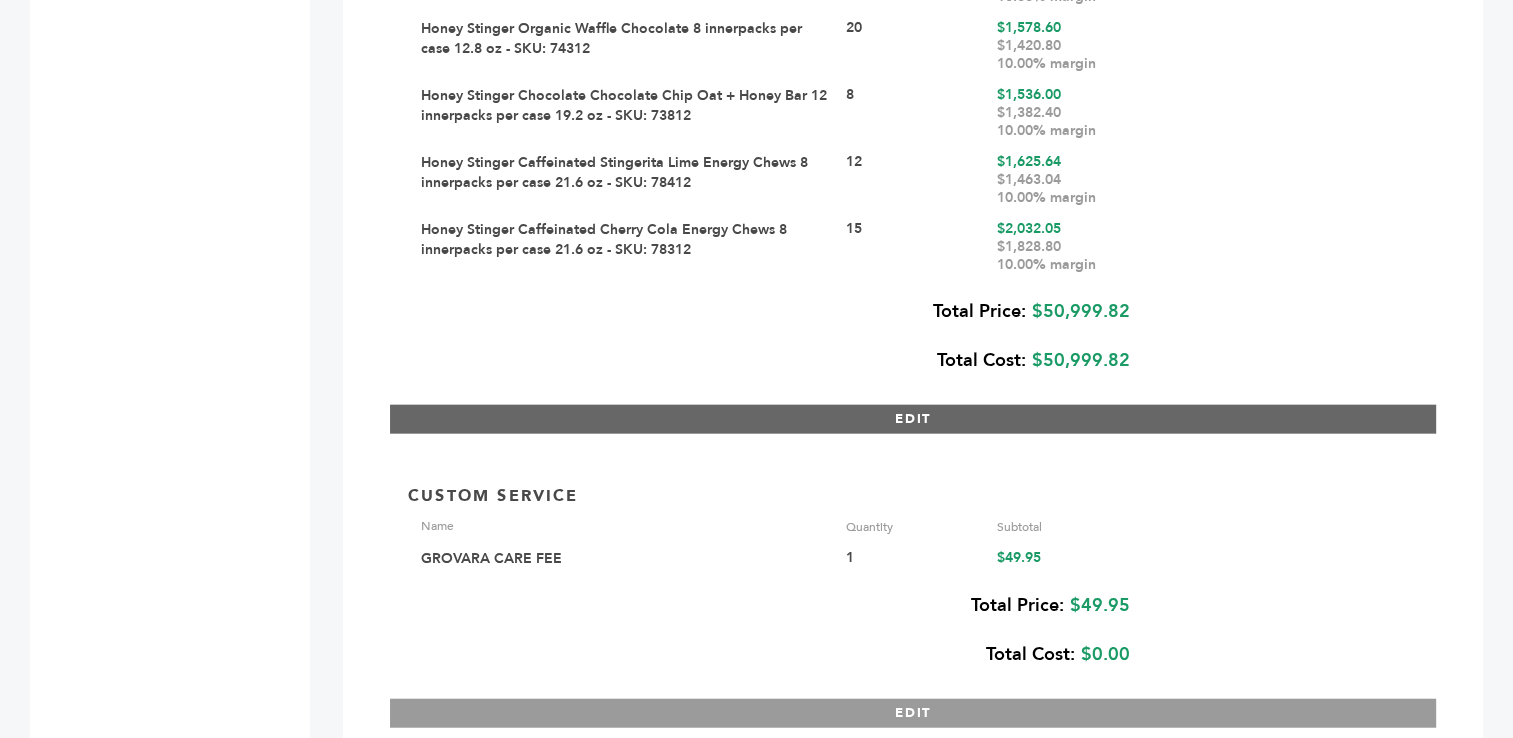 click on "EDIT" at bounding box center (913, 419) 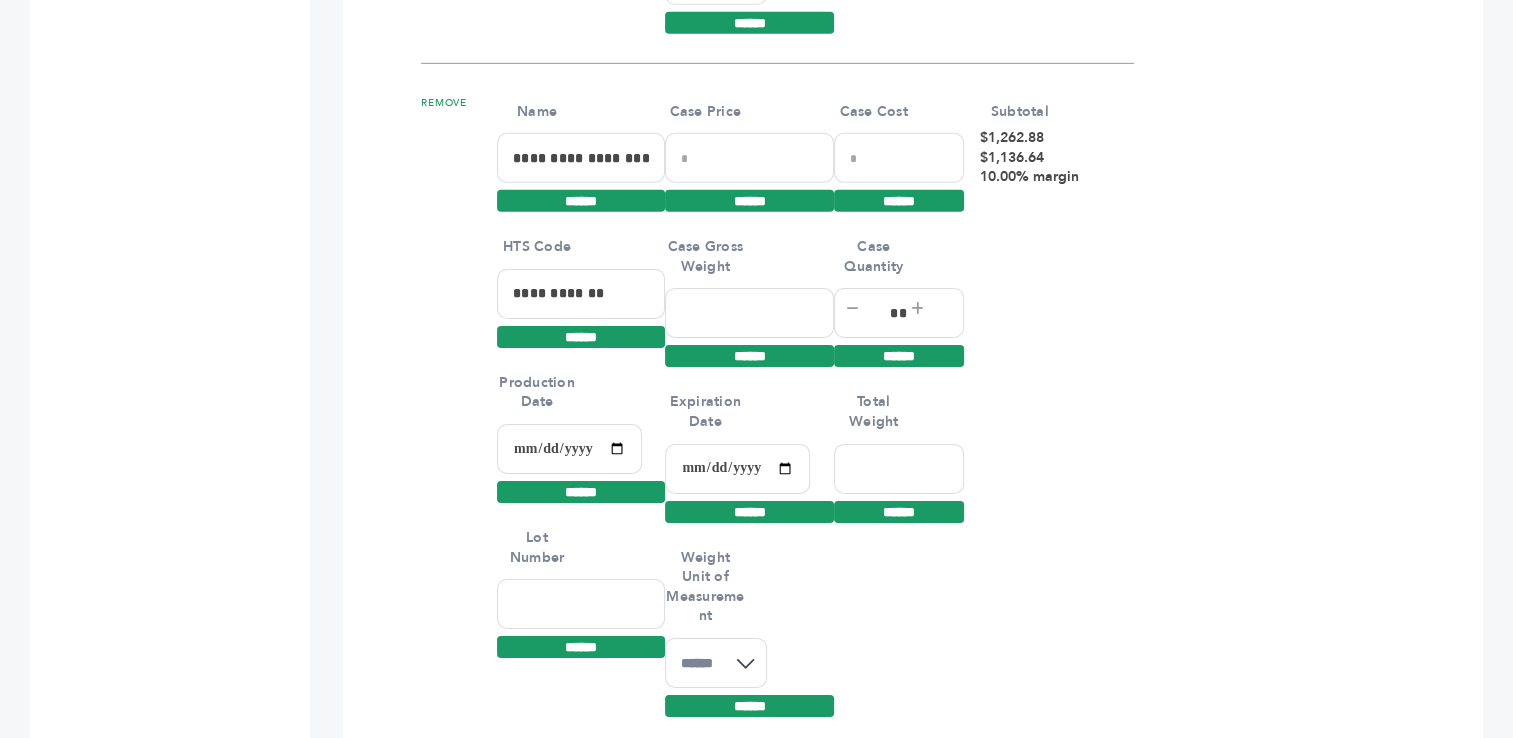 scroll, scrollTop: 6439, scrollLeft: 0, axis: vertical 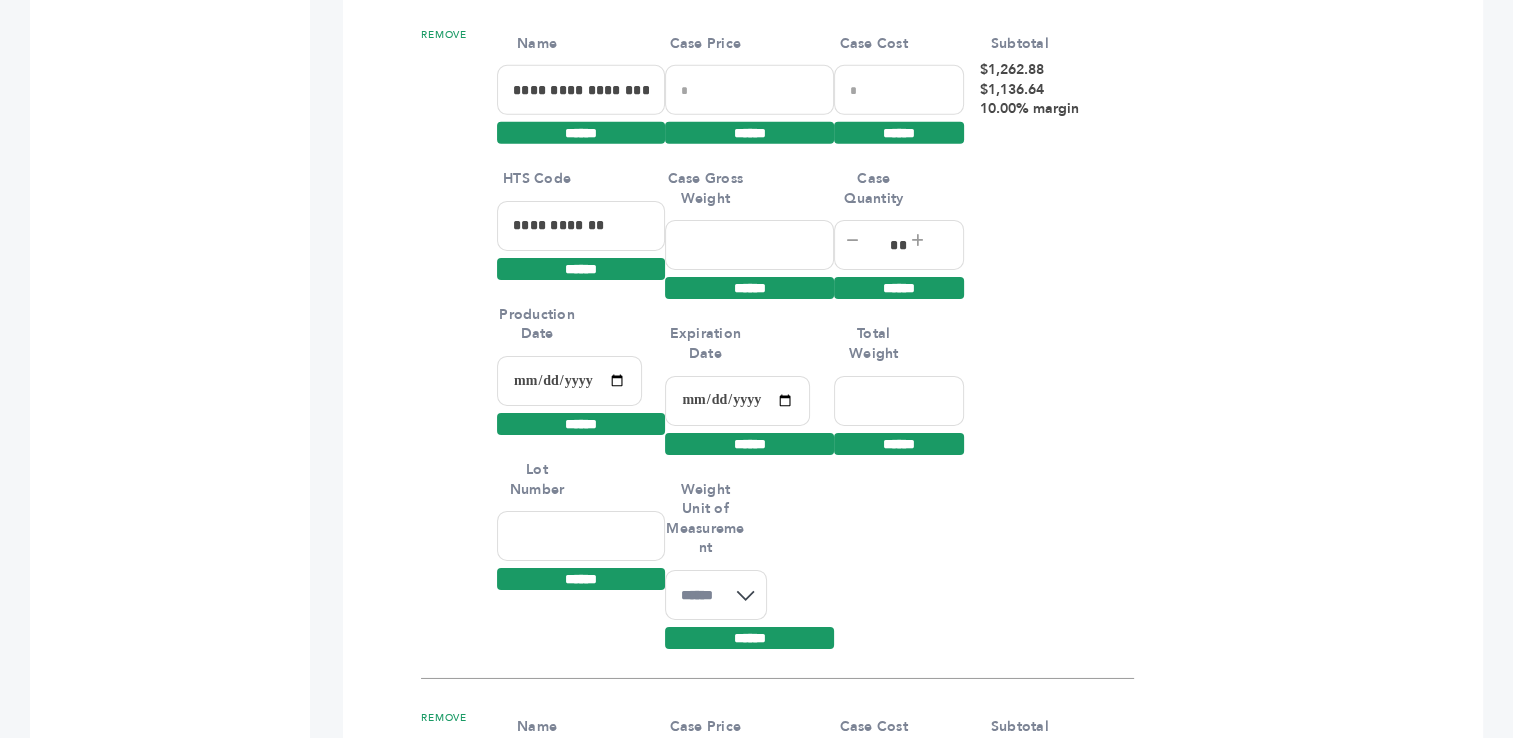 click at bounding box center (581, 536) 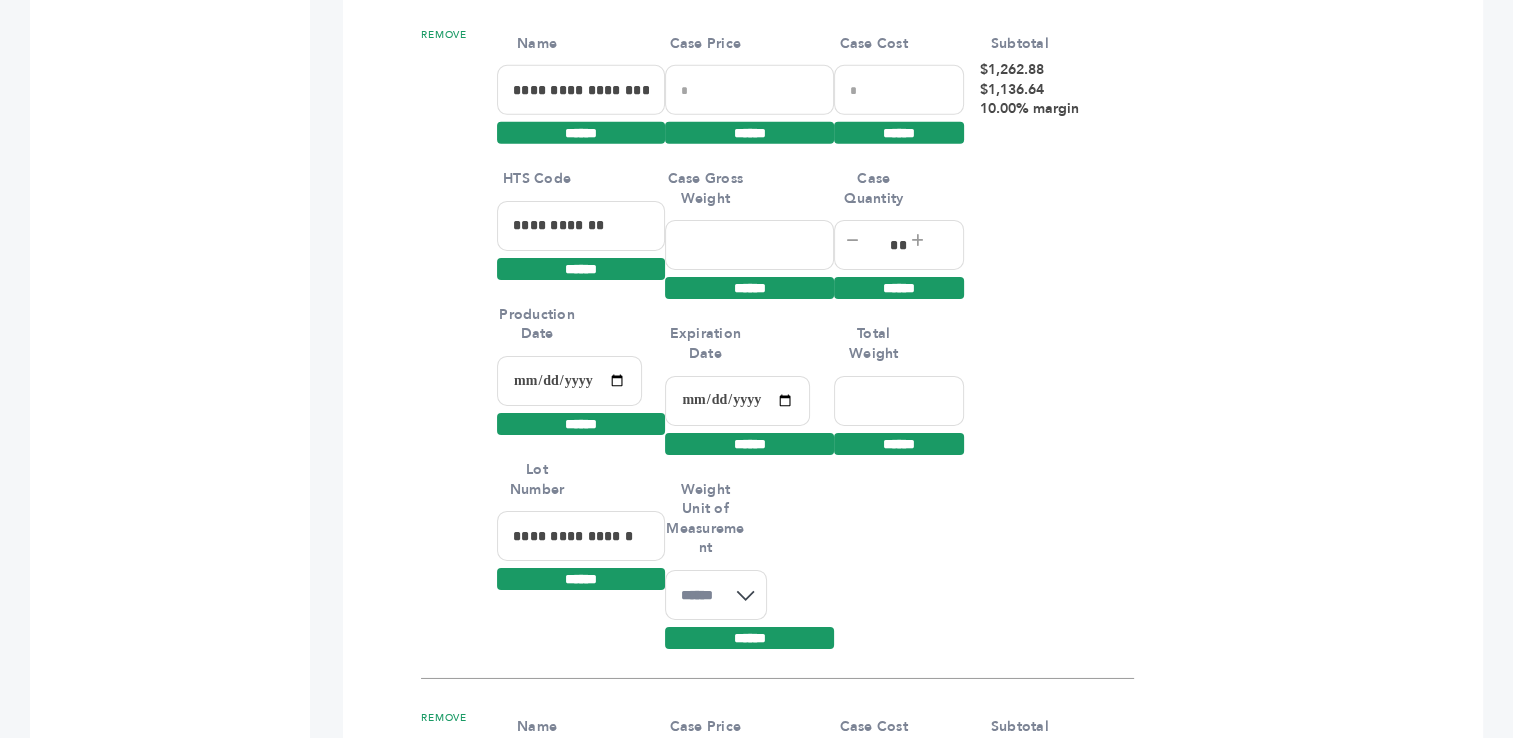 type on "**********" 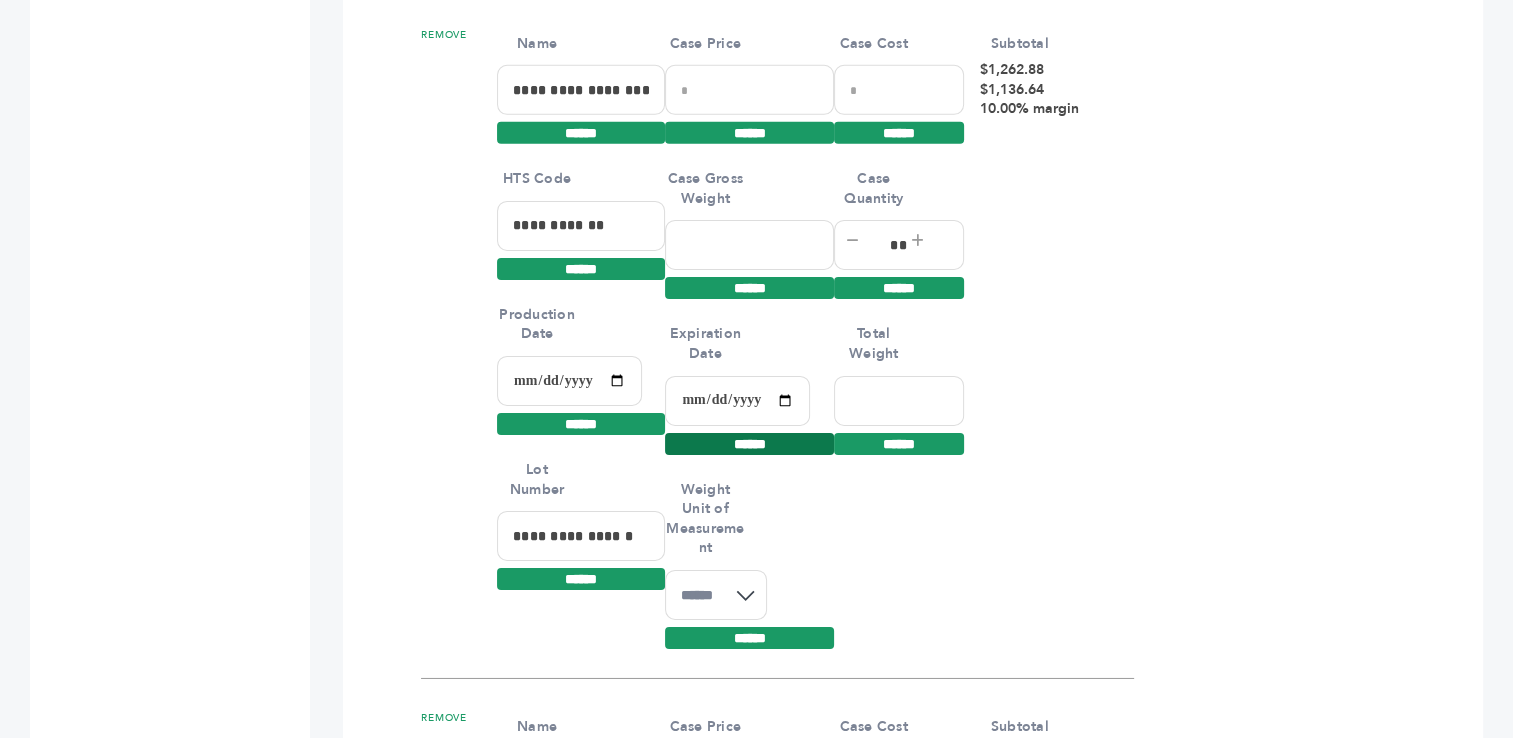 click on "******" at bounding box center [749, 444] 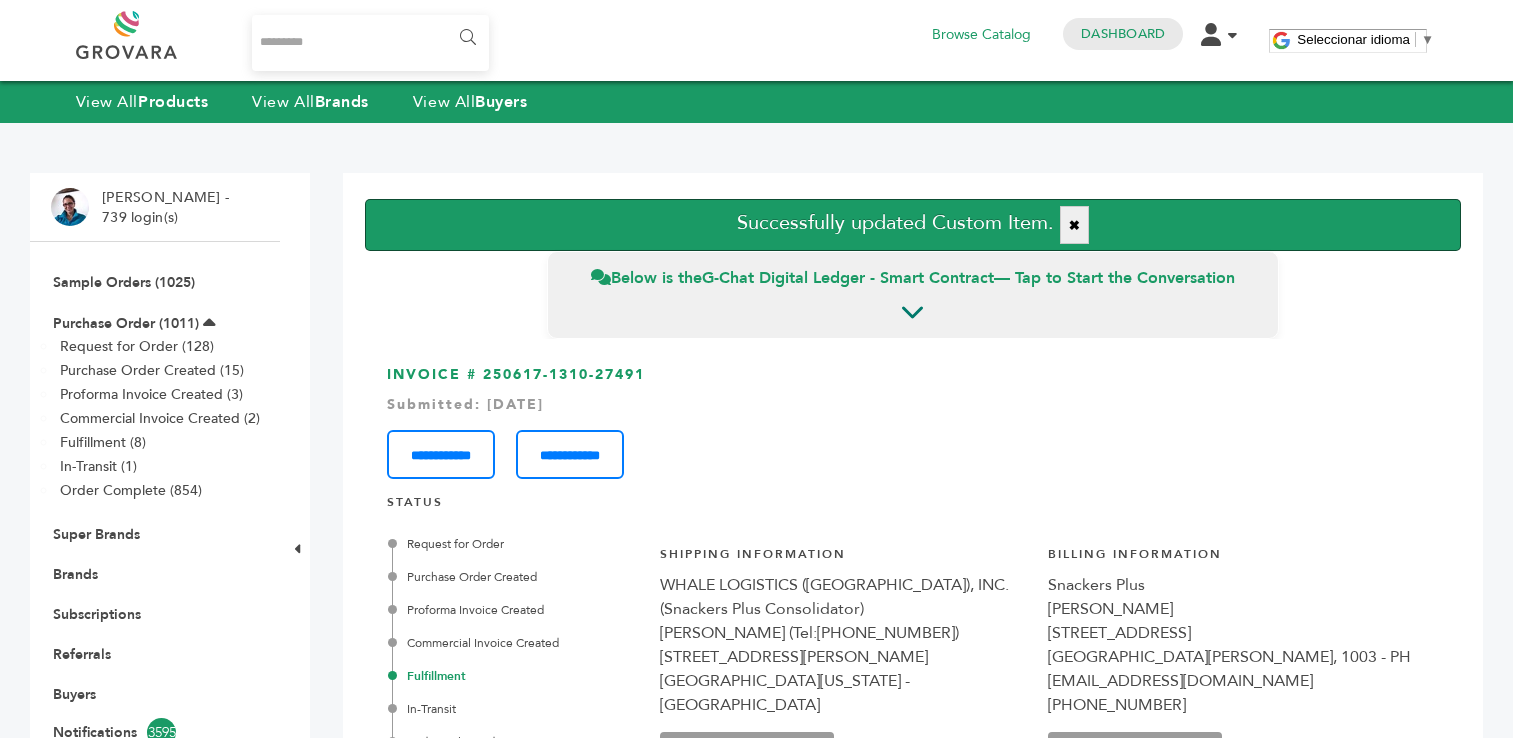 scroll, scrollTop: 0, scrollLeft: 0, axis: both 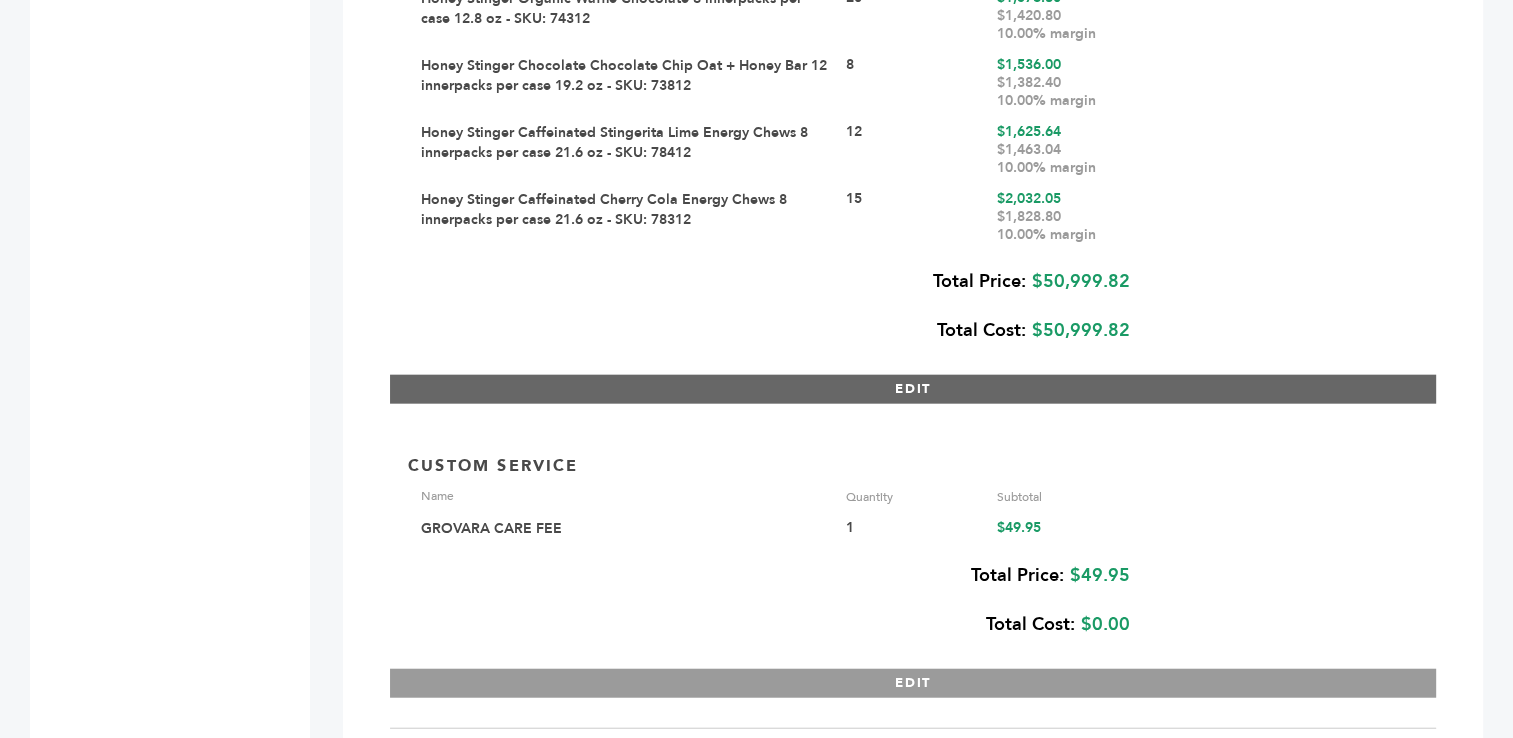 click on "EDIT" at bounding box center (913, 389) 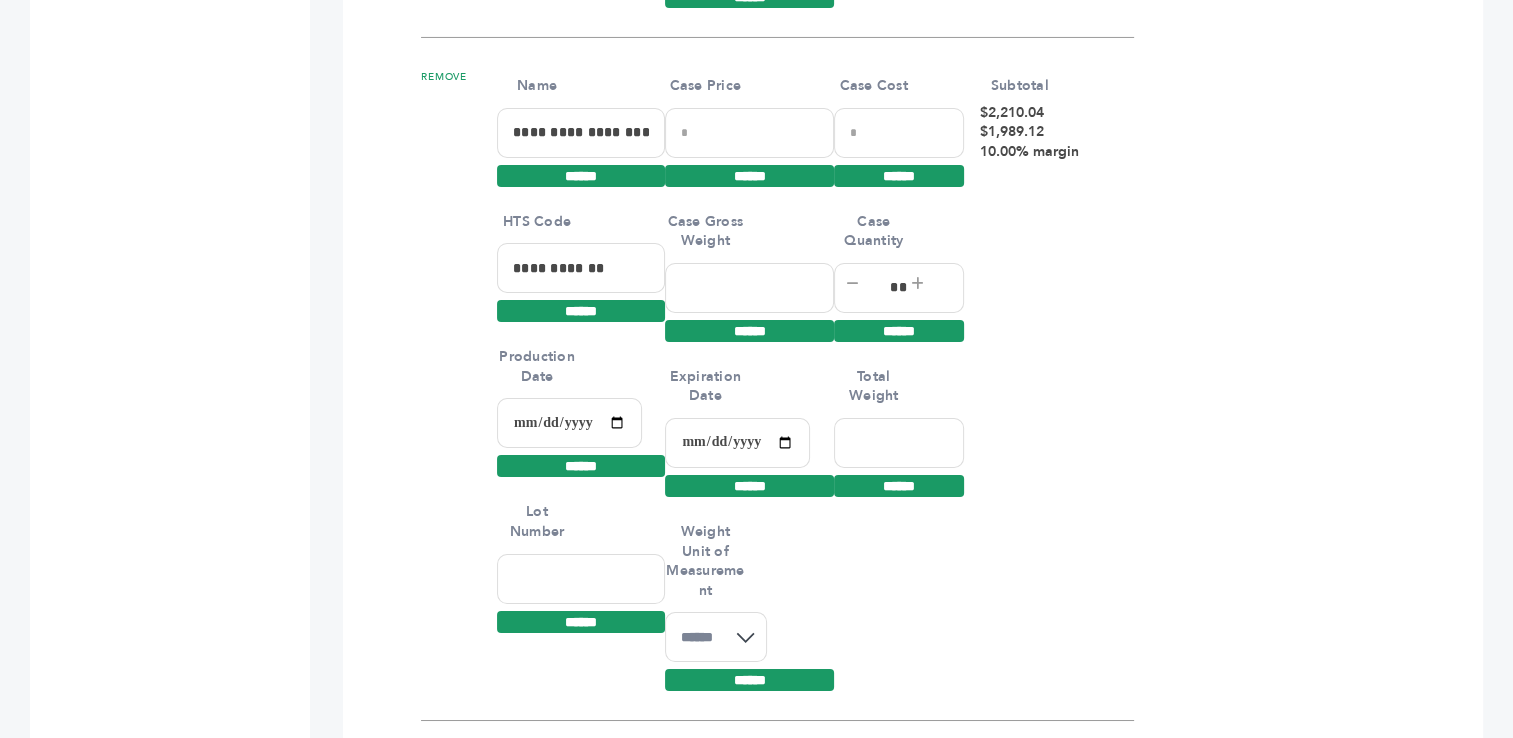 scroll, scrollTop: 7170, scrollLeft: 0, axis: vertical 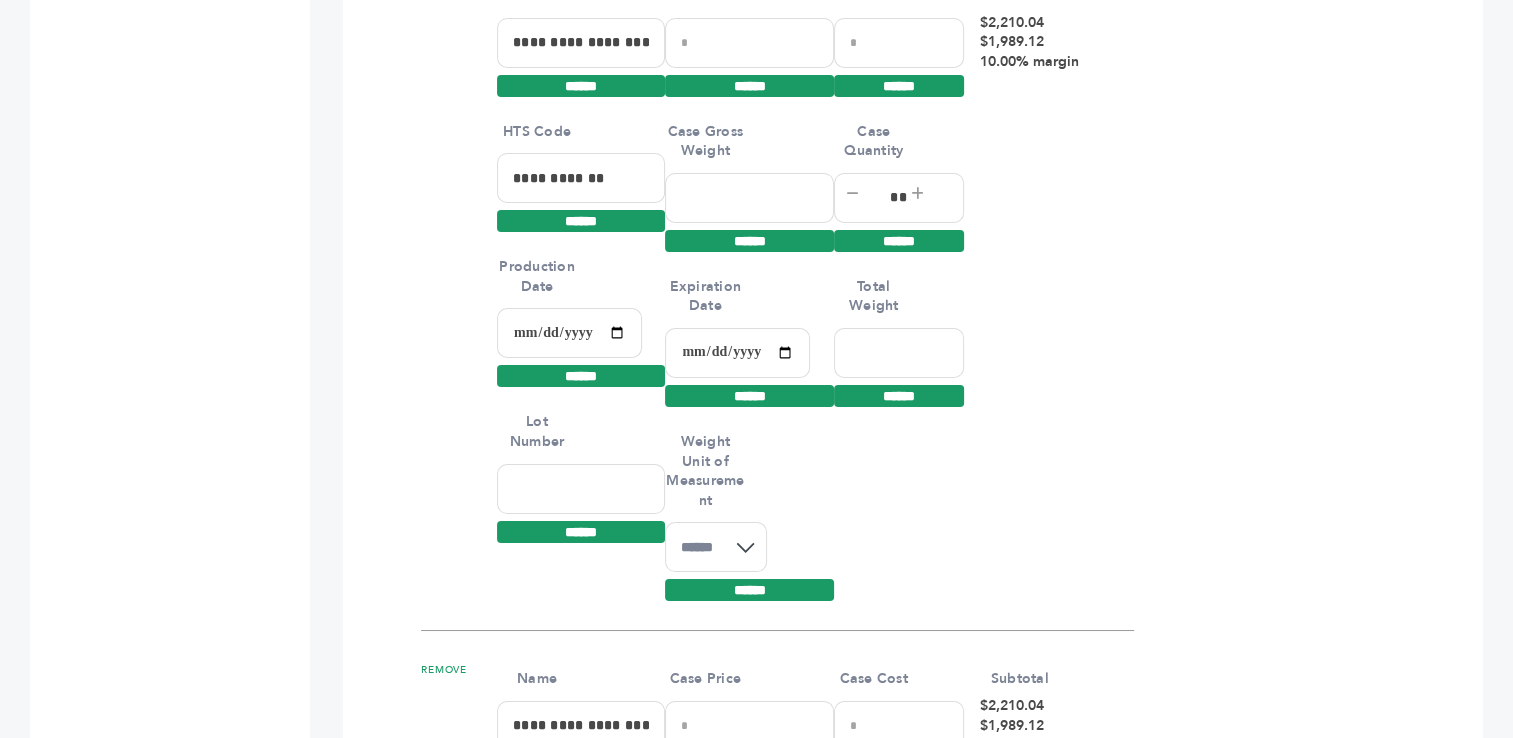 click at bounding box center (581, 489) 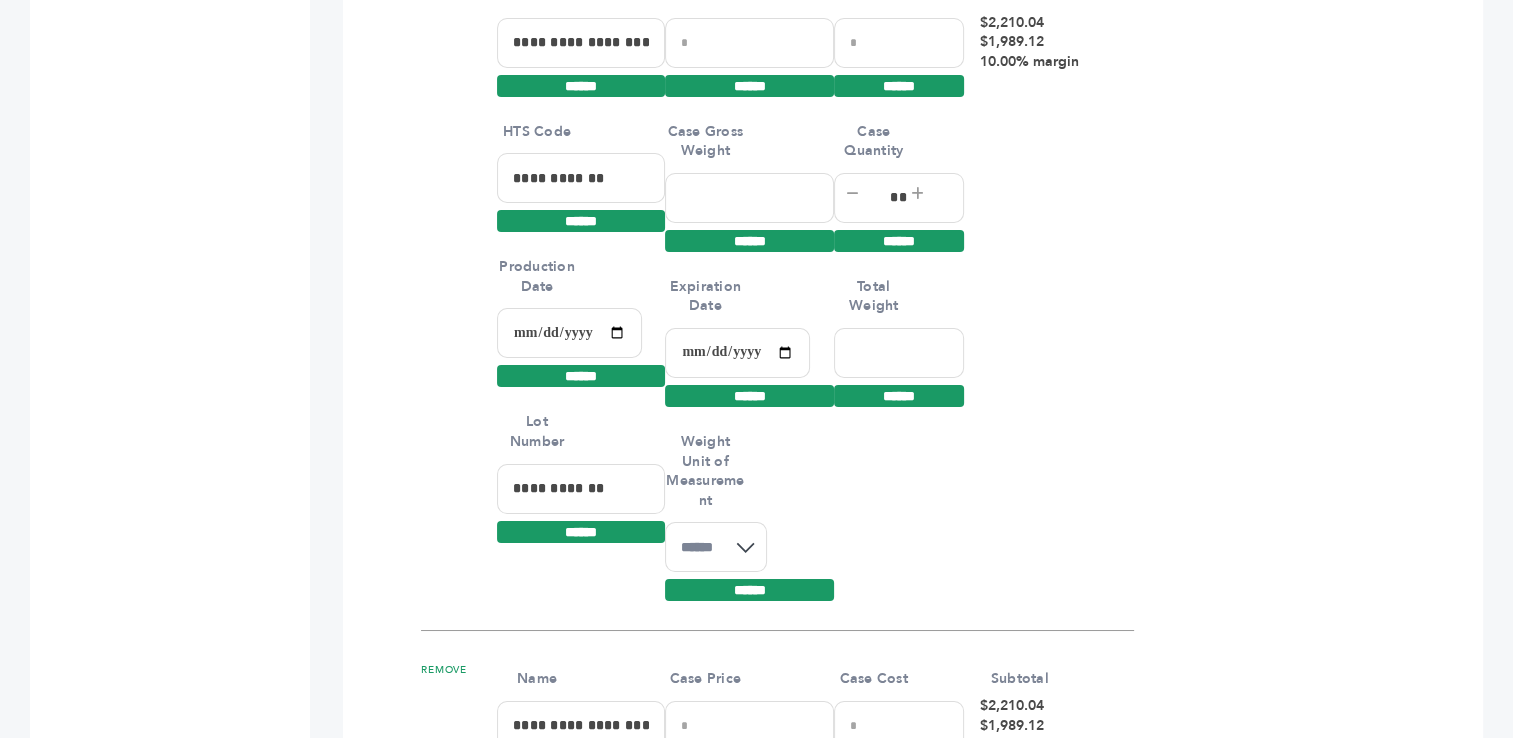 type on "**********" 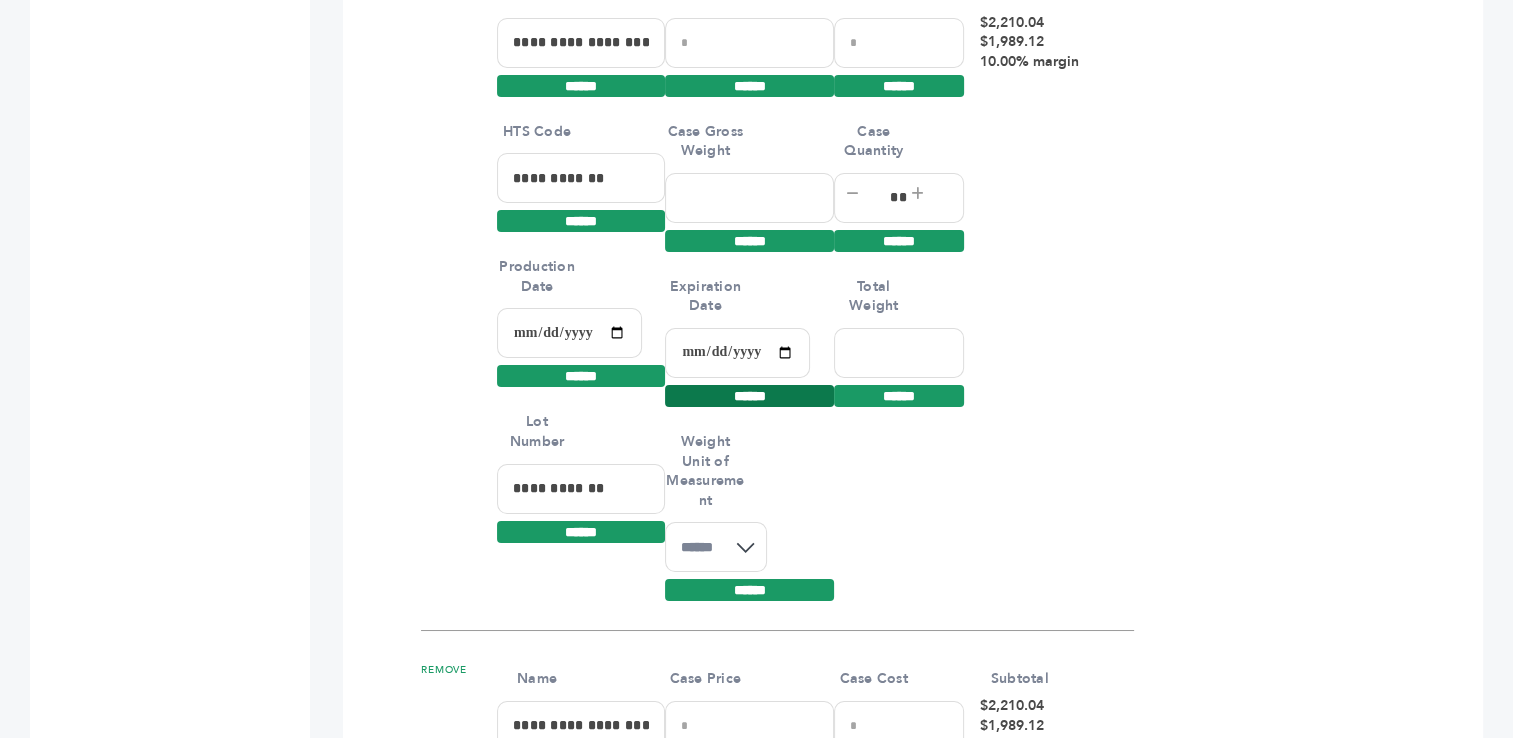 click on "******" at bounding box center [749, 396] 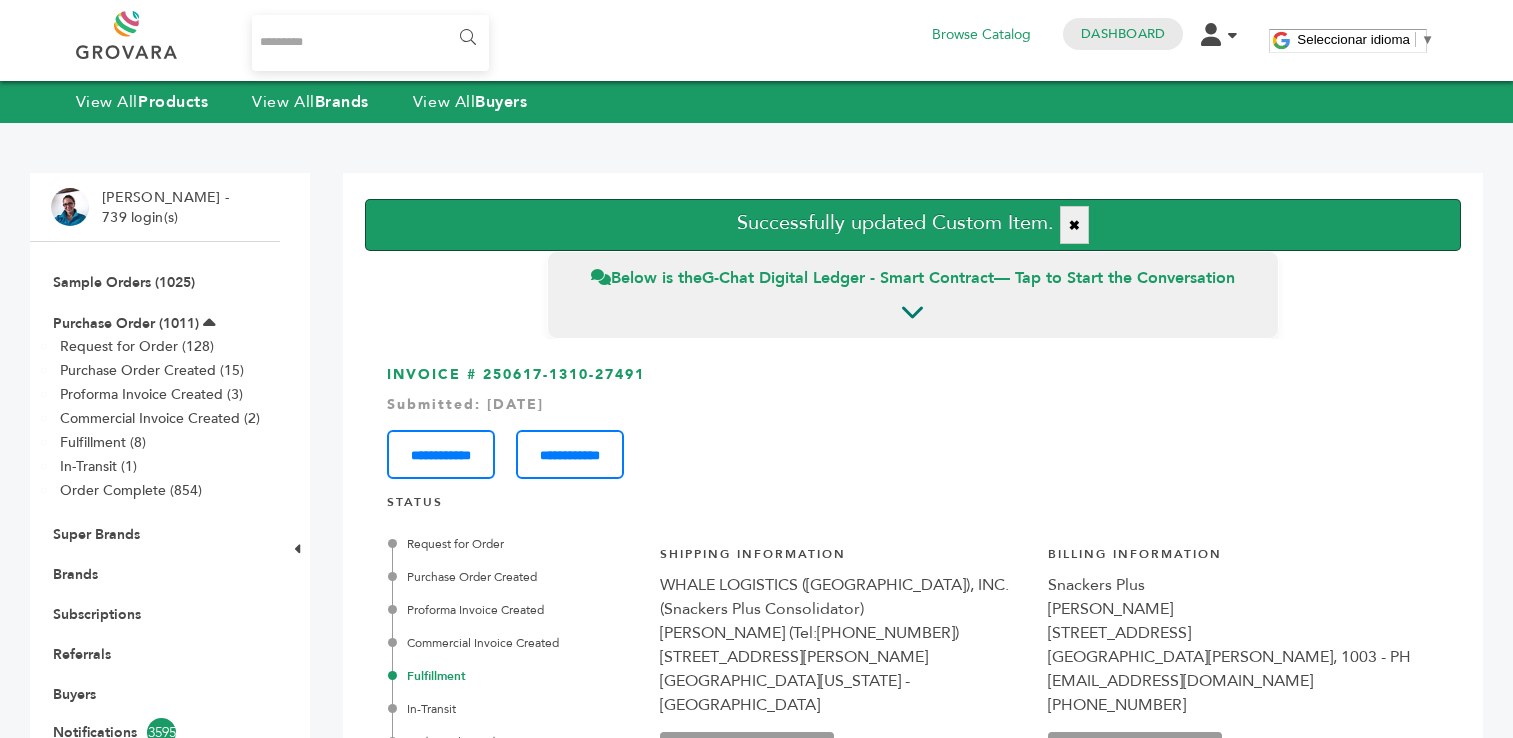 scroll, scrollTop: 0, scrollLeft: 0, axis: both 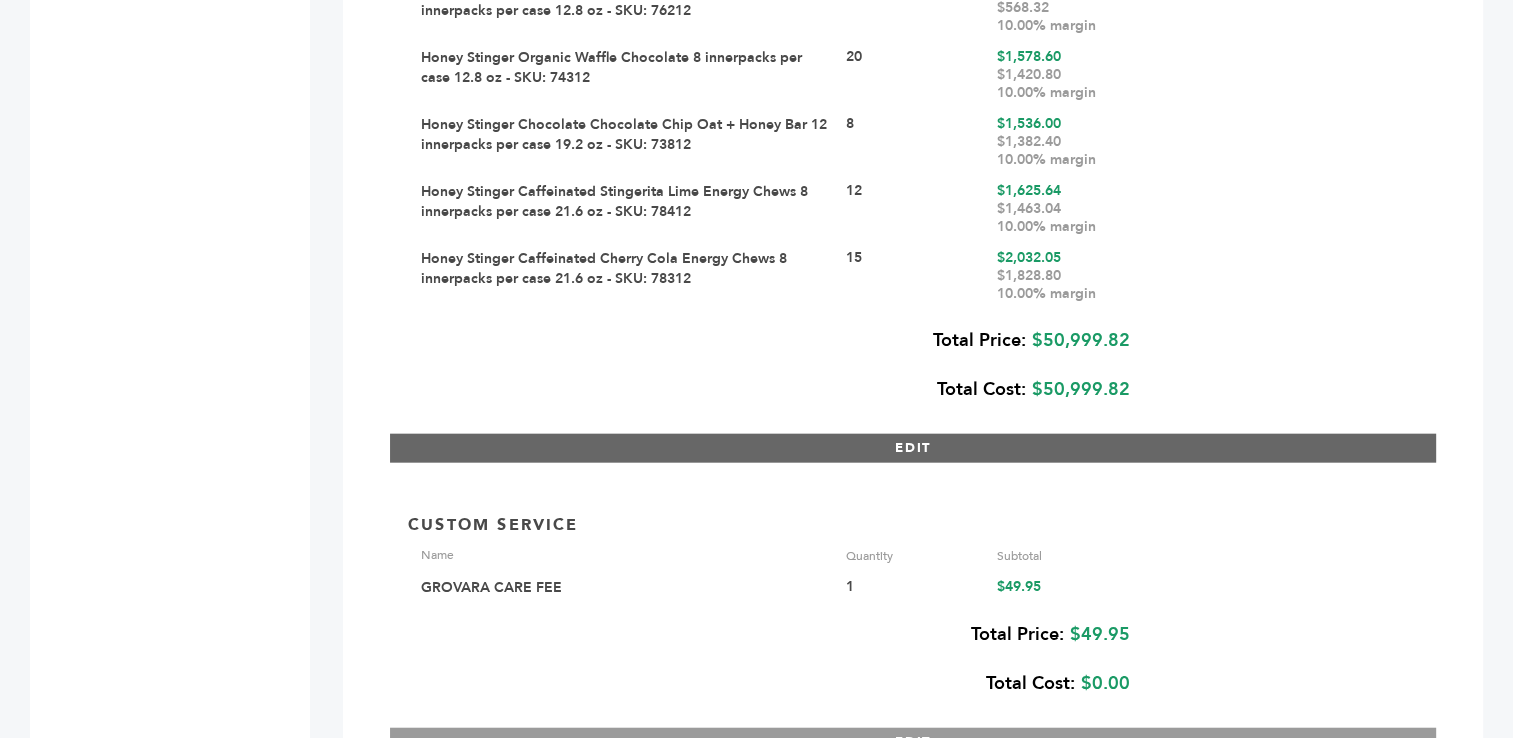 click on "EDIT" at bounding box center (913, 448) 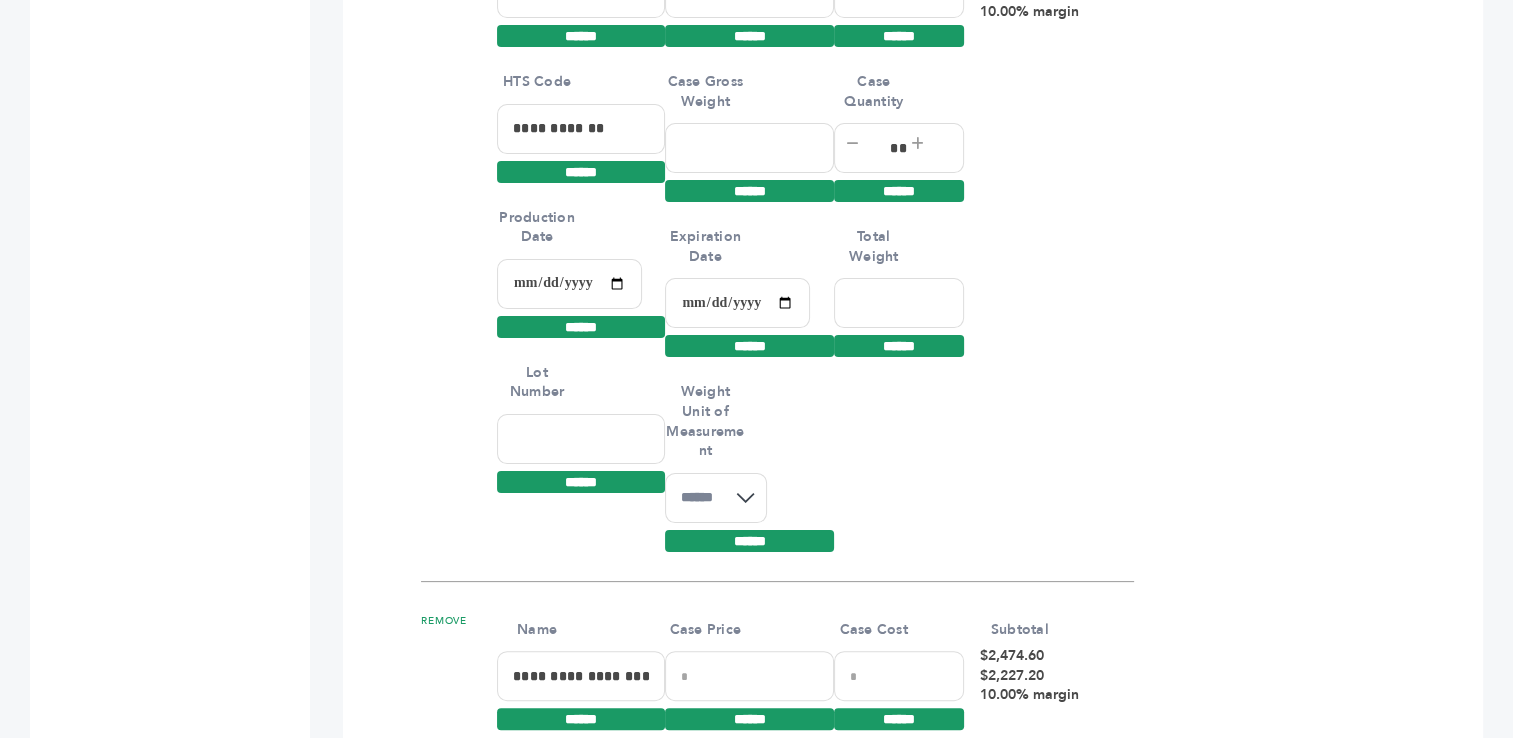 scroll, scrollTop: 7925, scrollLeft: 0, axis: vertical 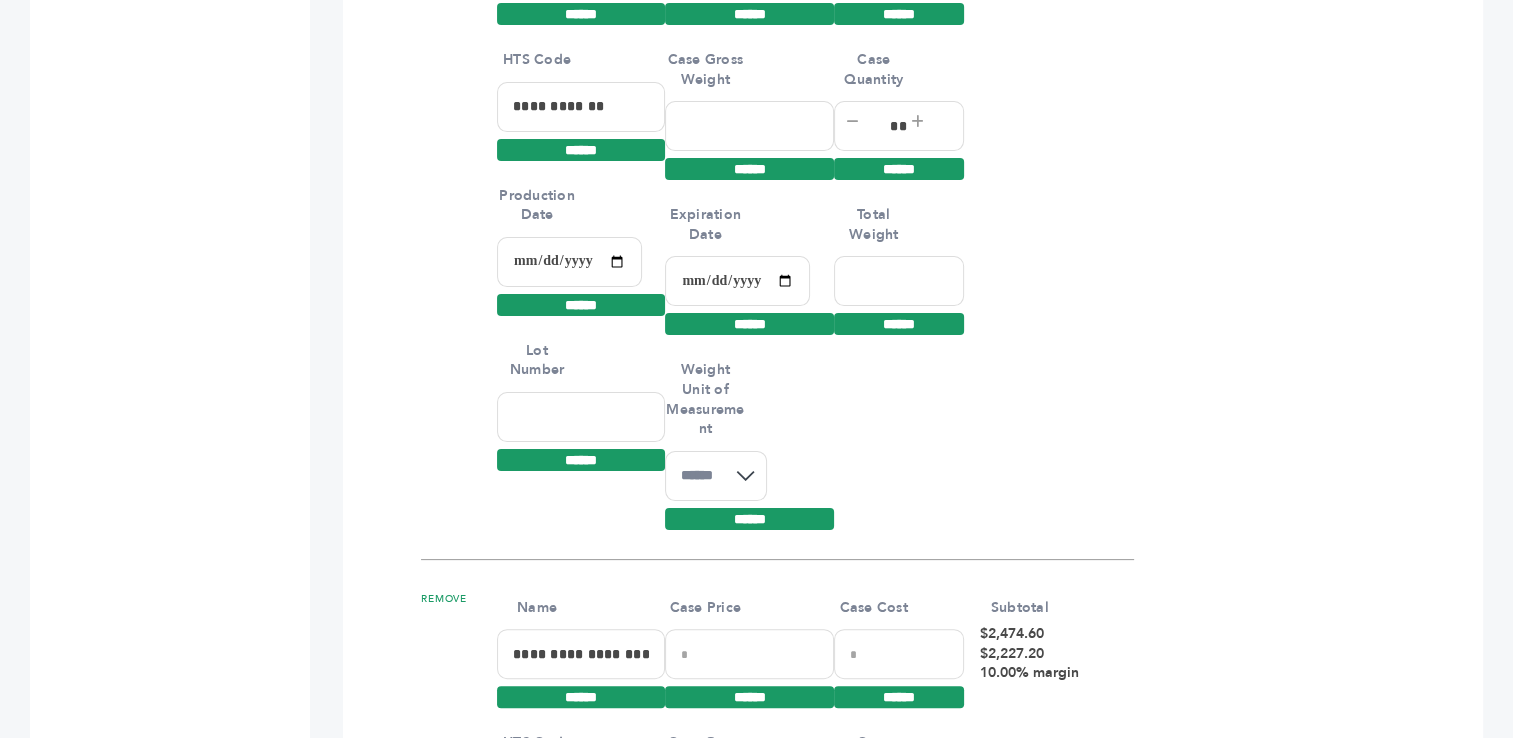 click at bounding box center [581, 417] 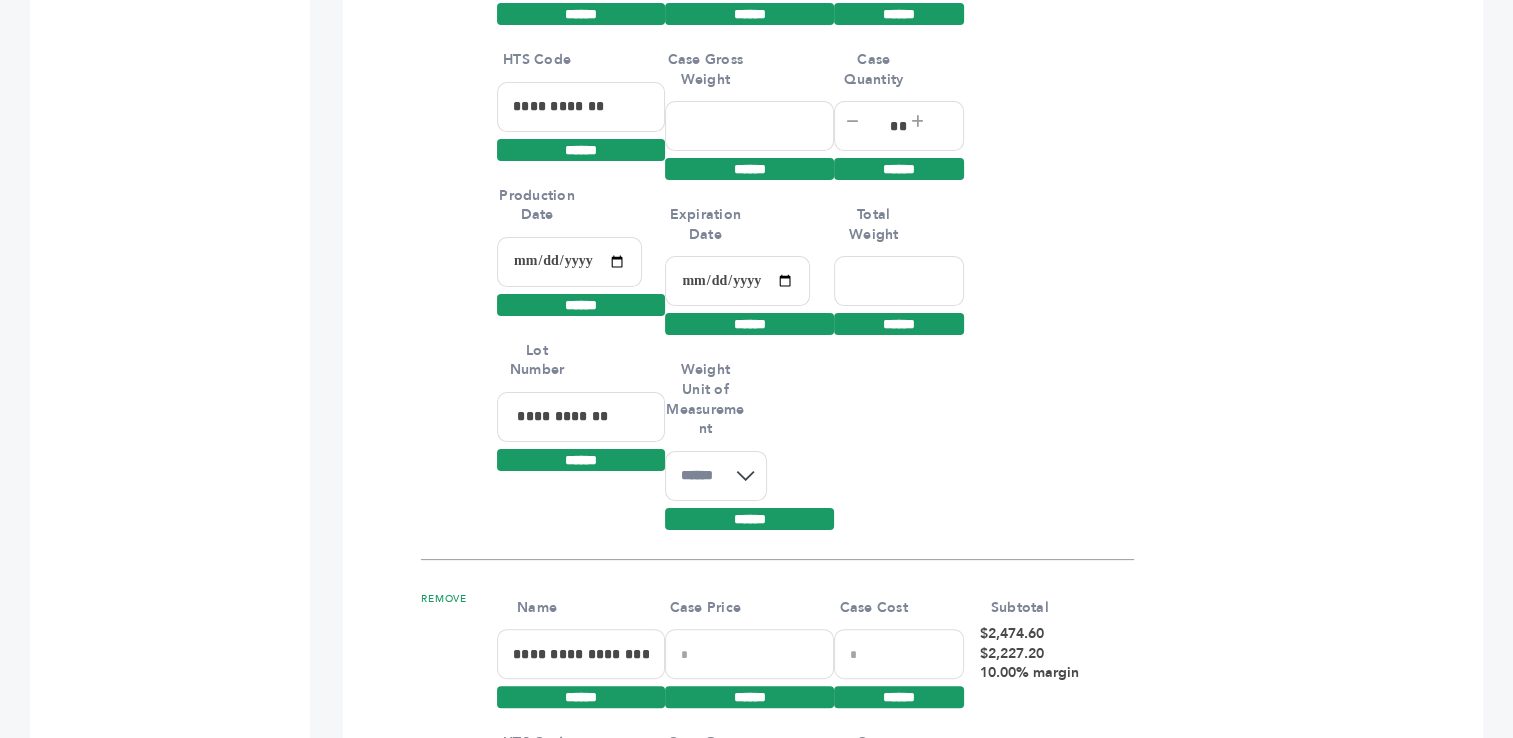type on "**********" 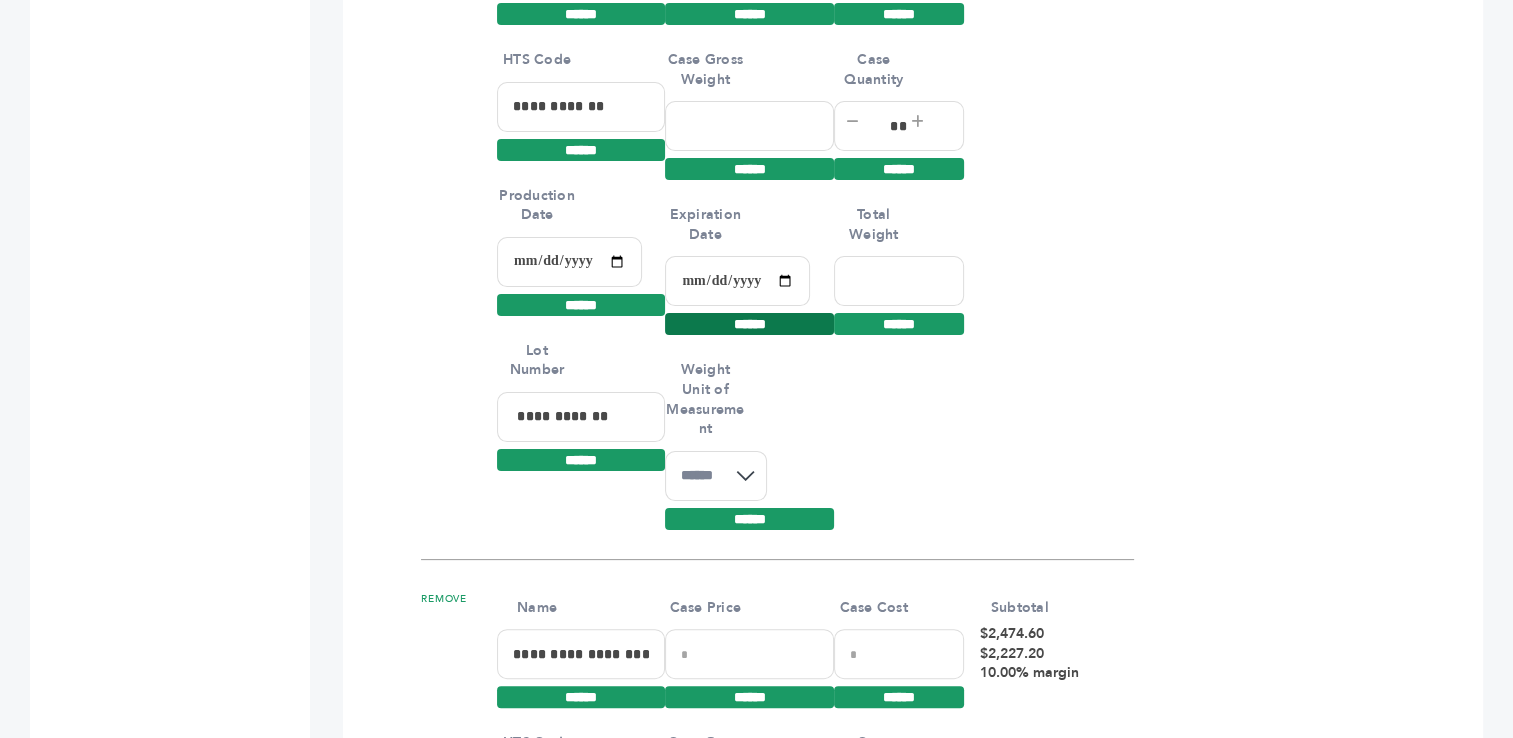 click on "******" at bounding box center (749, 324) 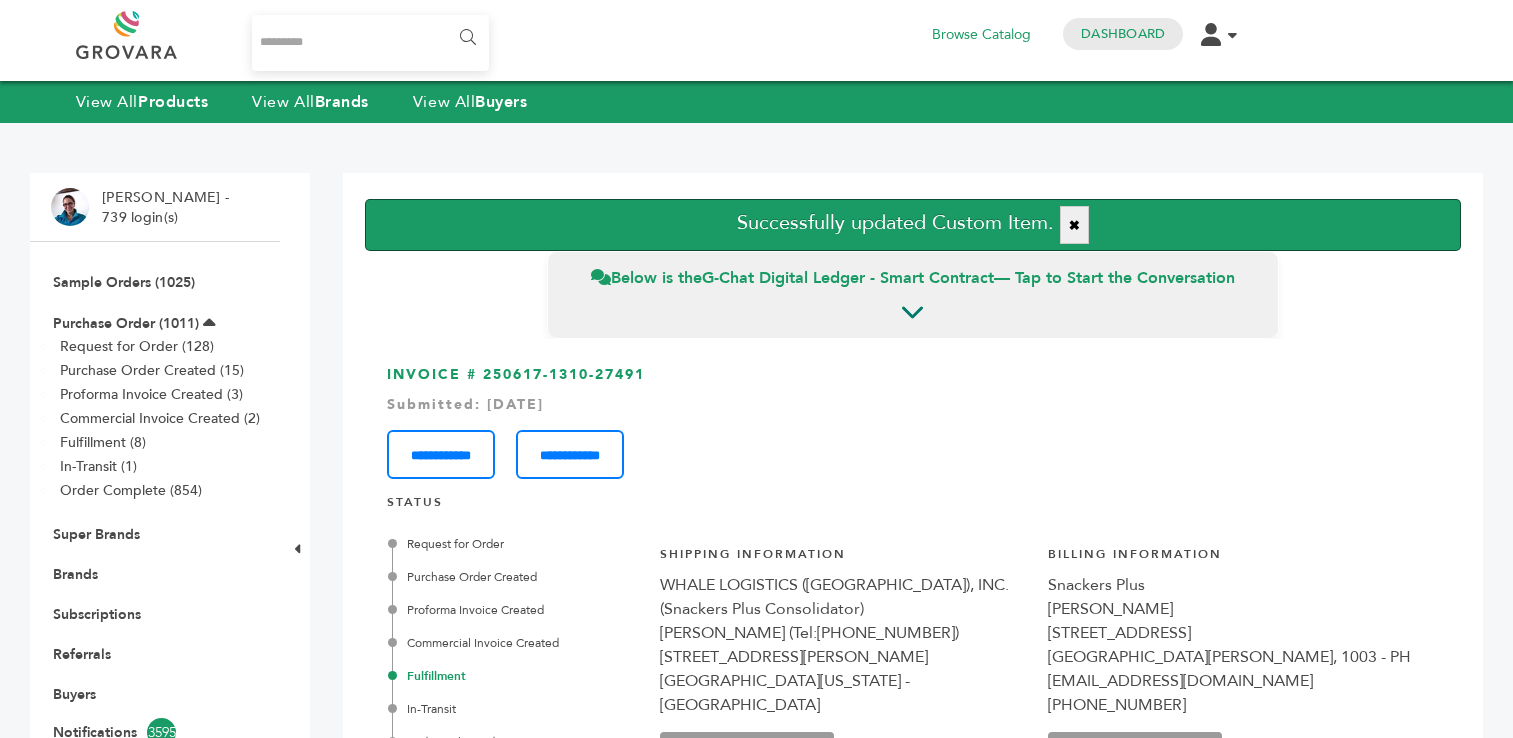scroll, scrollTop: 0, scrollLeft: 0, axis: both 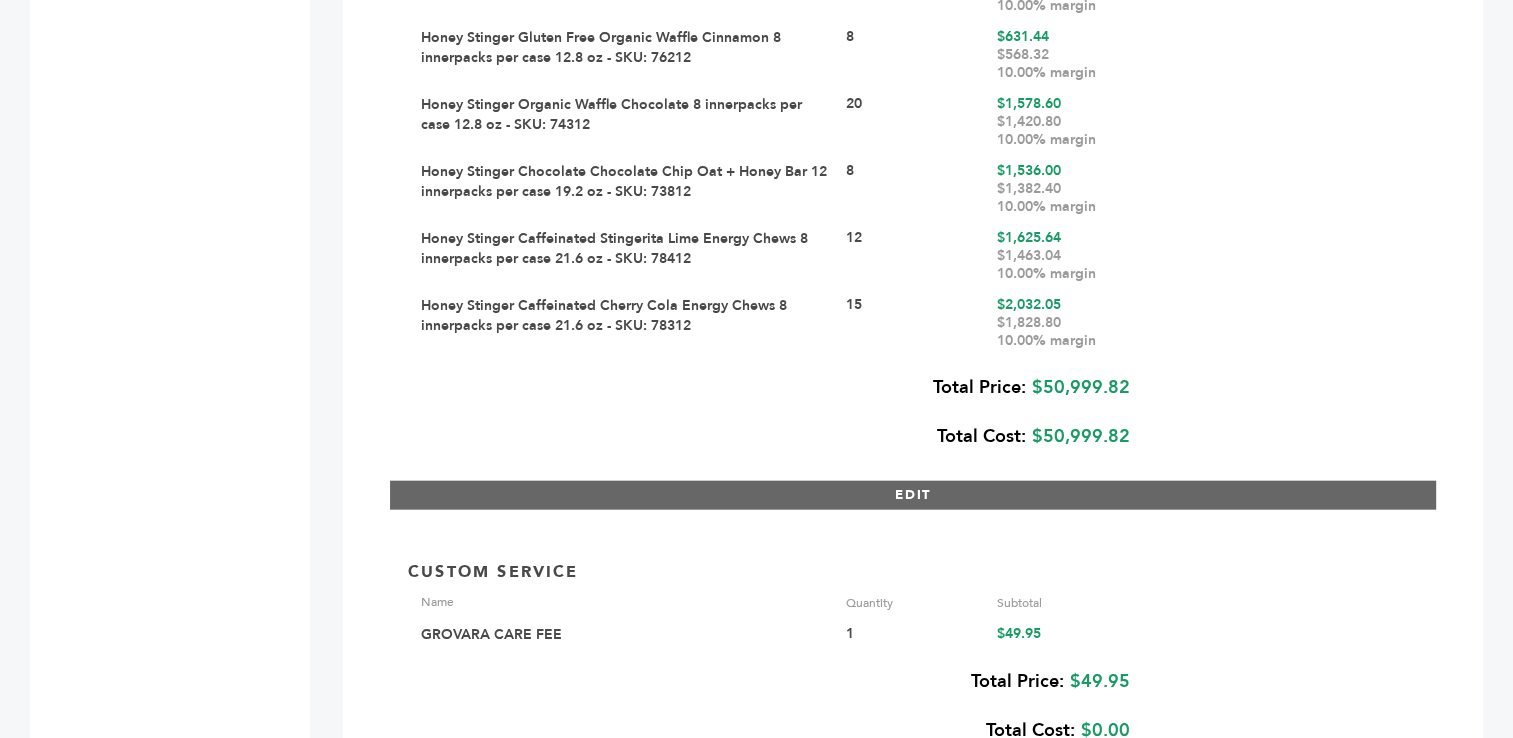 click on "EDIT" at bounding box center (913, 495) 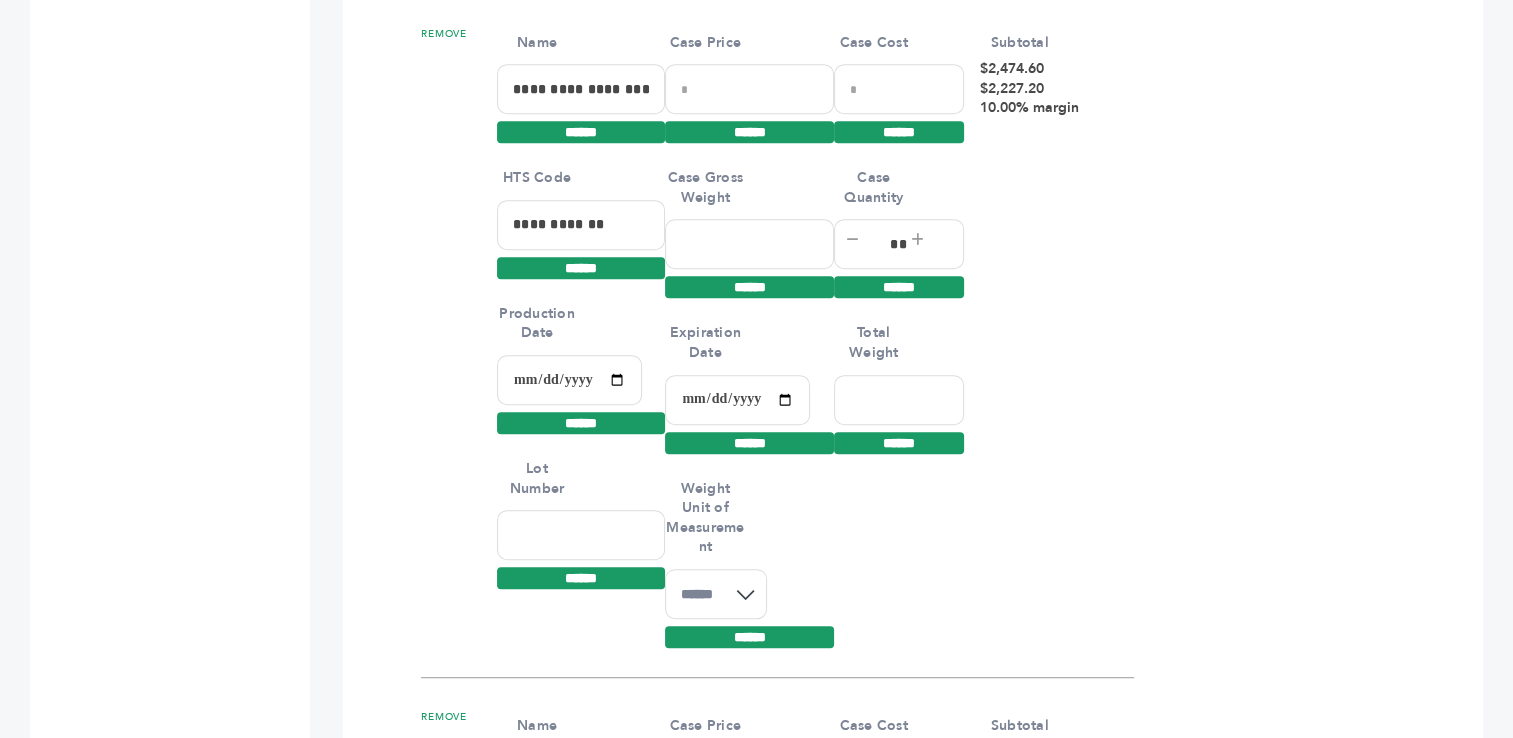 scroll, scrollTop: 8535, scrollLeft: 0, axis: vertical 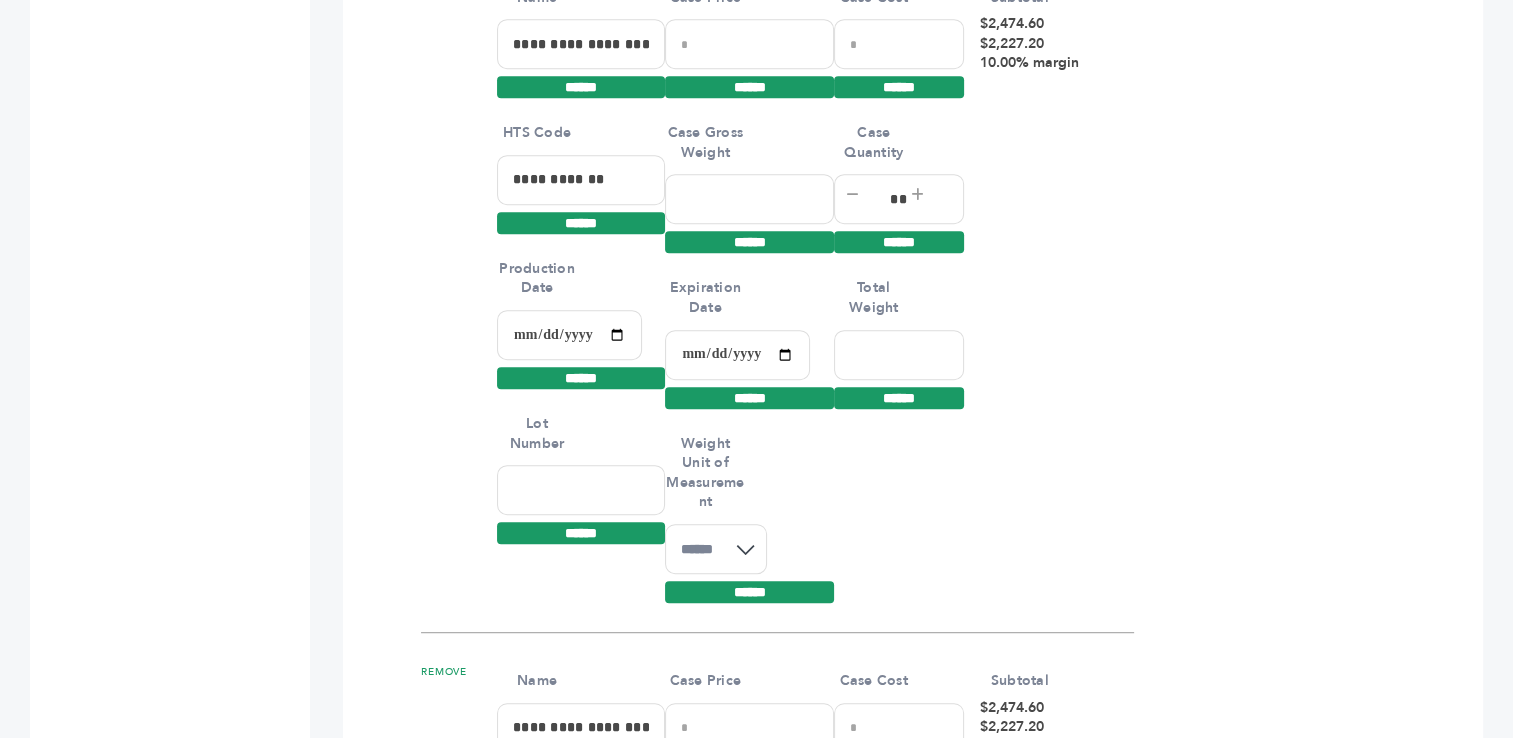 click at bounding box center (581, 490) 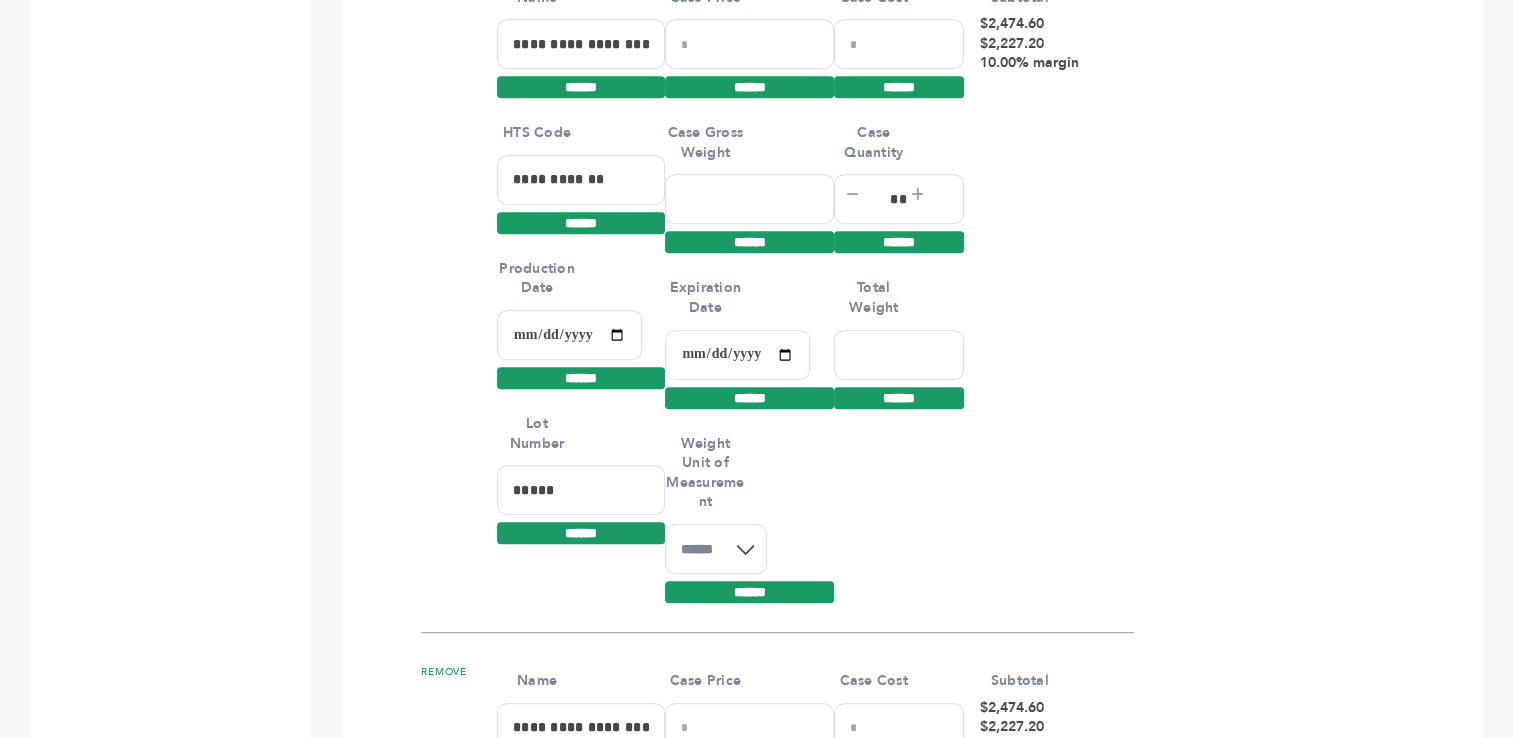 type on "*****" 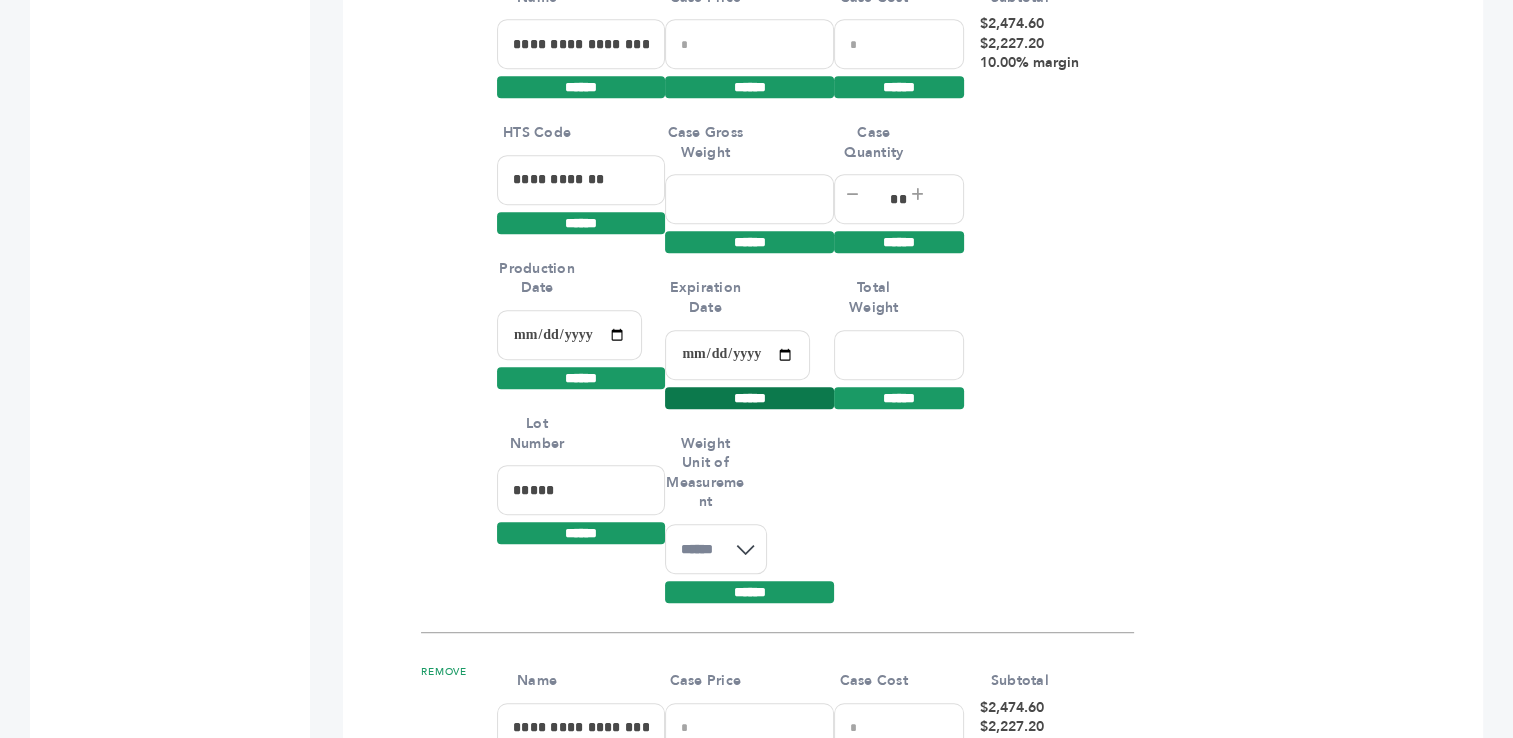 click on "******" at bounding box center (749, 398) 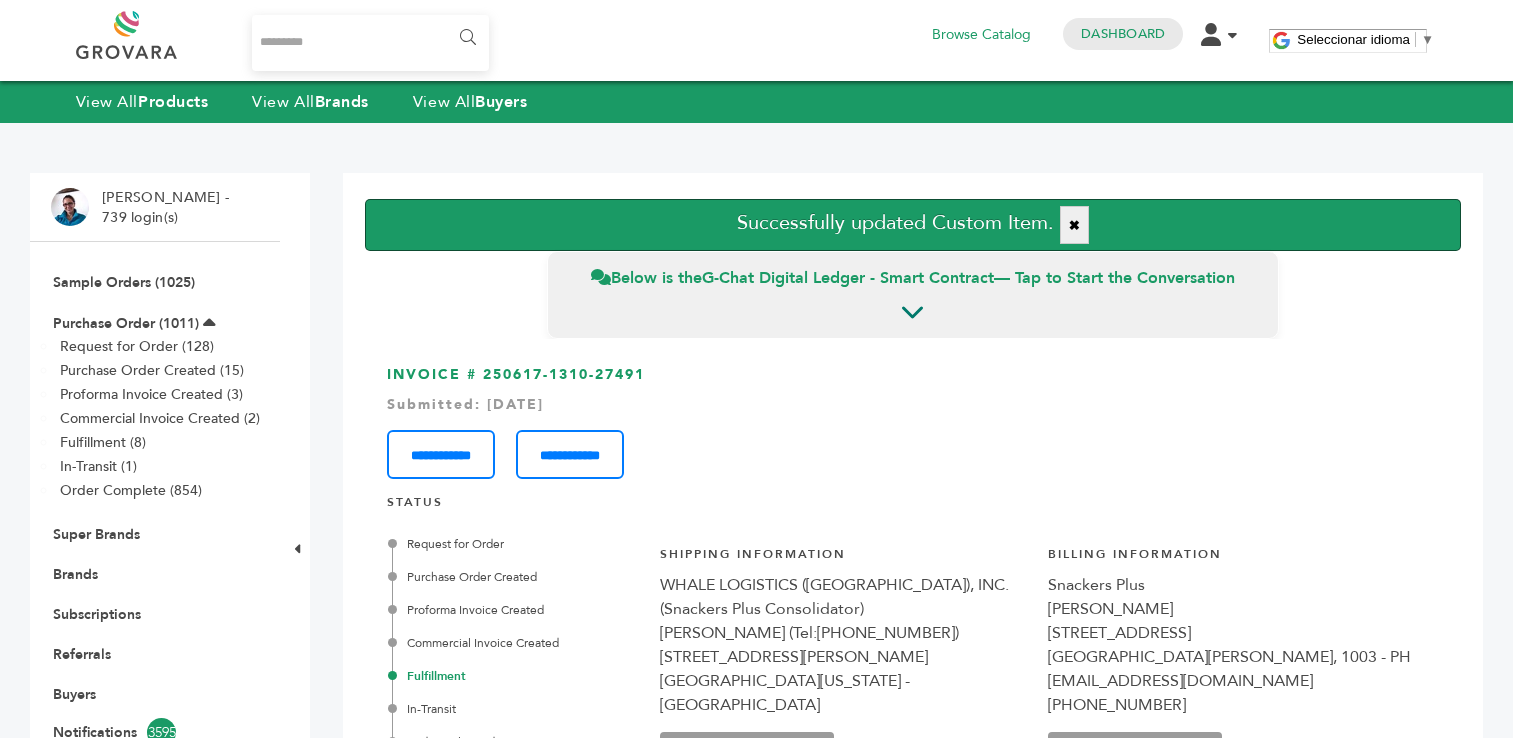 scroll, scrollTop: 0, scrollLeft: 0, axis: both 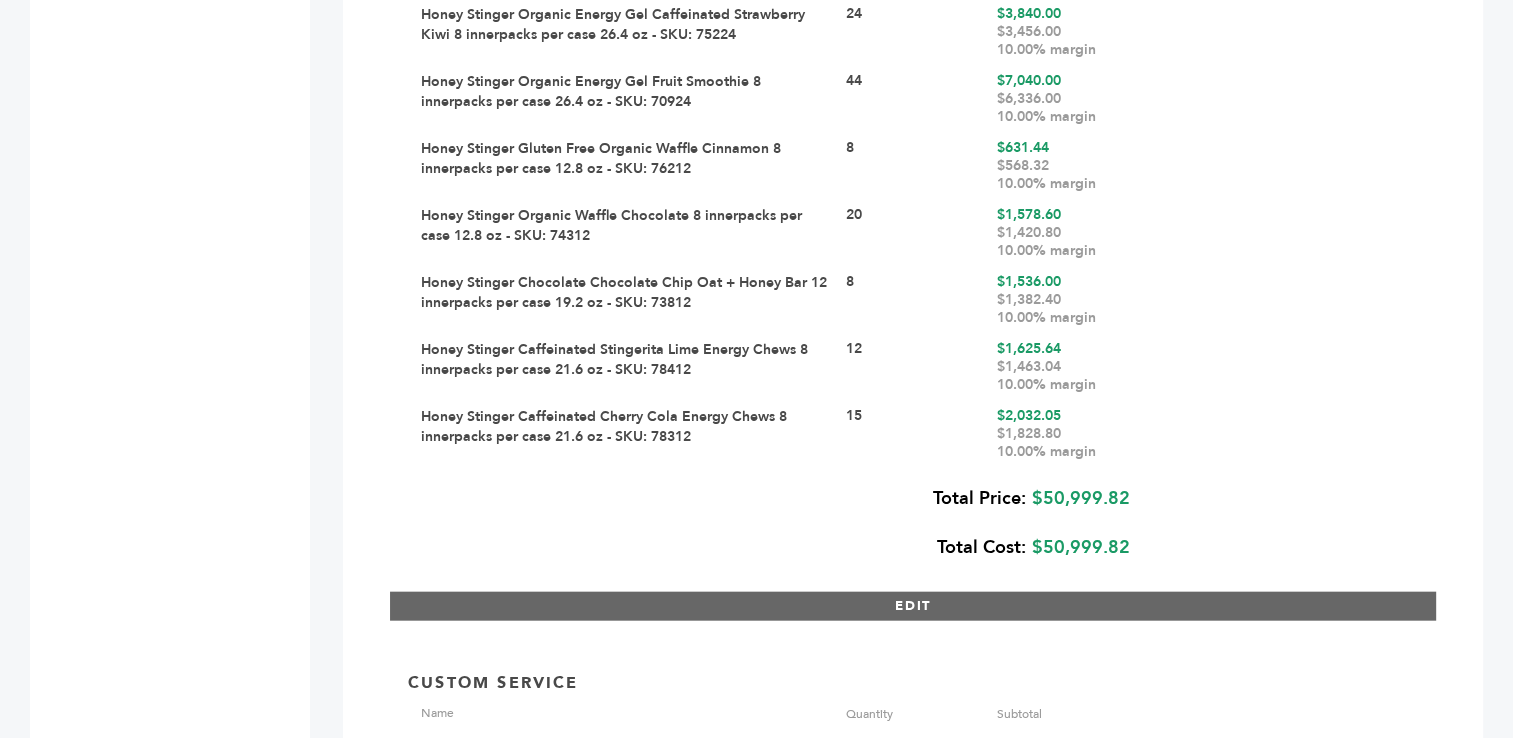 click on "EDIT" at bounding box center (913, 606) 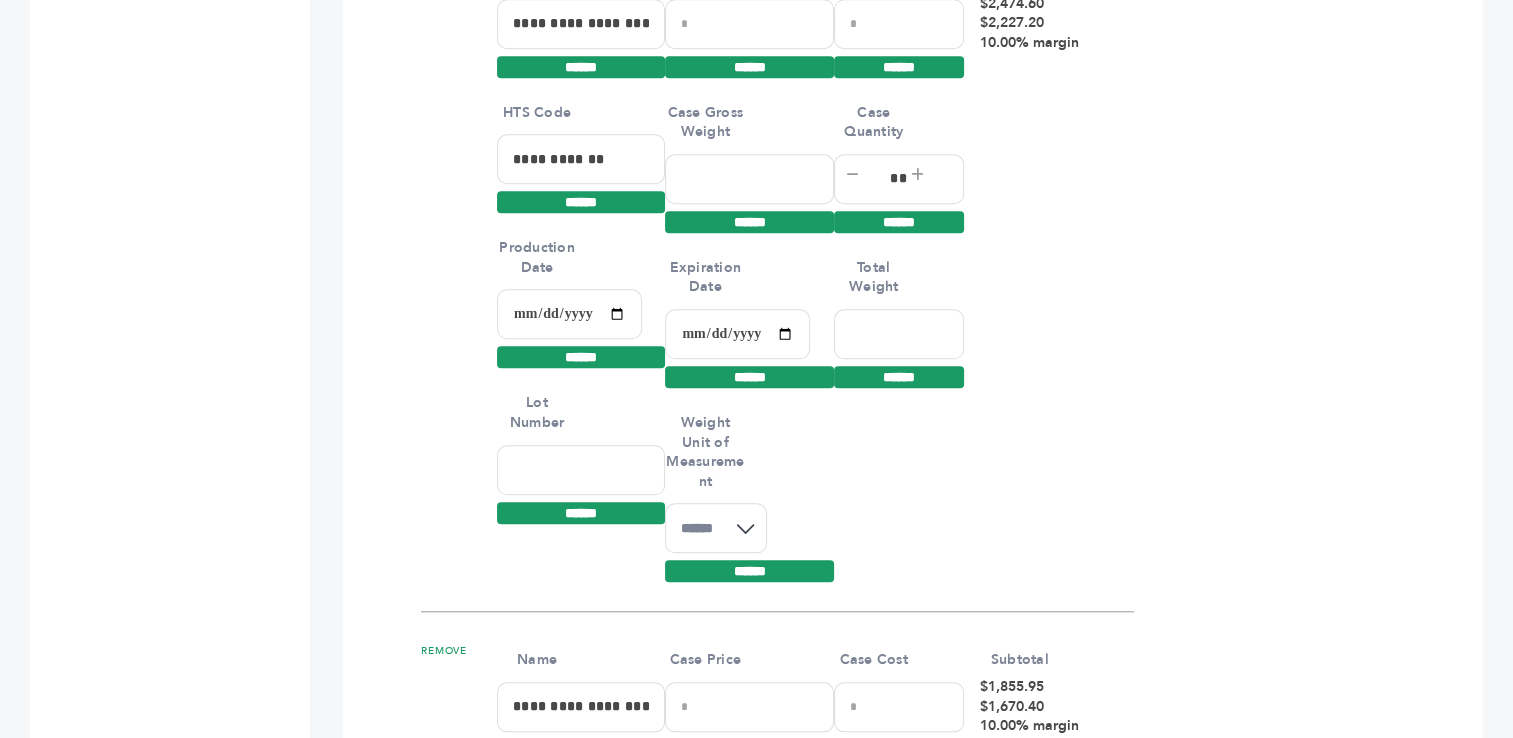 scroll, scrollTop: 9307, scrollLeft: 0, axis: vertical 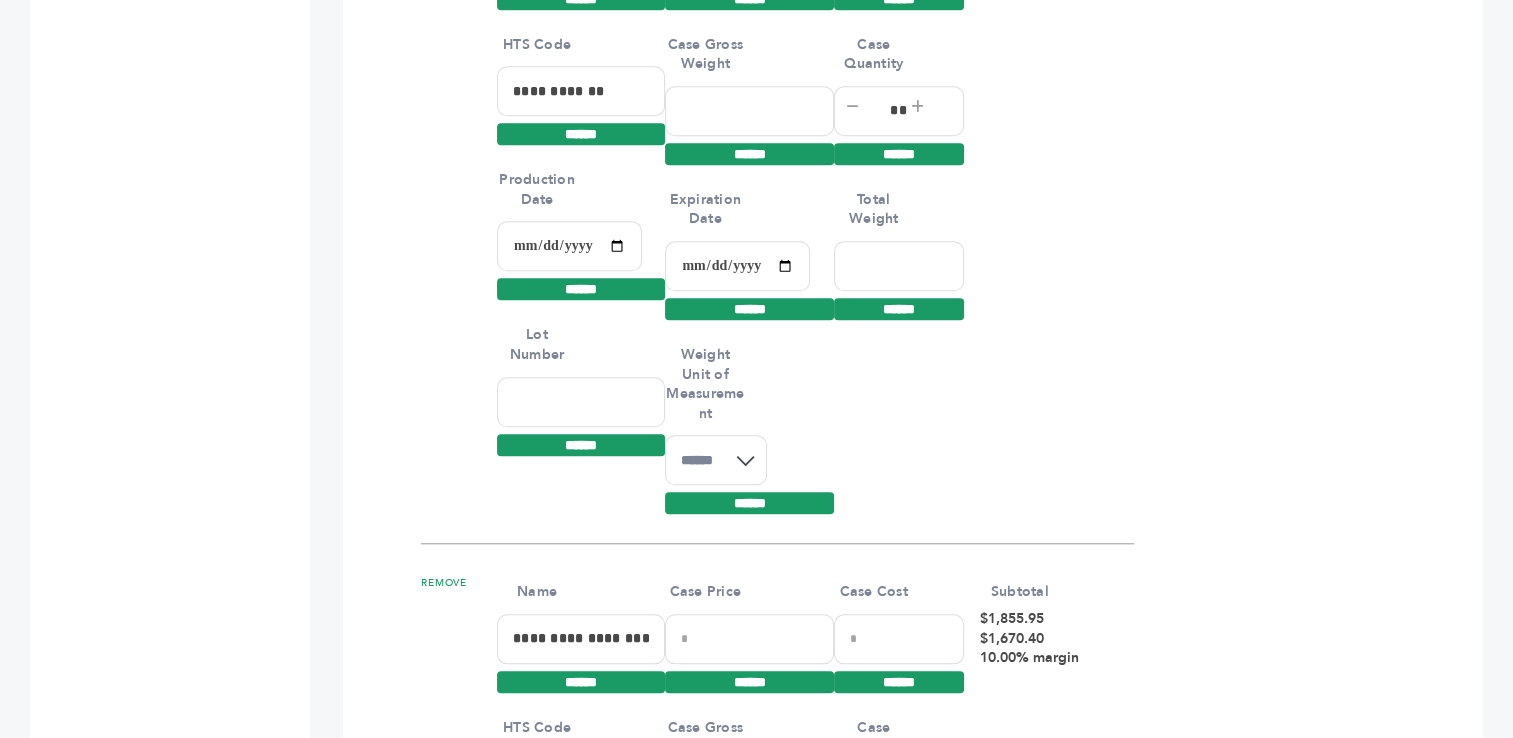 click at bounding box center [581, 402] 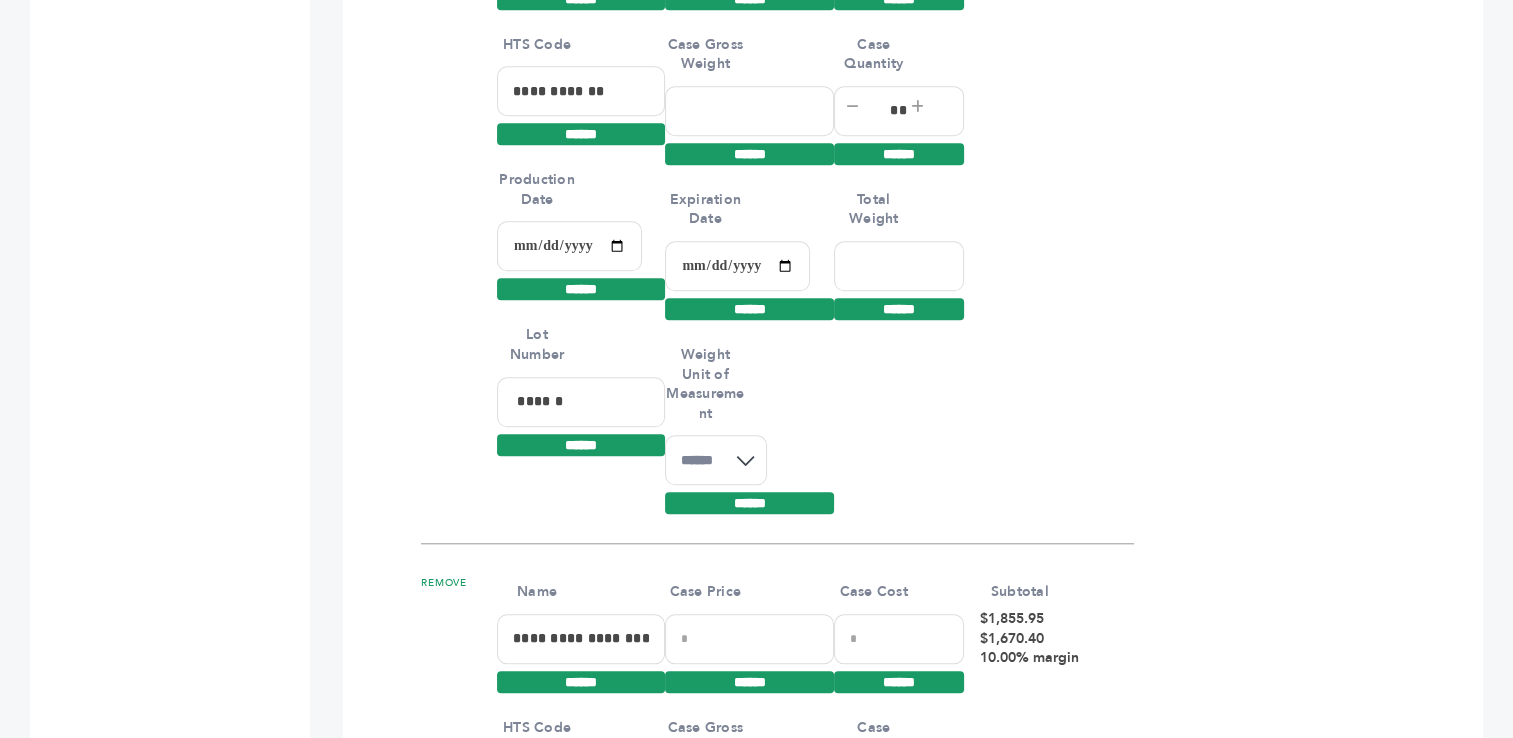type on "******" 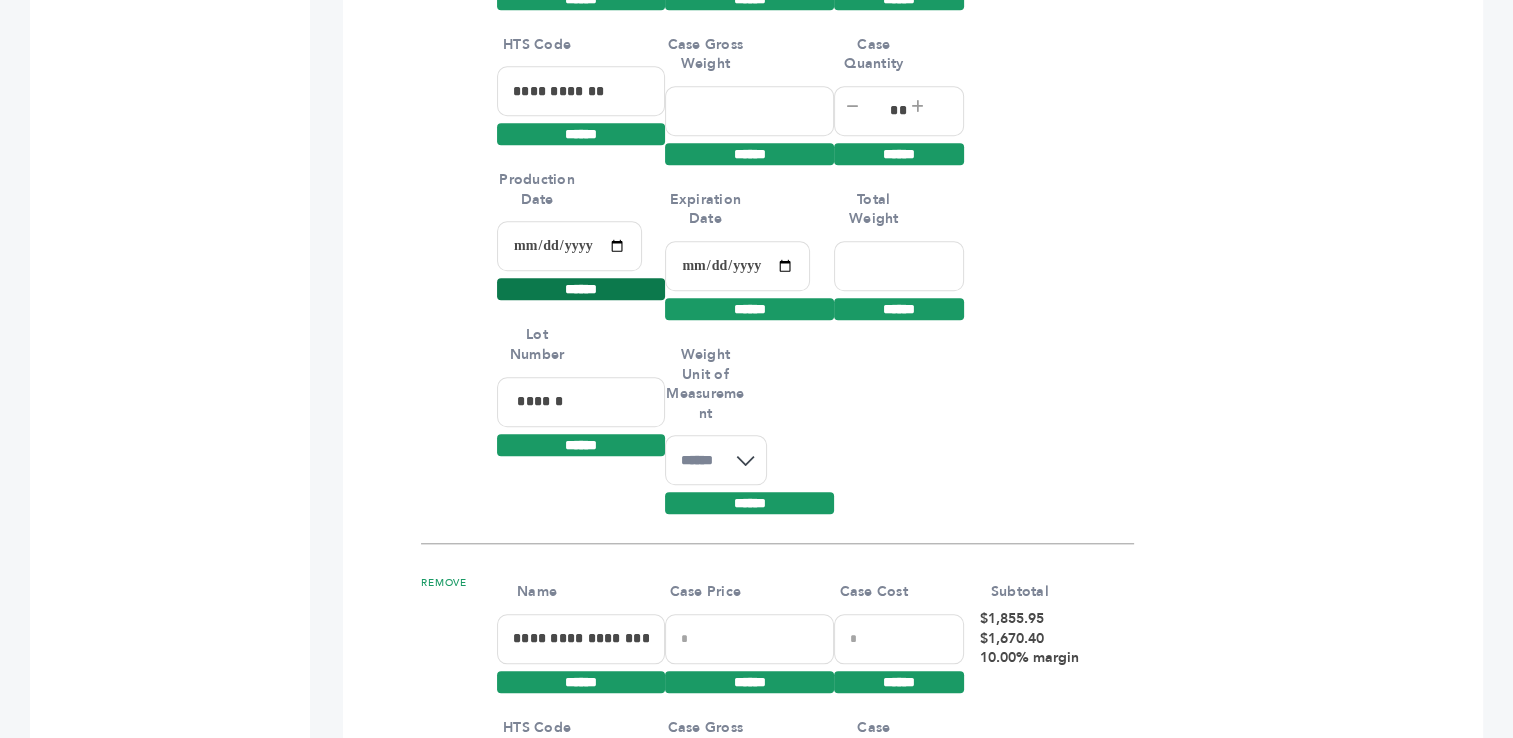 click on "******" at bounding box center [581, 289] 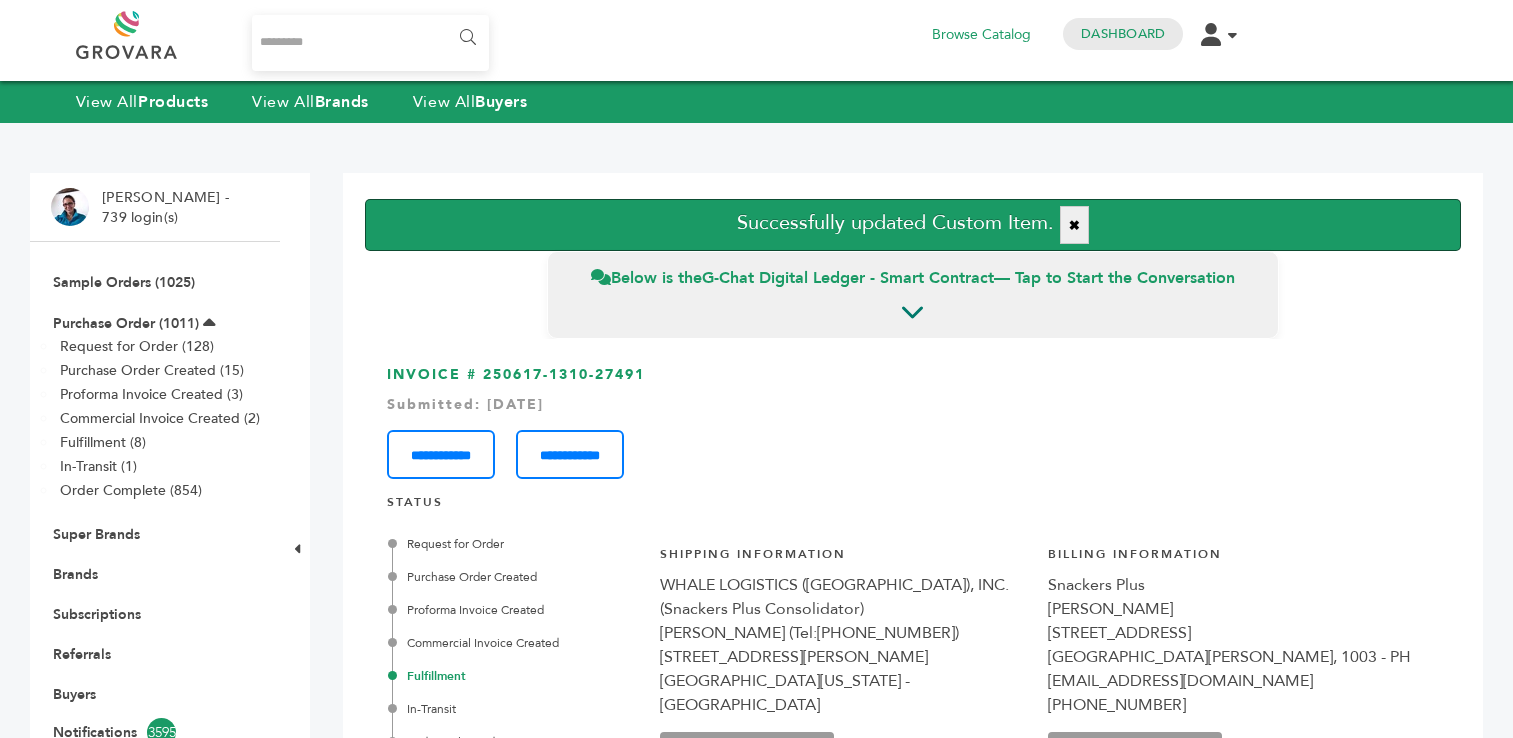 scroll, scrollTop: 0, scrollLeft: 0, axis: both 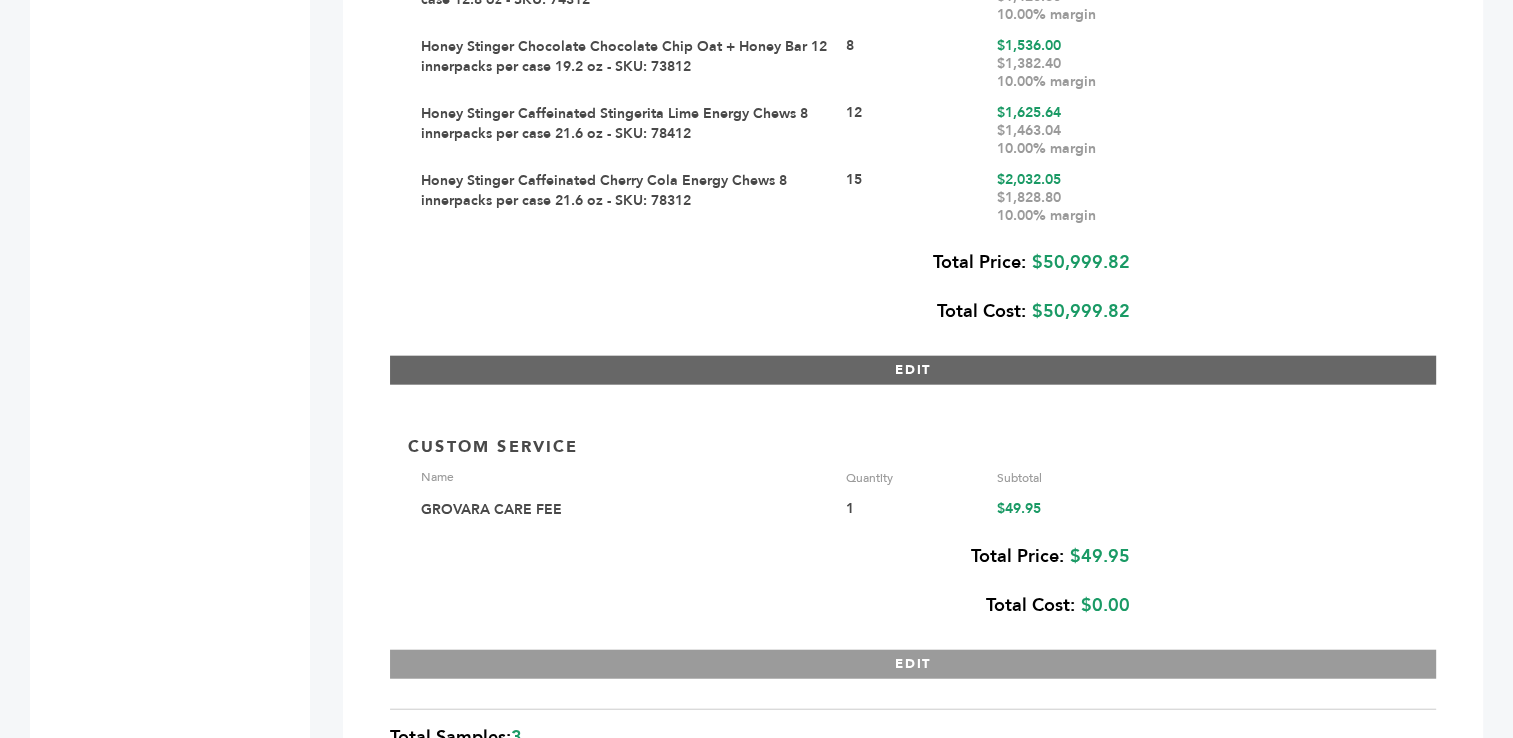 click on "EDIT" at bounding box center (913, 370) 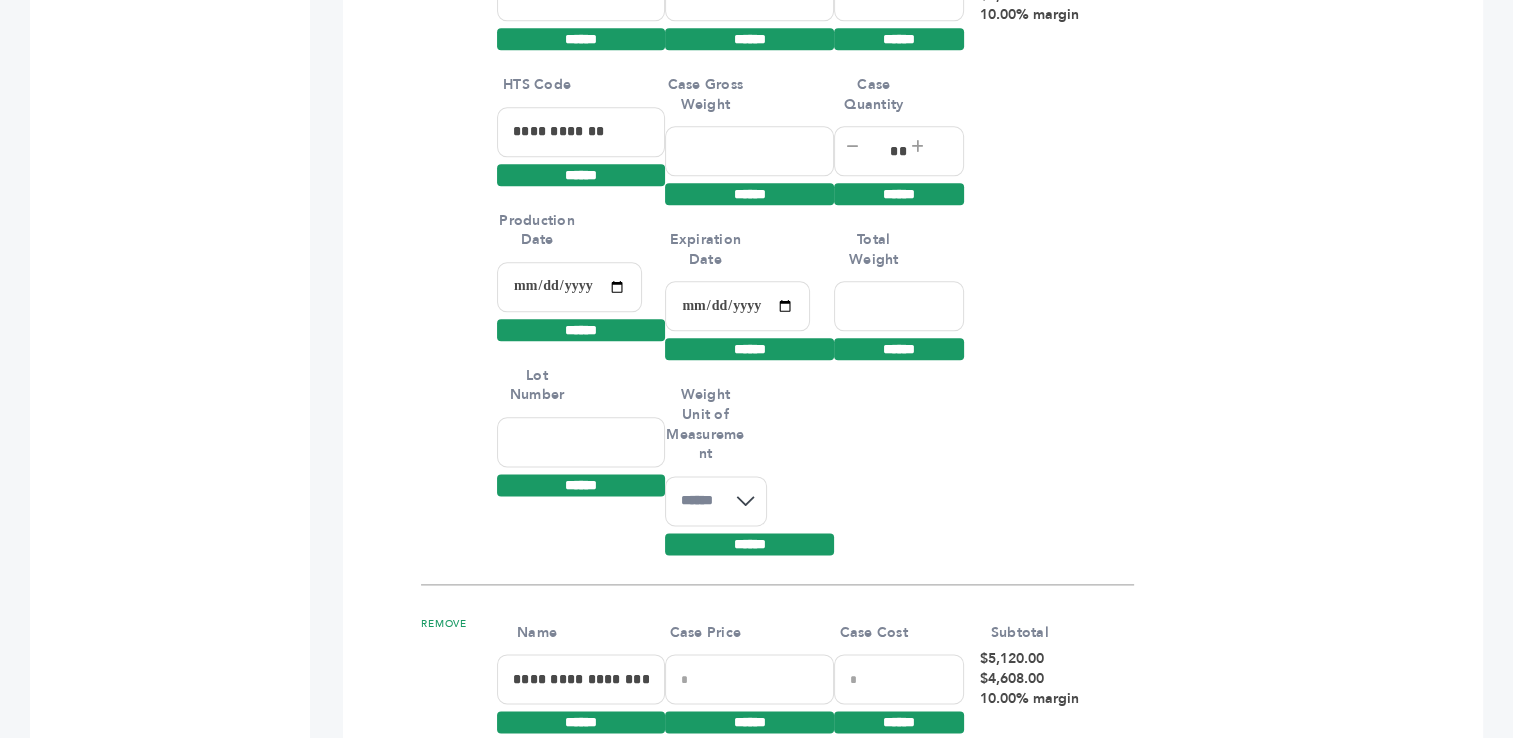 scroll, scrollTop: 10064, scrollLeft: 0, axis: vertical 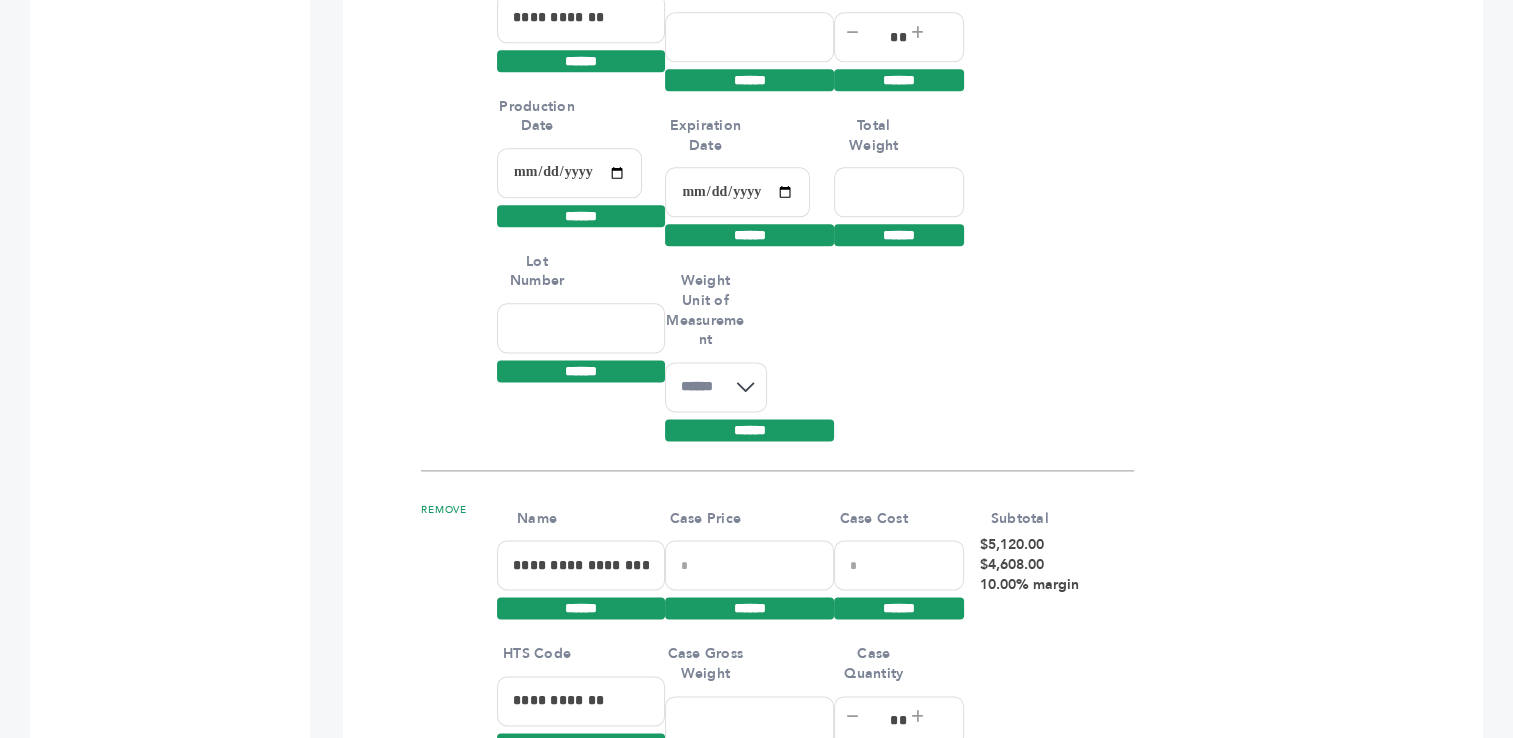 click at bounding box center [581, 328] 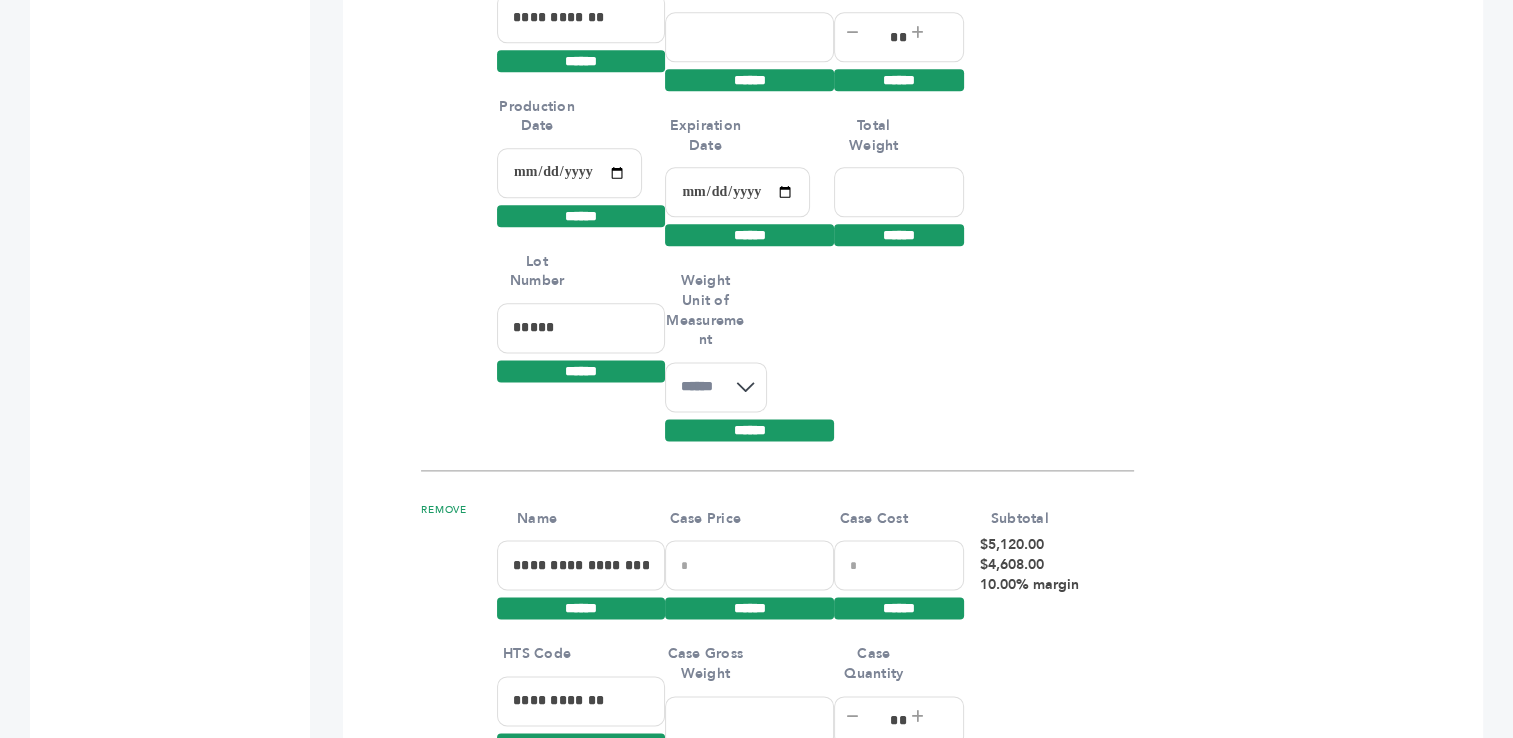 type on "*****" 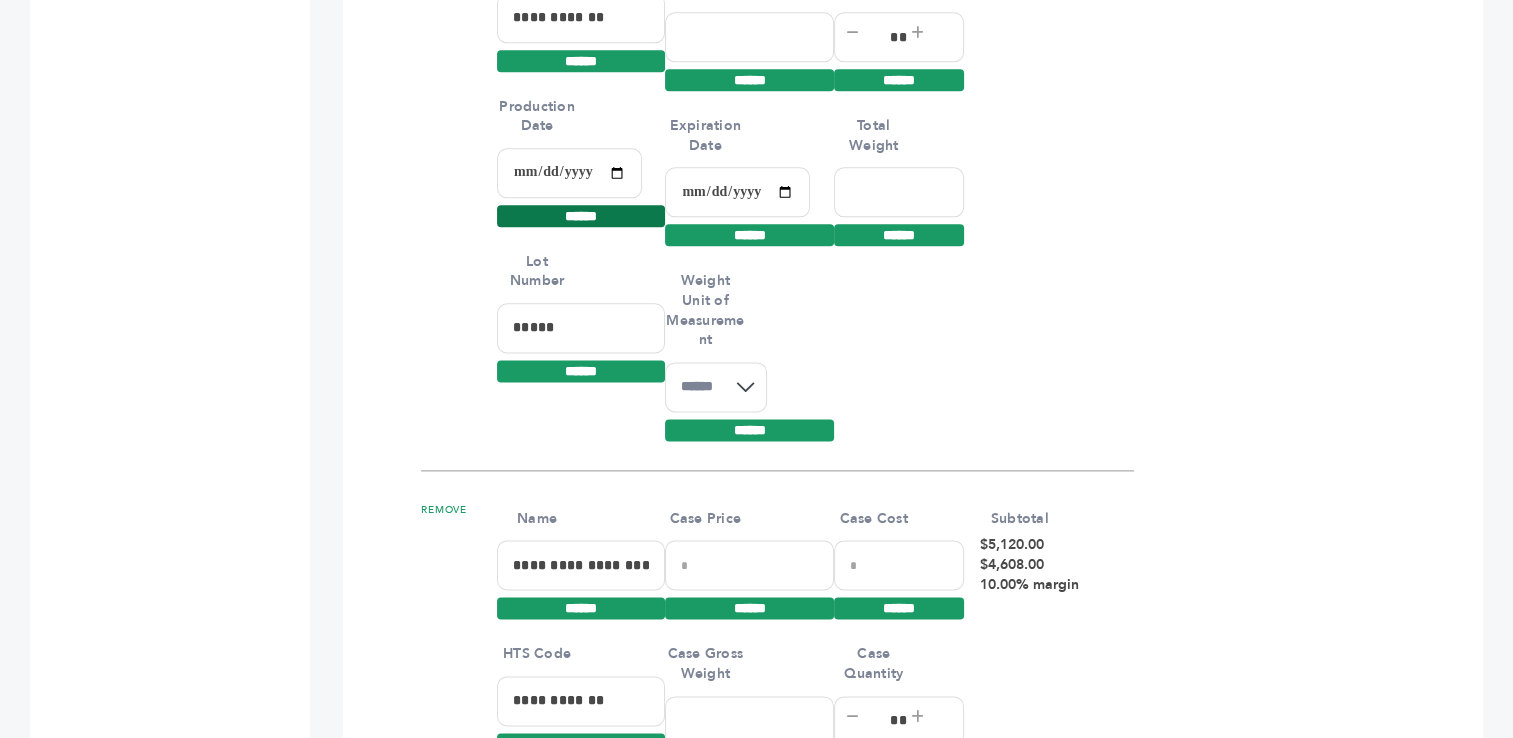 click on "******" at bounding box center [581, 216] 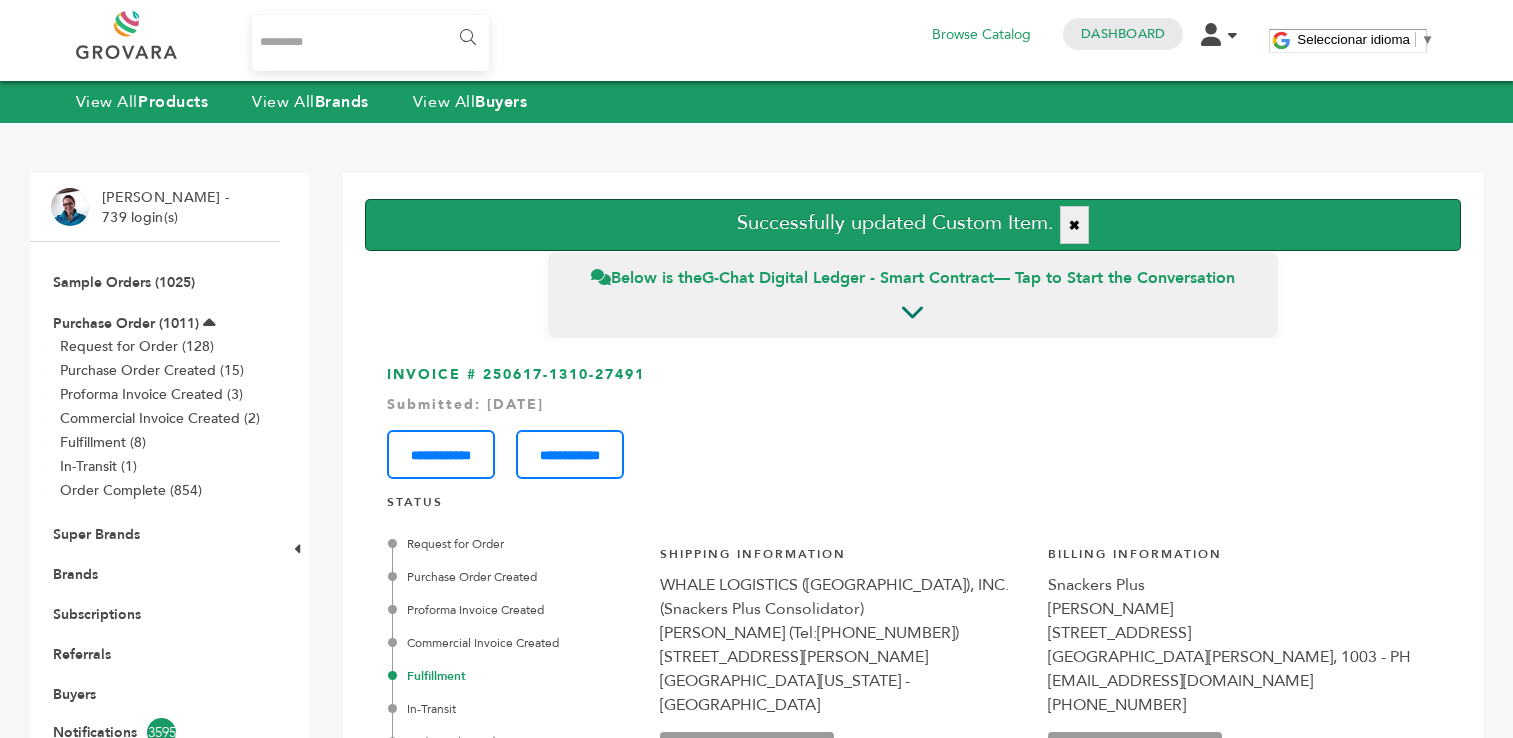 scroll, scrollTop: 0, scrollLeft: 0, axis: both 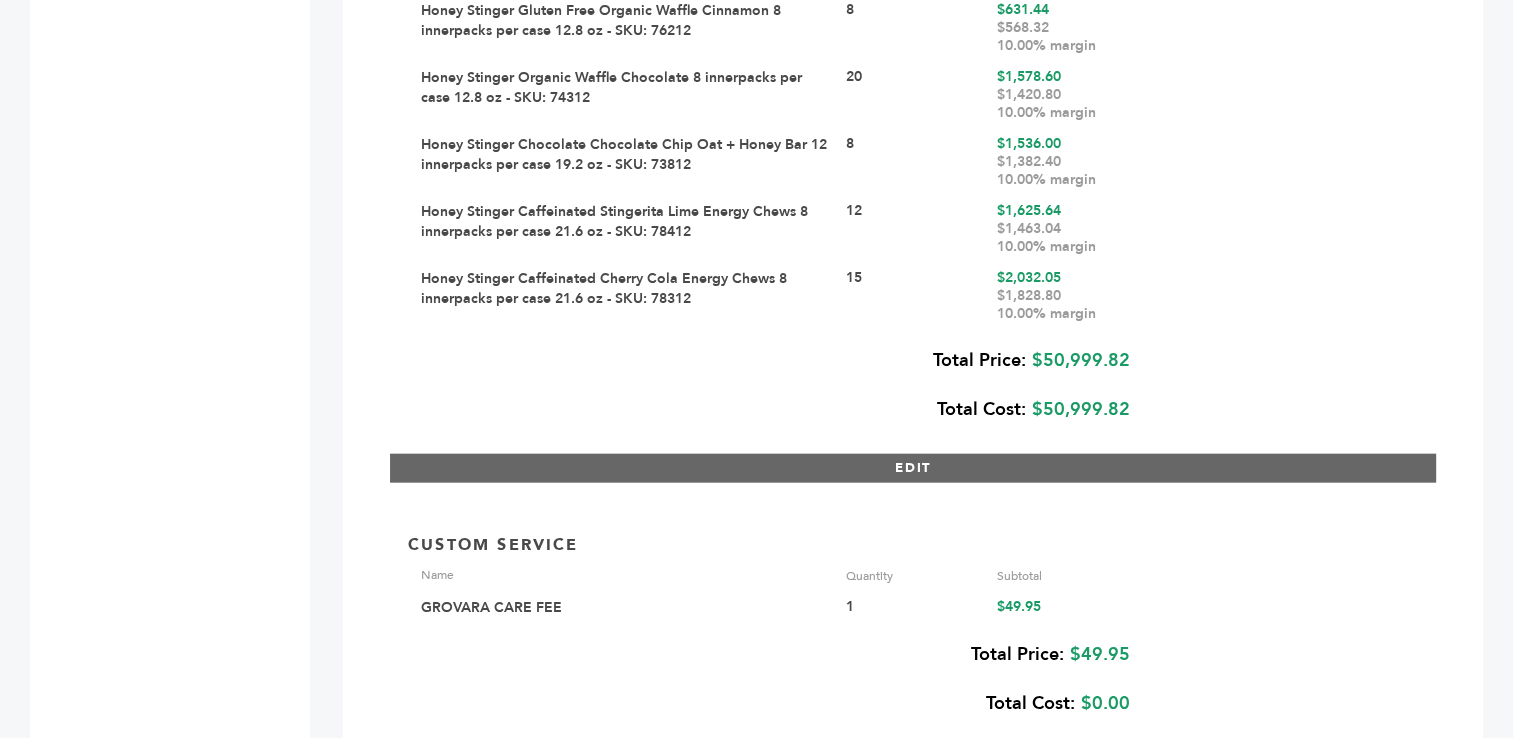 click on "EDIT" at bounding box center [913, 468] 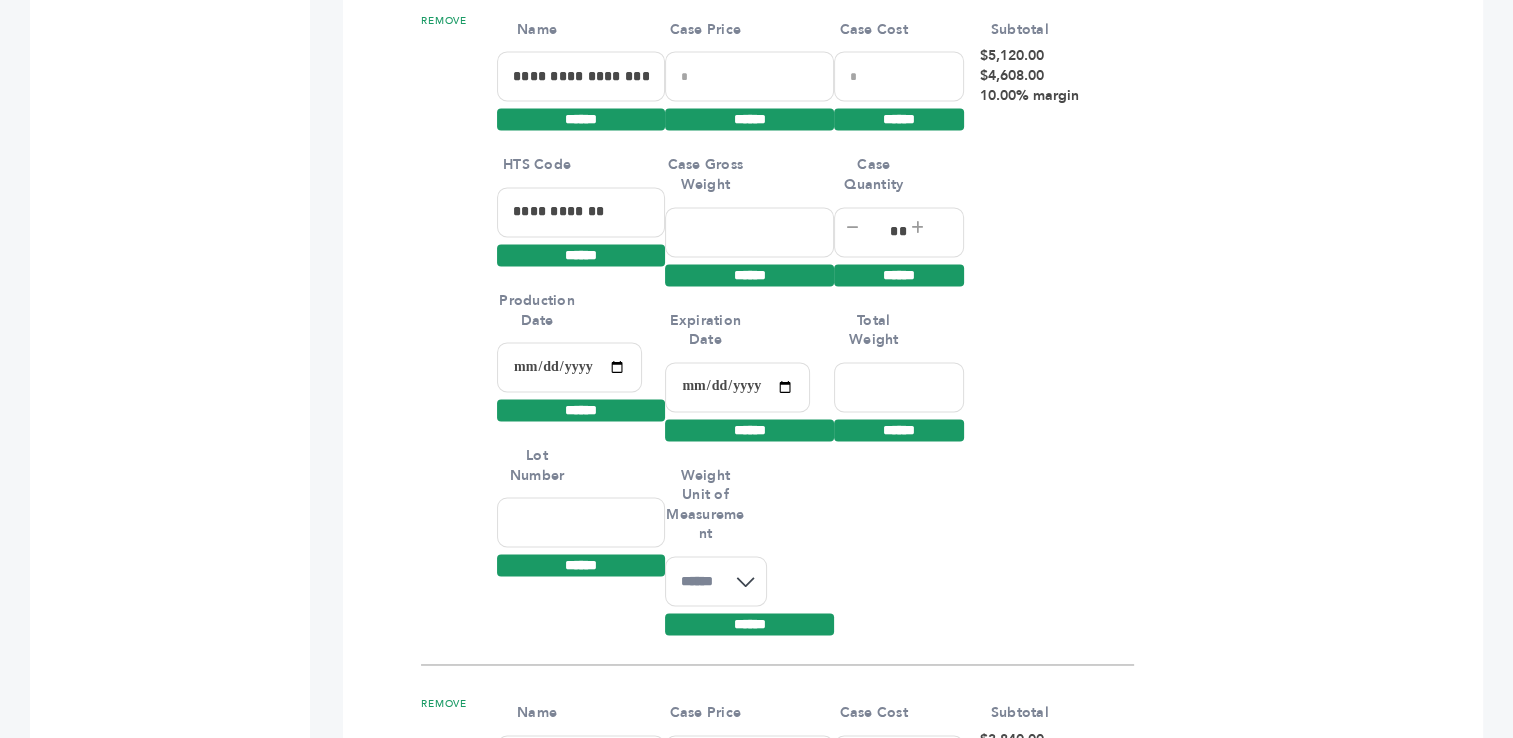 scroll, scrollTop: 10395, scrollLeft: 0, axis: vertical 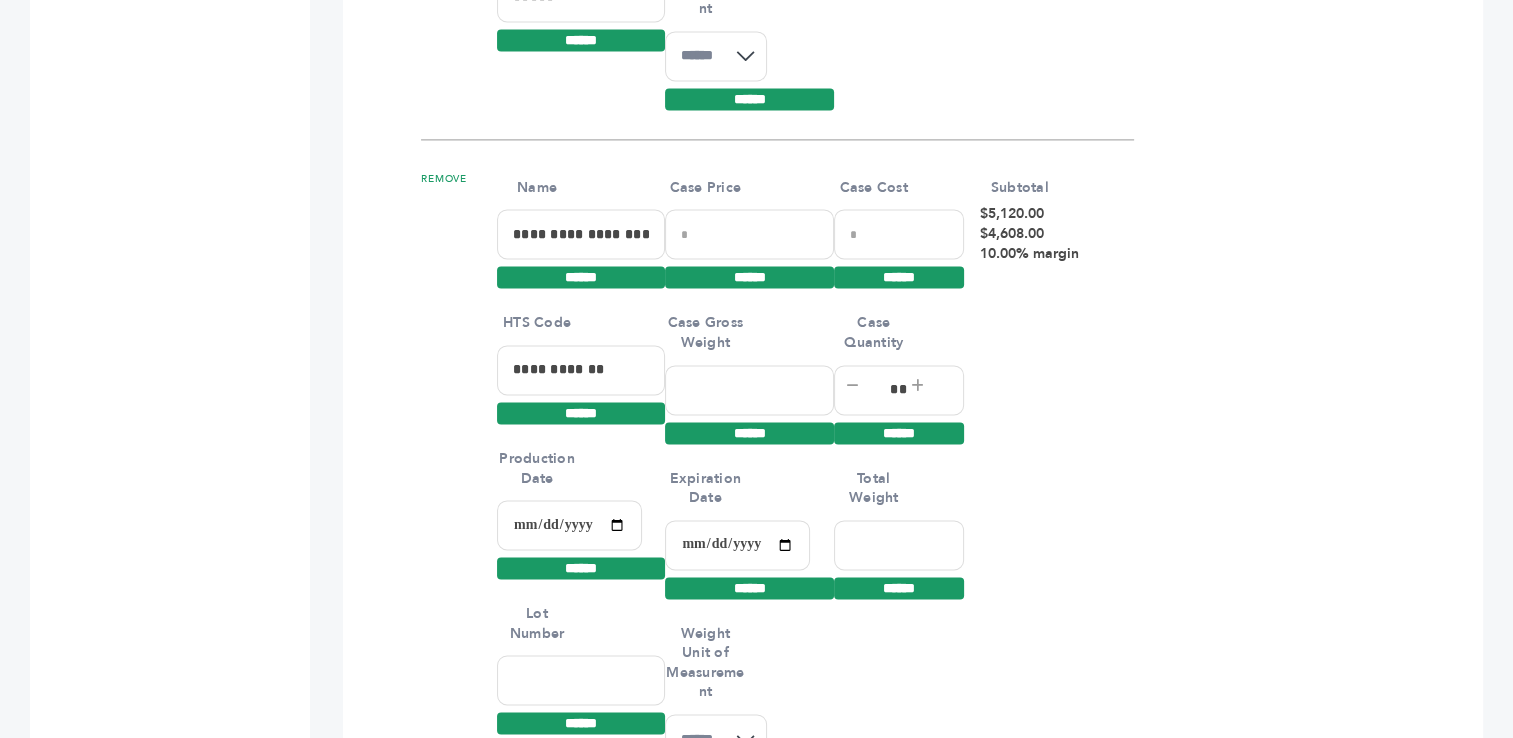 click at bounding box center [581, 680] 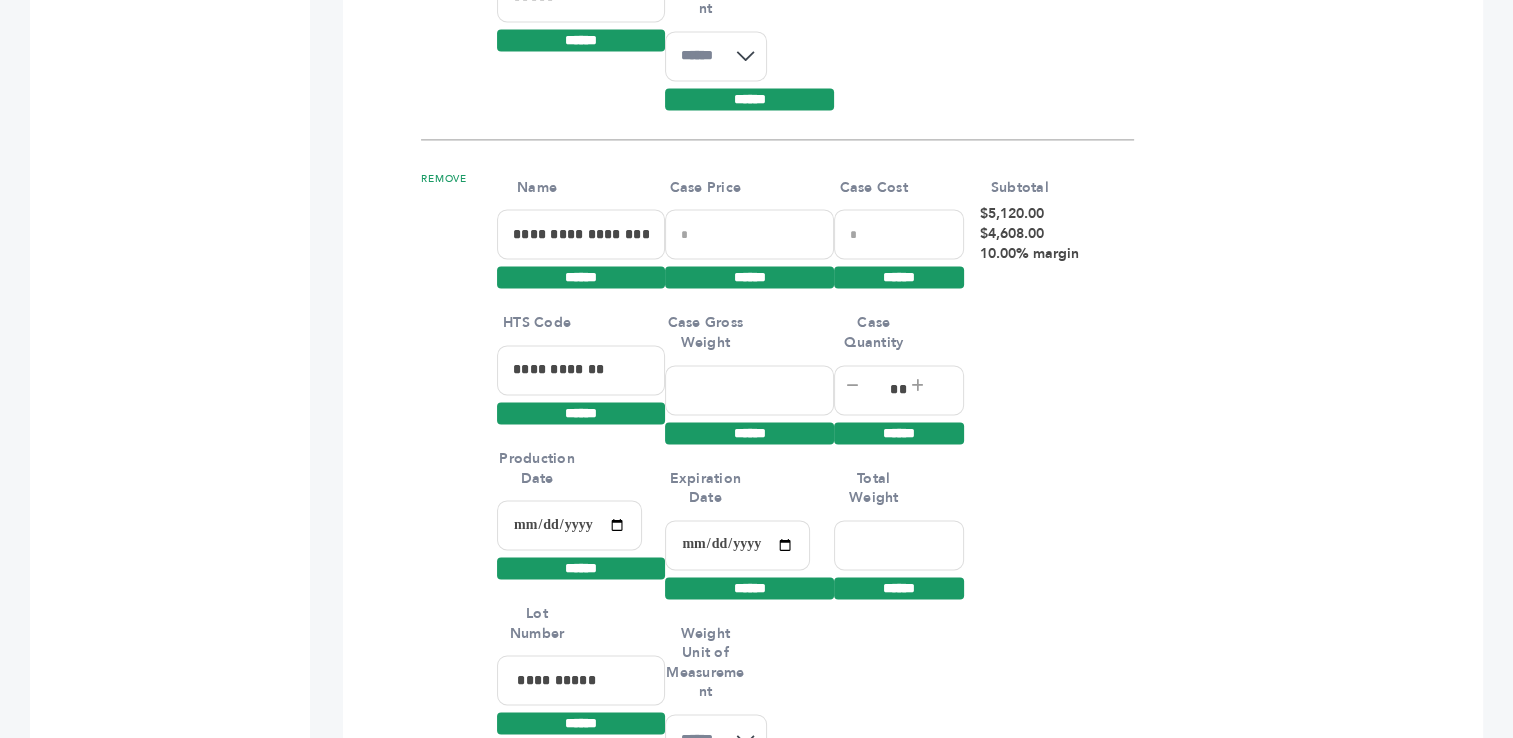 type on "**********" 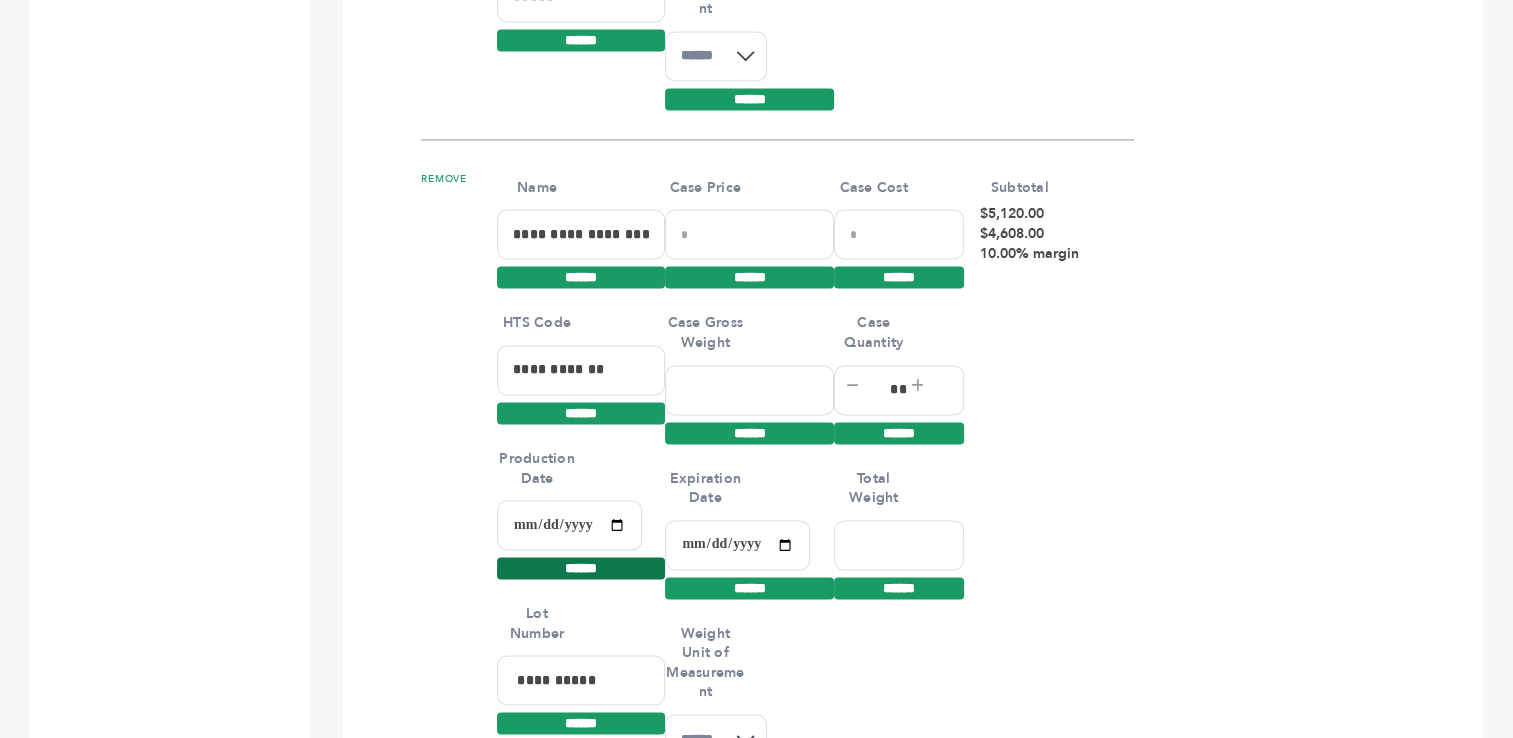 click on "******" at bounding box center (581, 568) 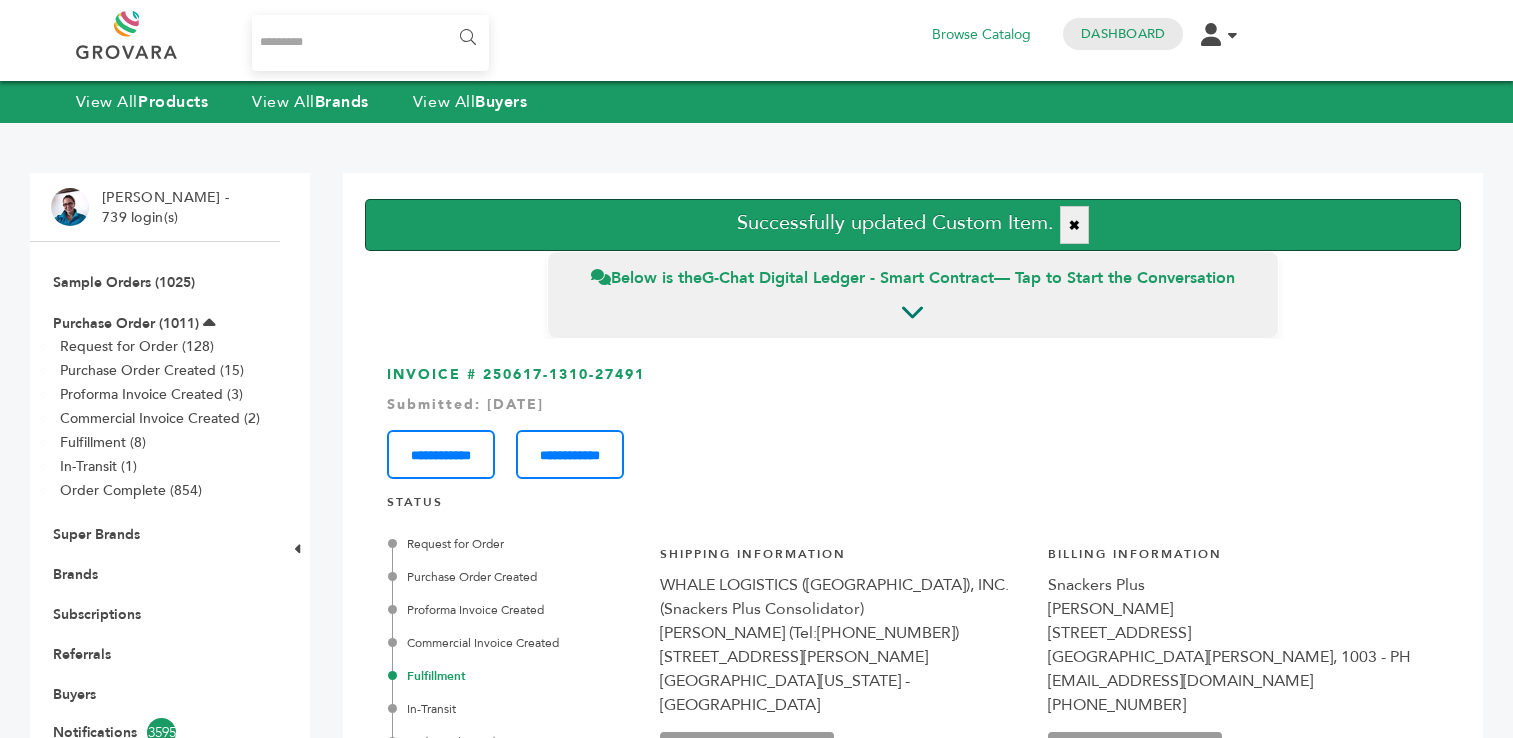 scroll, scrollTop: 0, scrollLeft: 0, axis: both 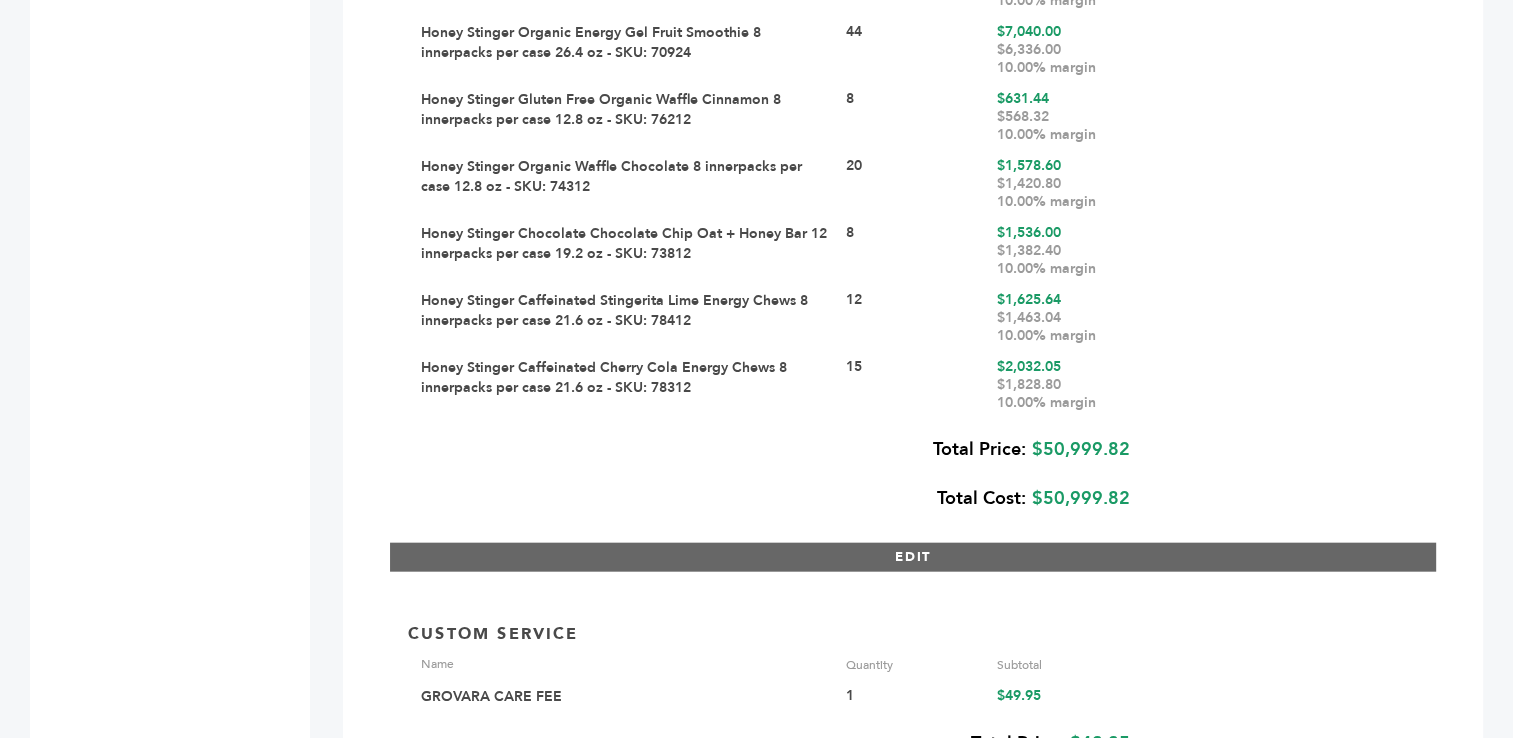 click on "EDIT" at bounding box center (913, 557) 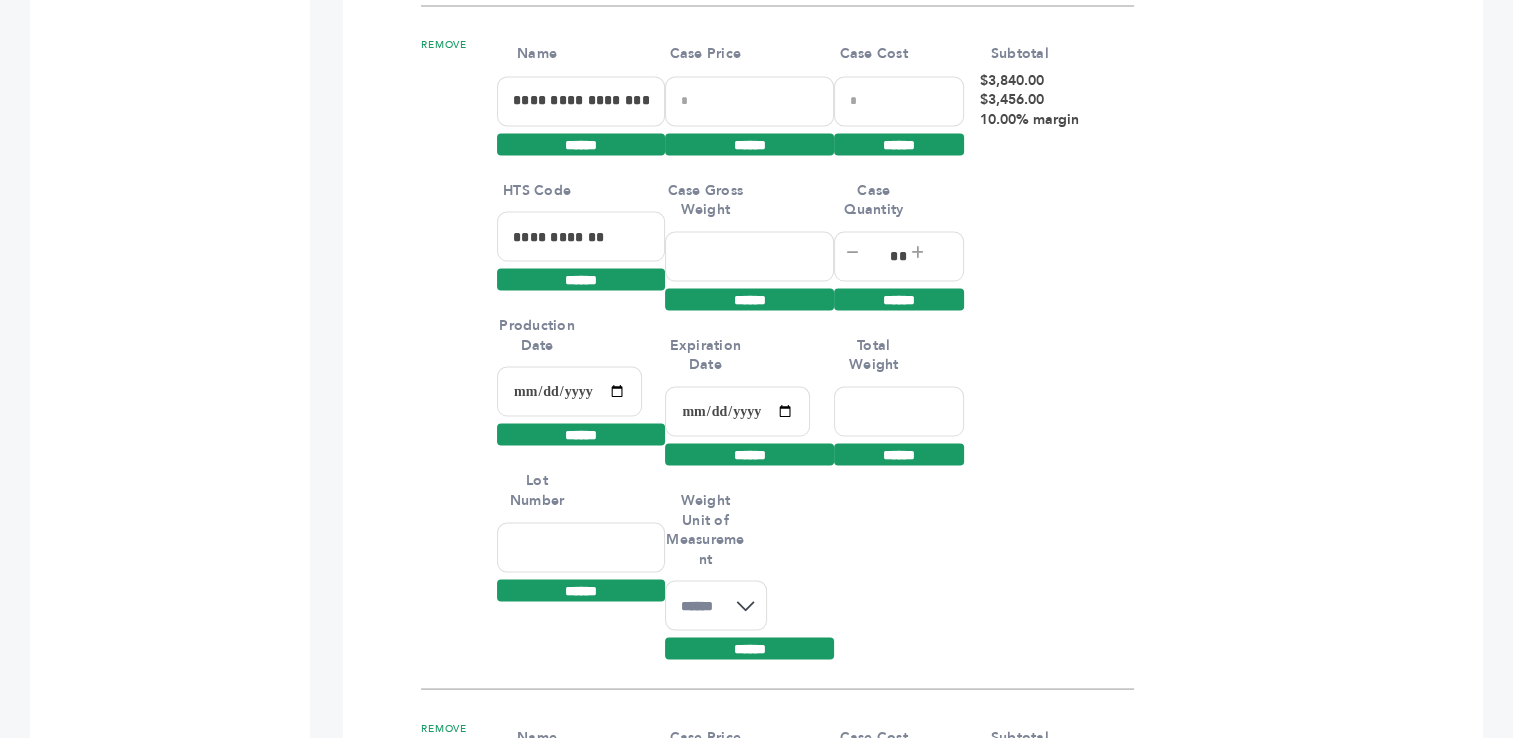 scroll, scrollTop: 11144, scrollLeft: 0, axis: vertical 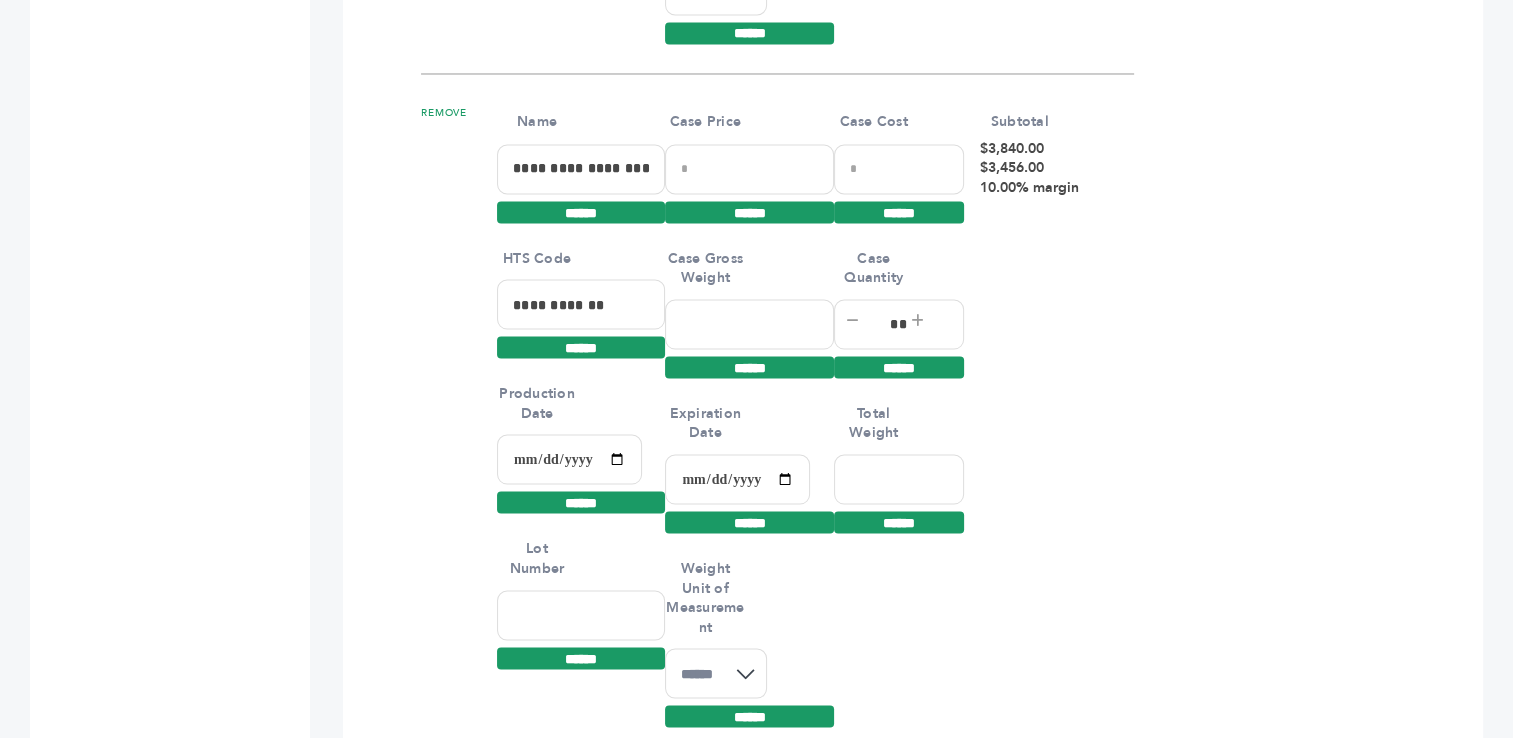 click at bounding box center (581, 615) 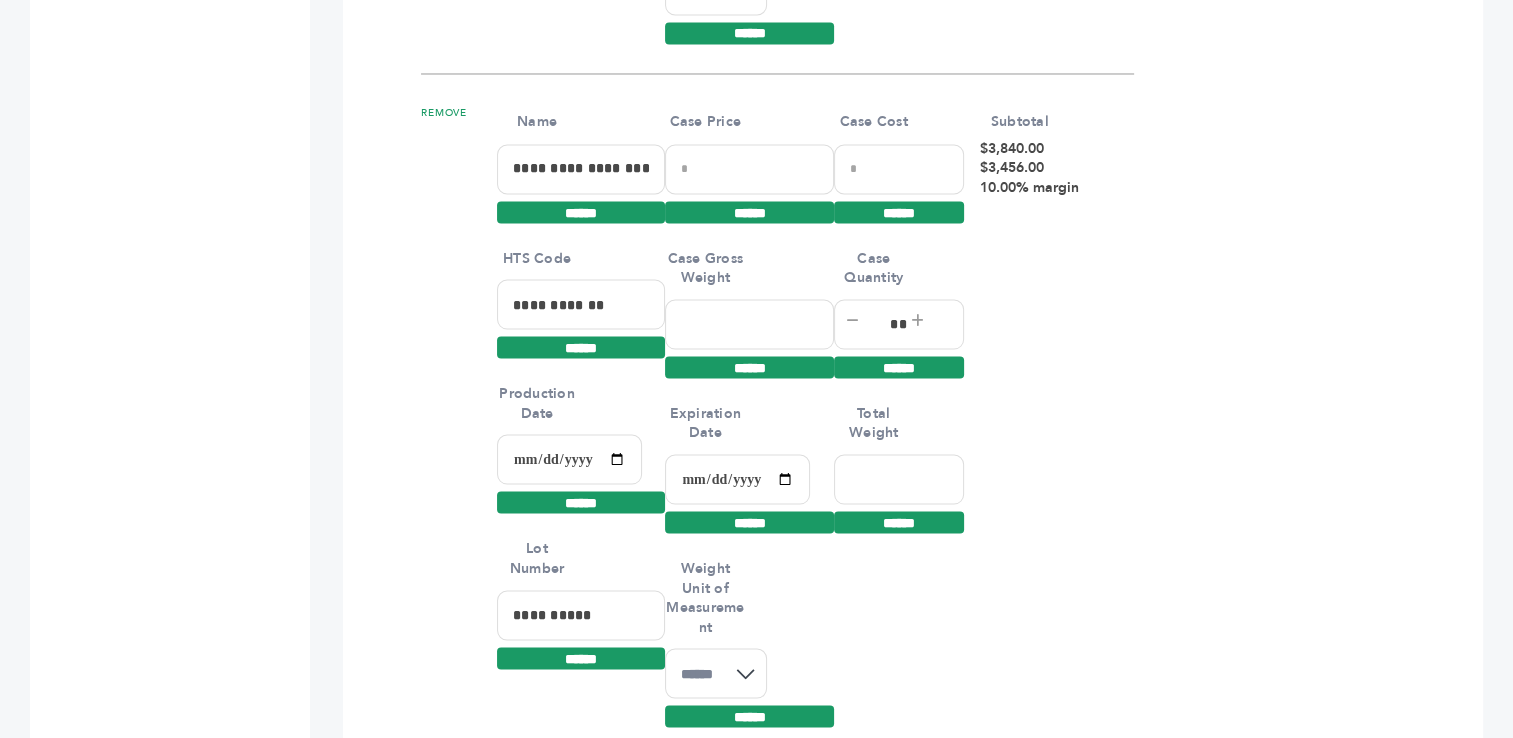 type on "**********" 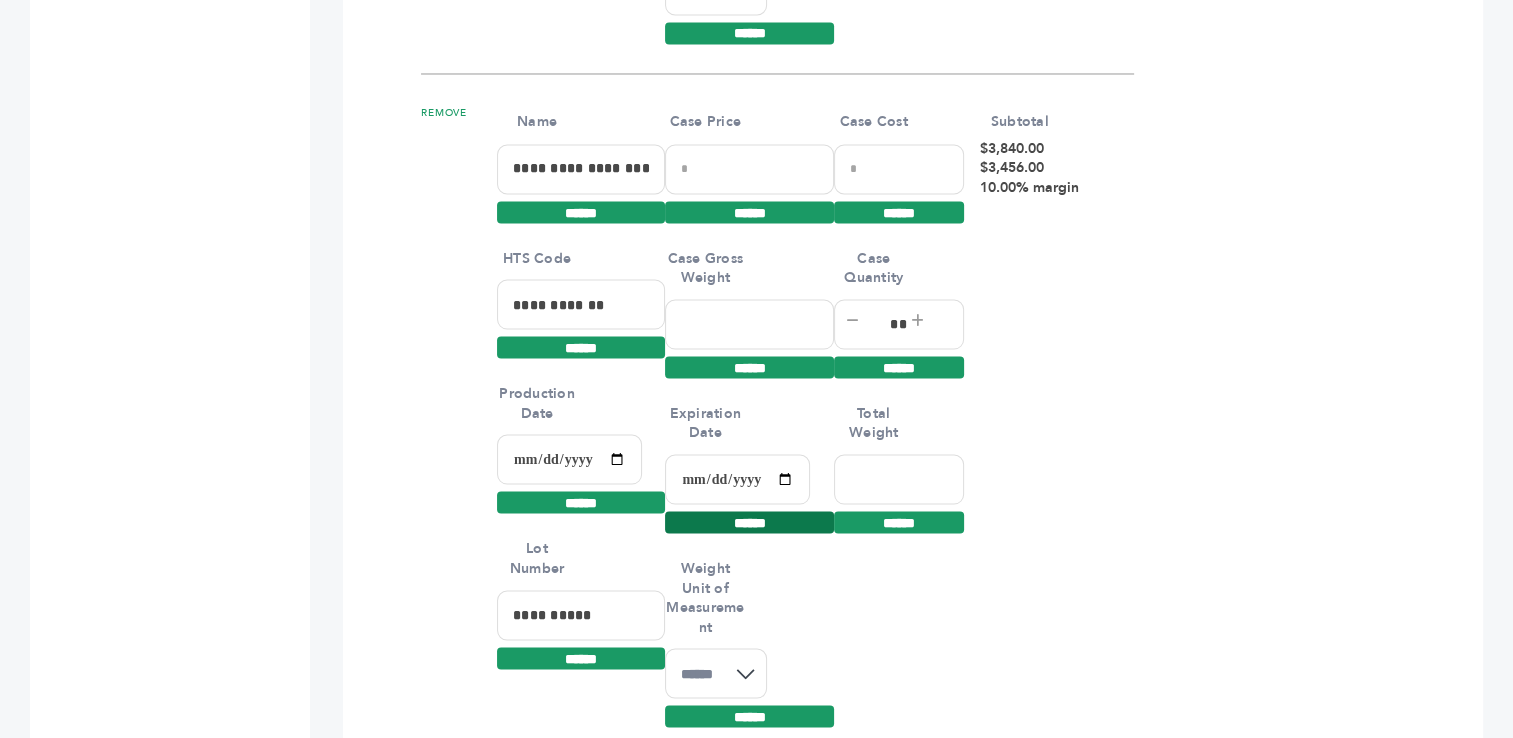 click on "******" 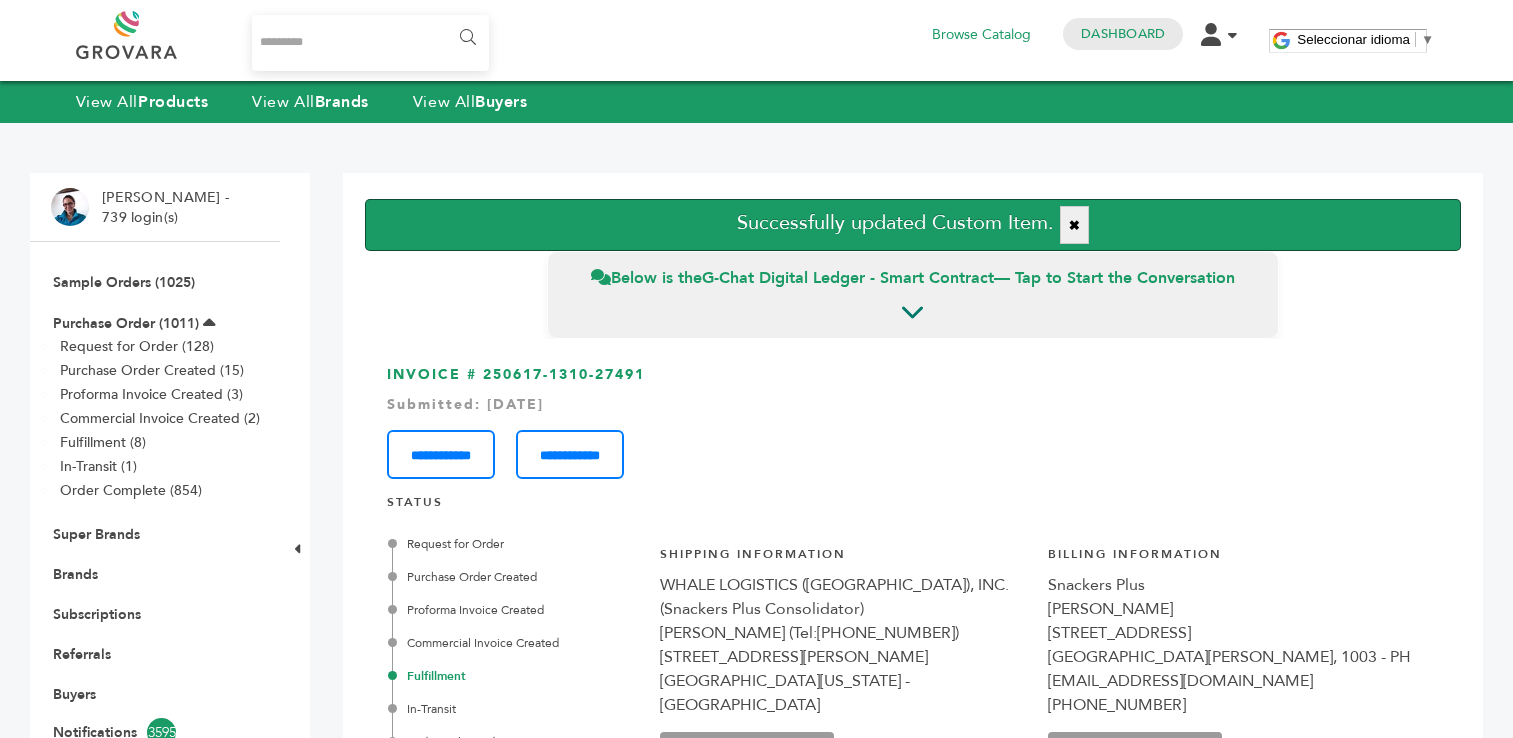scroll, scrollTop: 0, scrollLeft: 0, axis: both 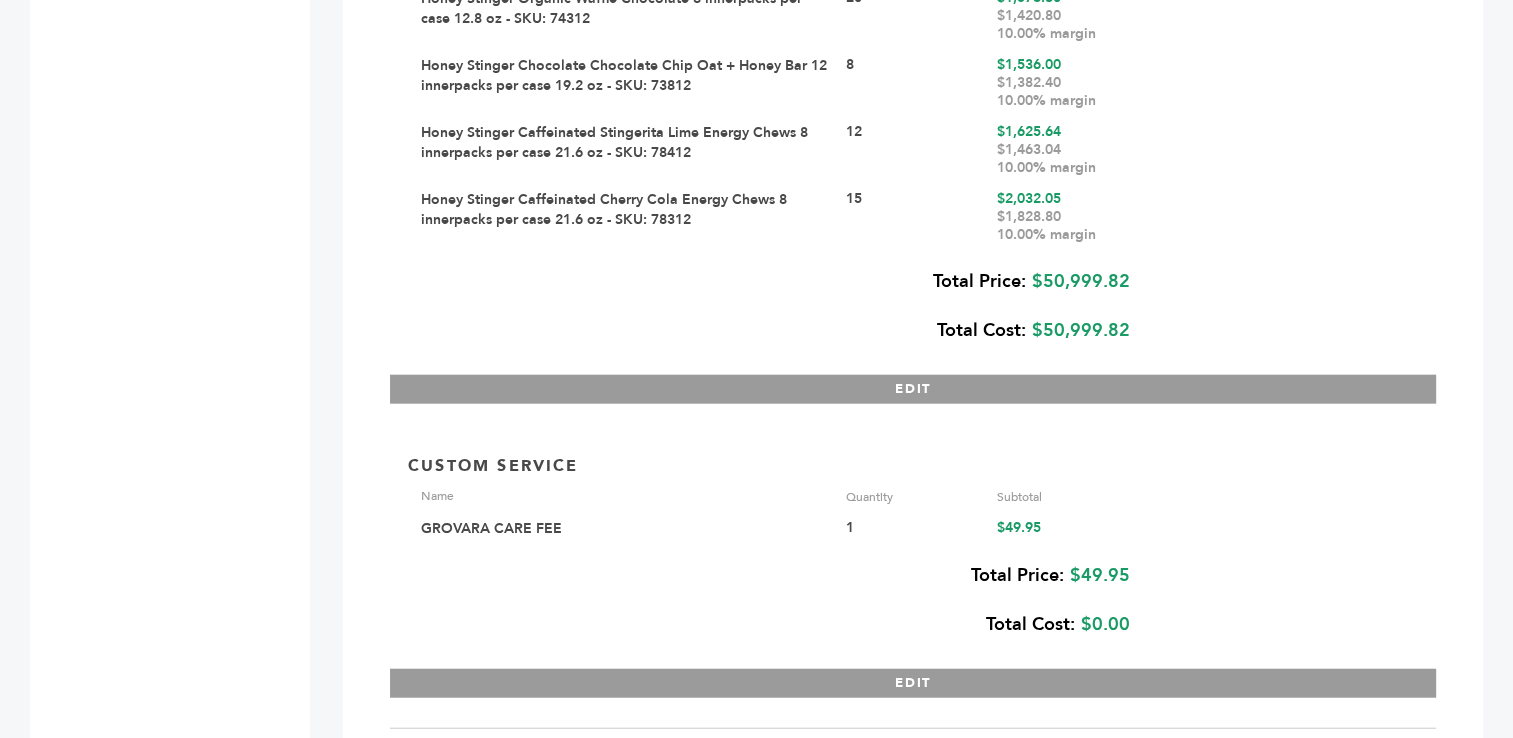 drag, startPoint x: 928, startPoint y: 379, endPoint x: 1139, endPoint y: 387, distance: 211.15161 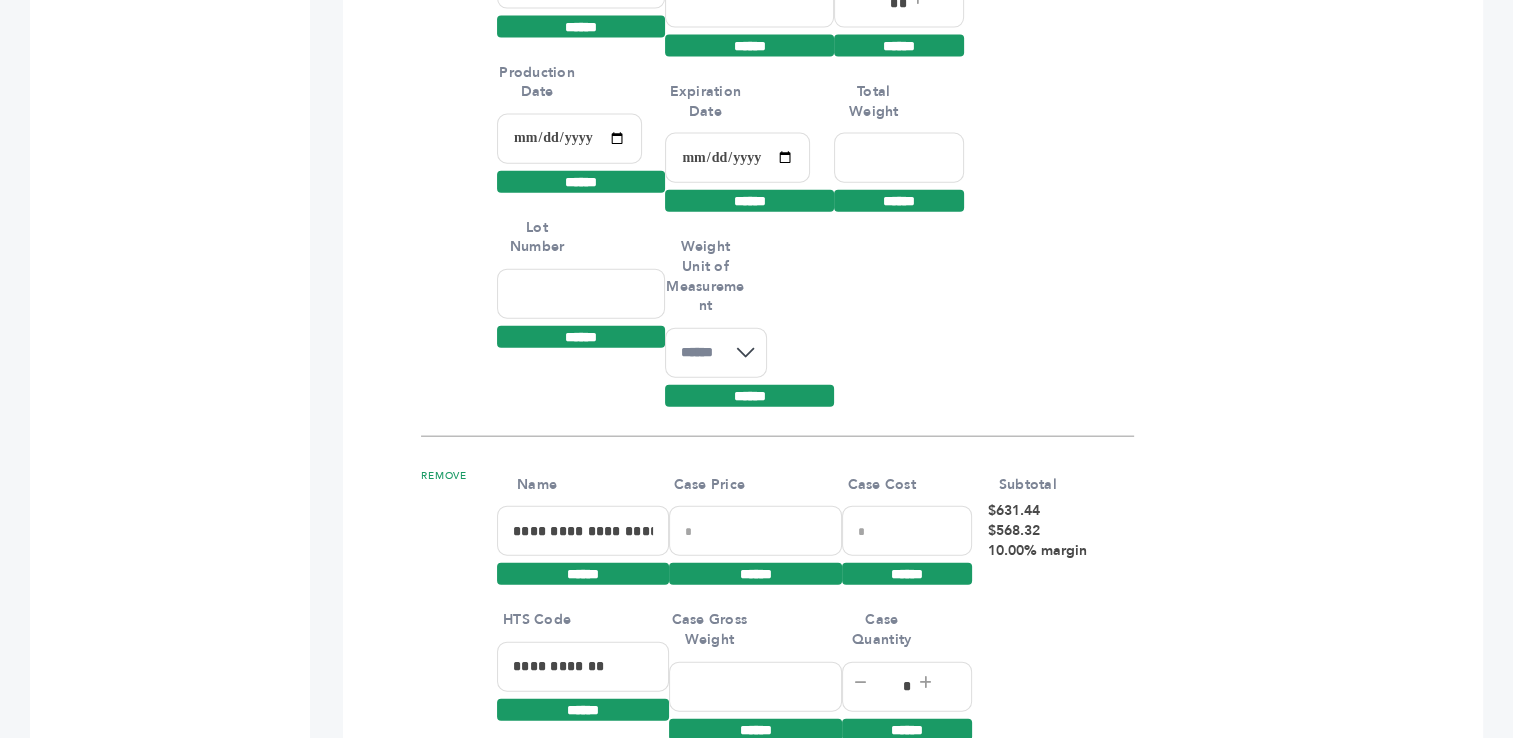 scroll, scrollTop: 12103, scrollLeft: 0, axis: vertical 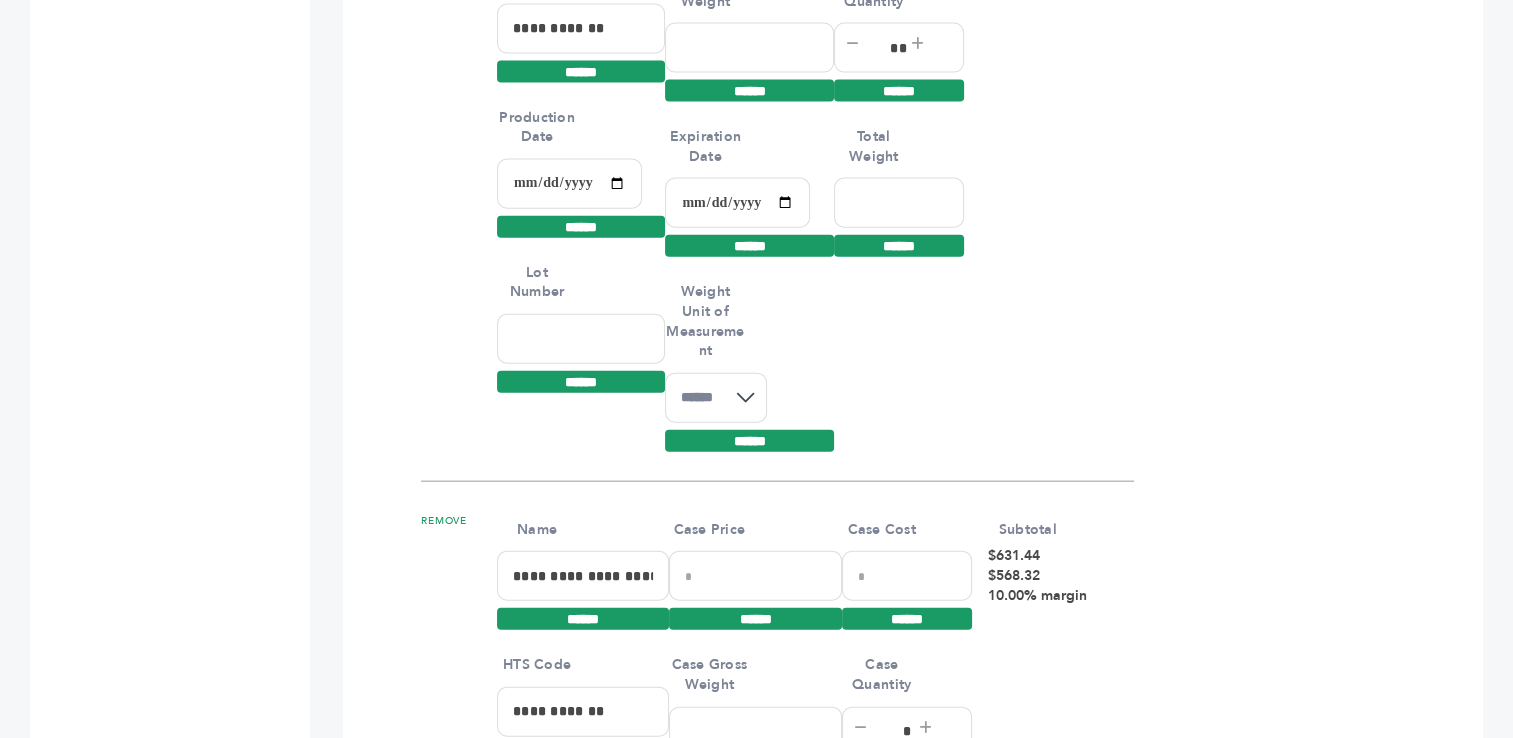click at bounding box center [581, 339] 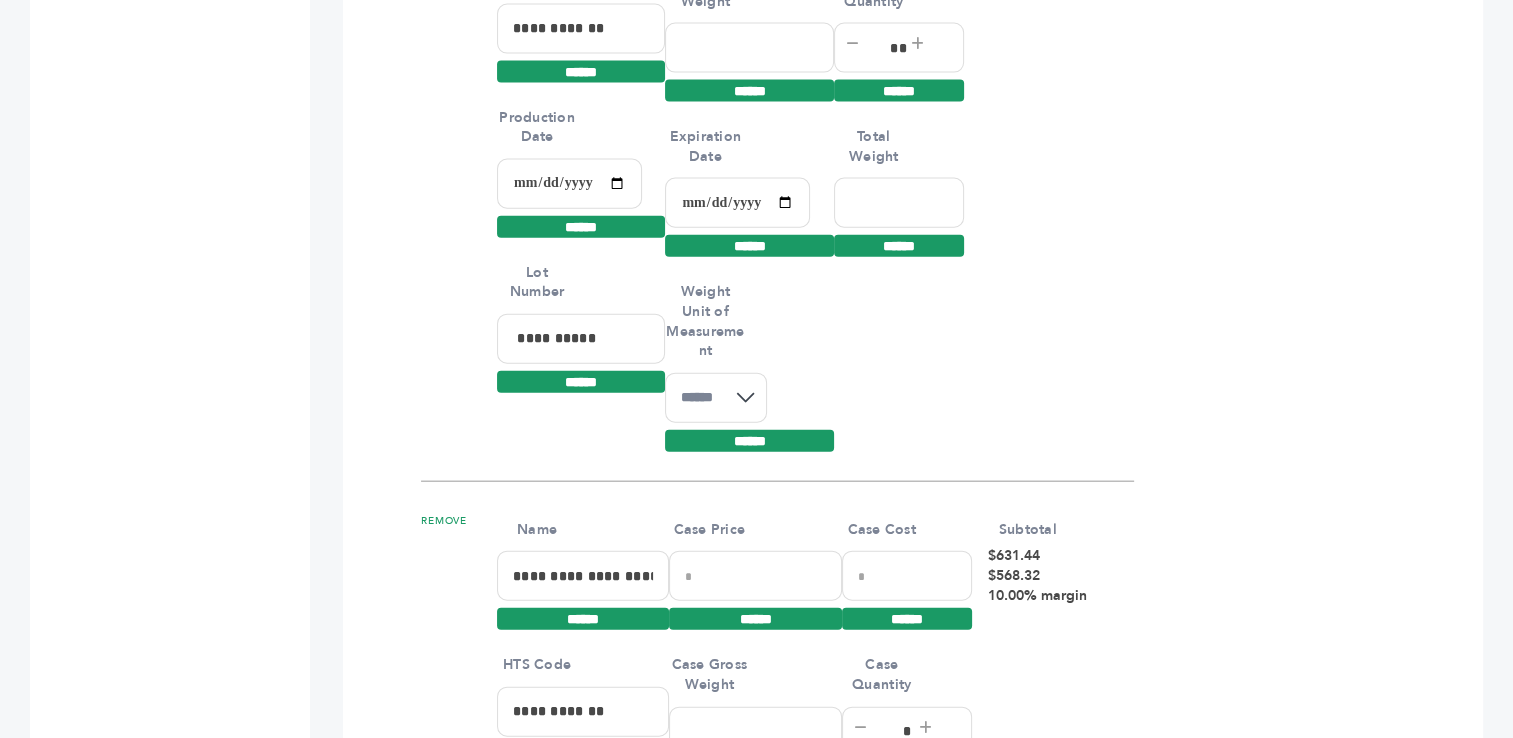 type on "**********" 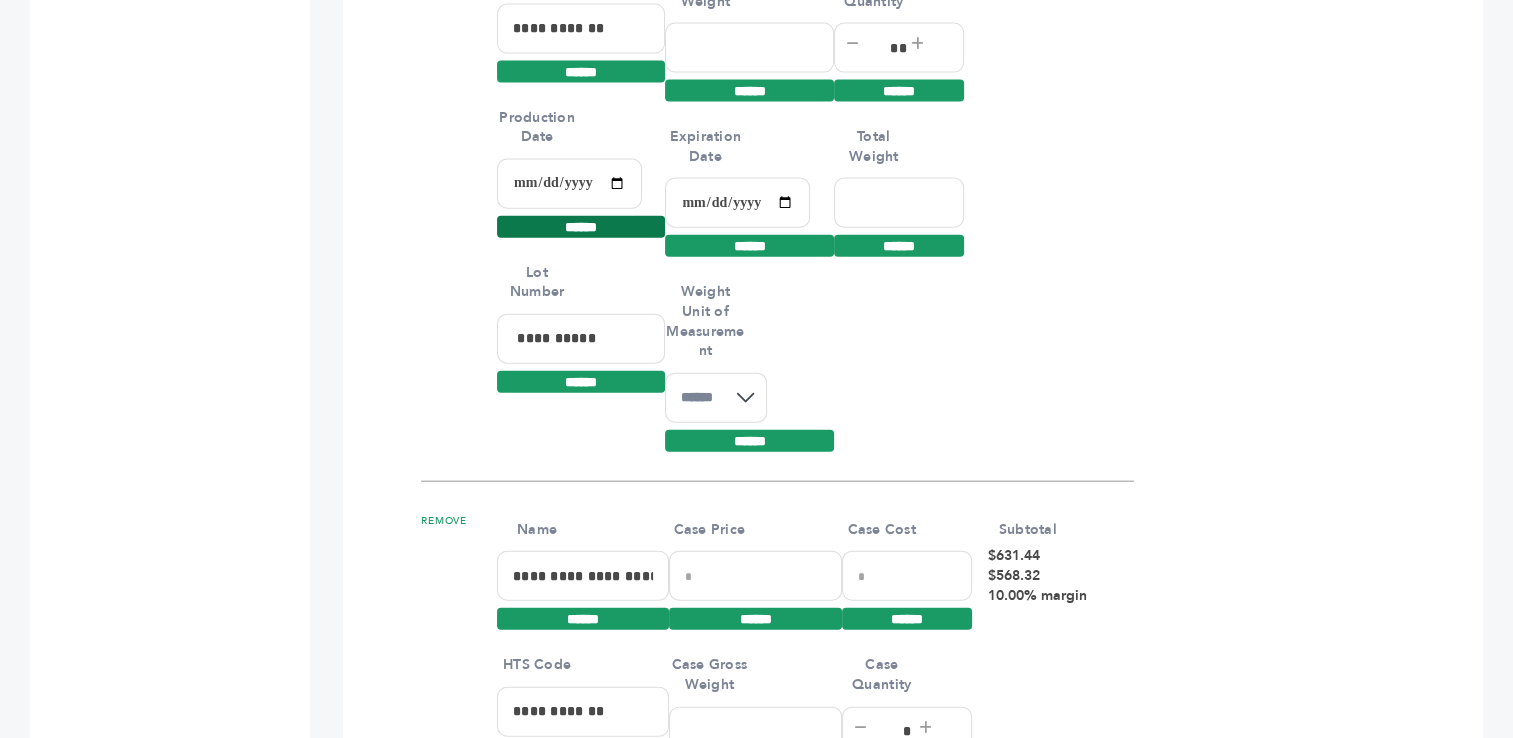click on "******" at bounding box center [581, 227] 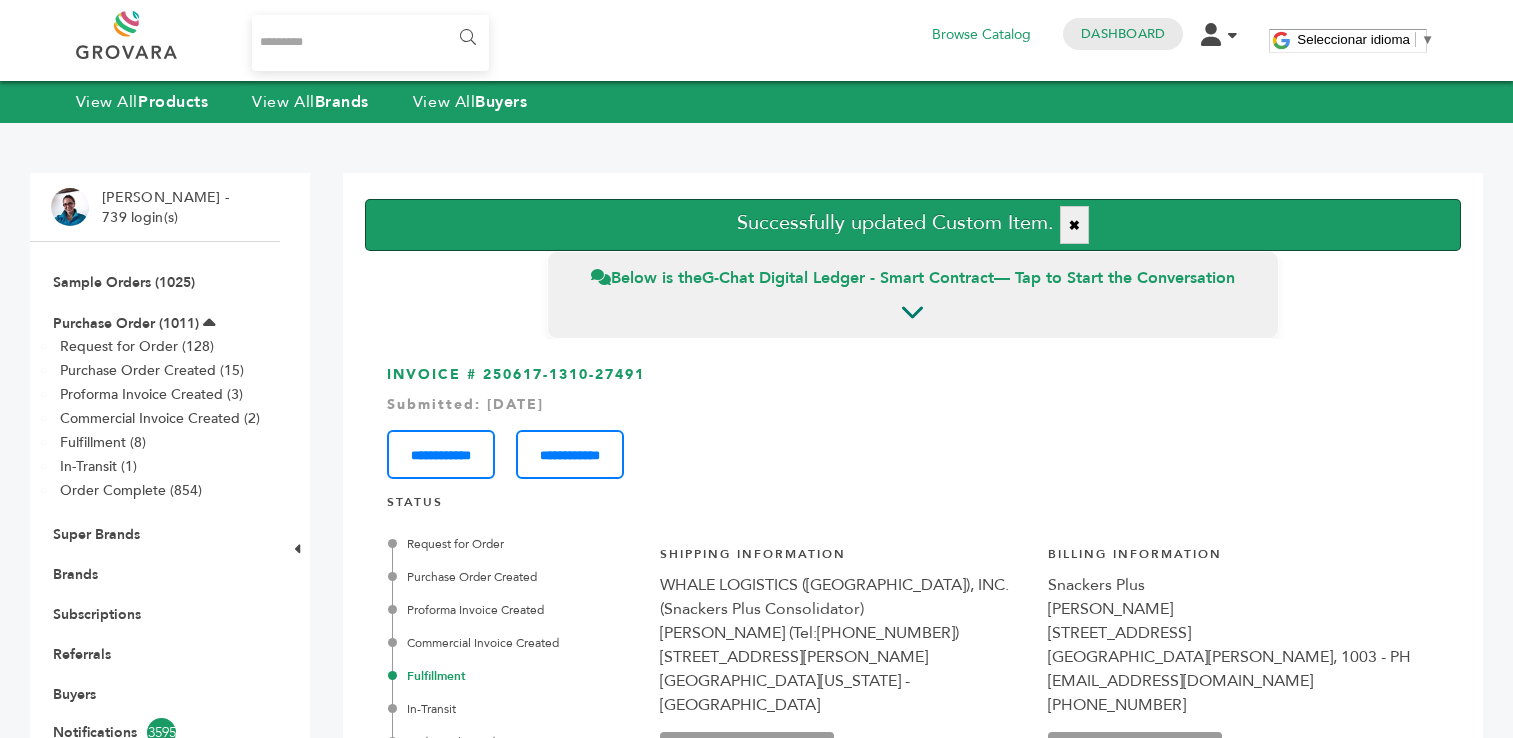 scroll, scrollTop: 0, scrollLeft: 0, axis: both 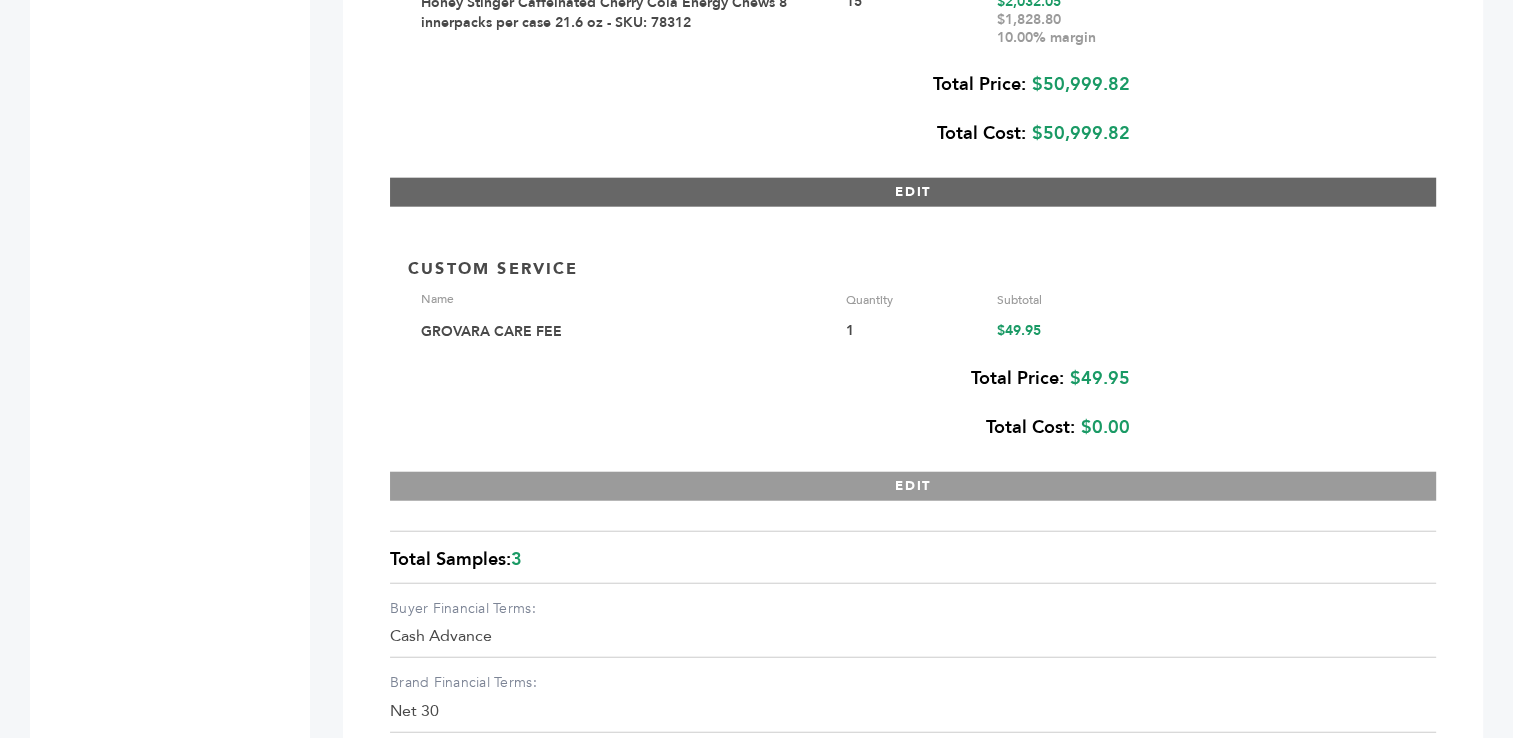 click on "EDIT" at bounding box center (913, 192) 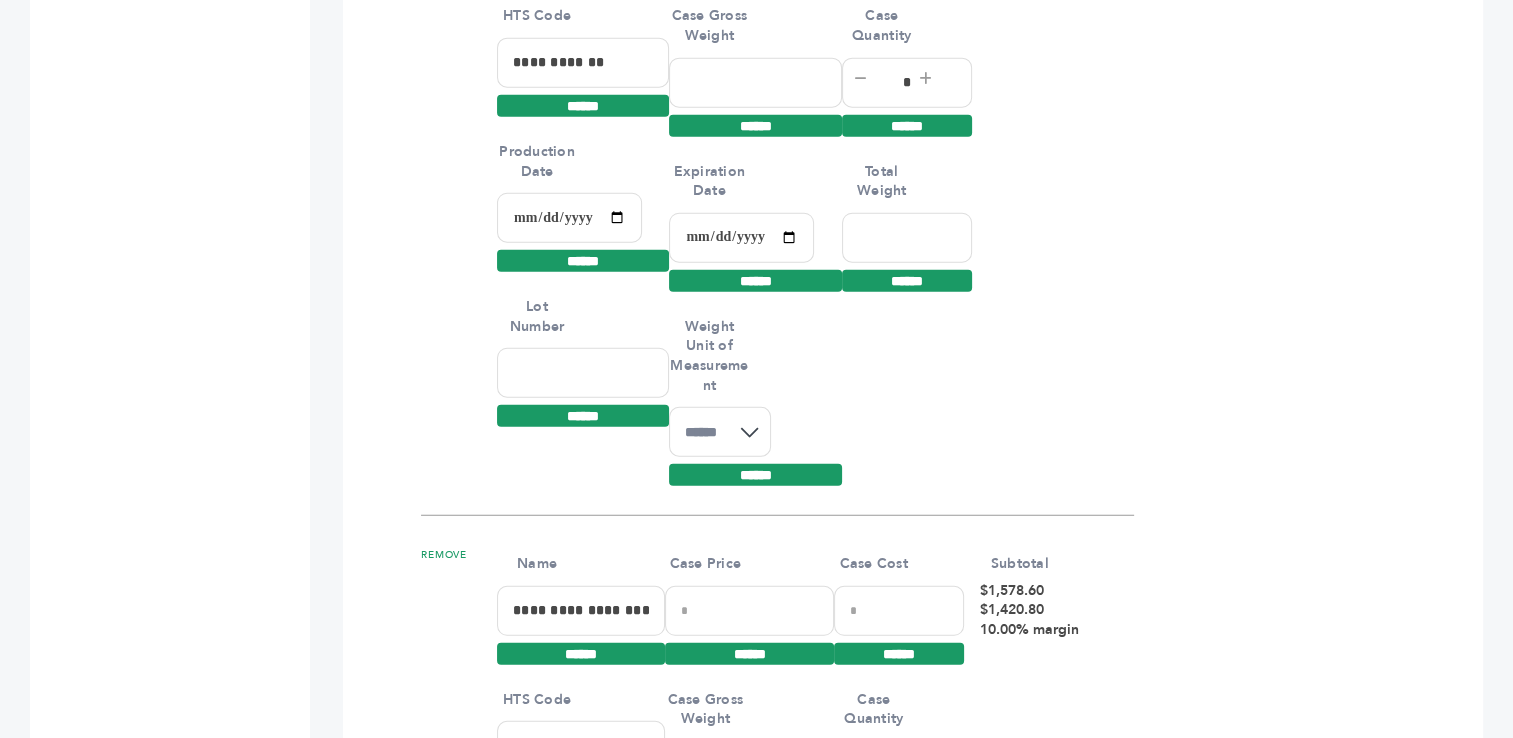 scroll, scrollTop: 12775, scrollLeft: 0, axis: vertical 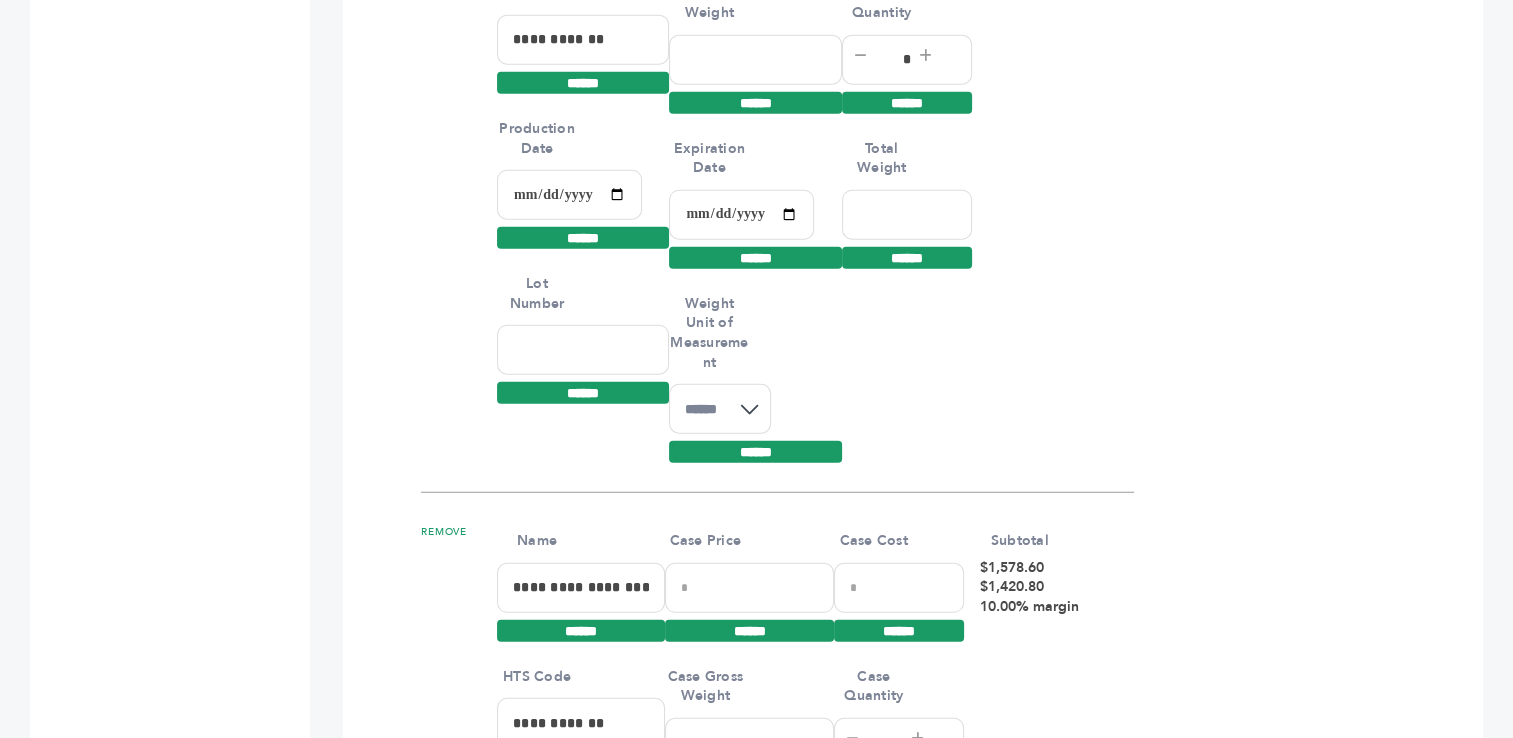 click at bounding box center (583, 350) 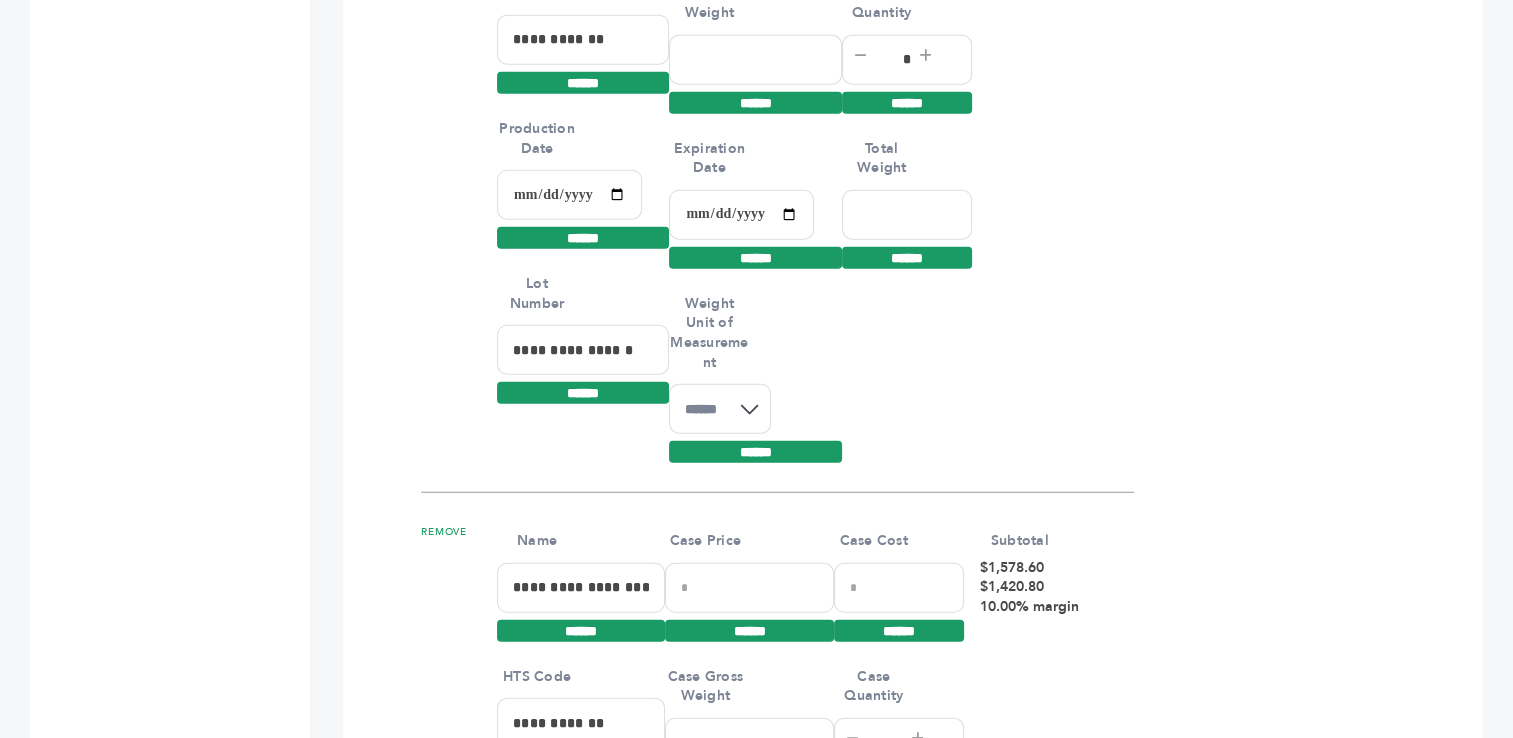 type on "**********" 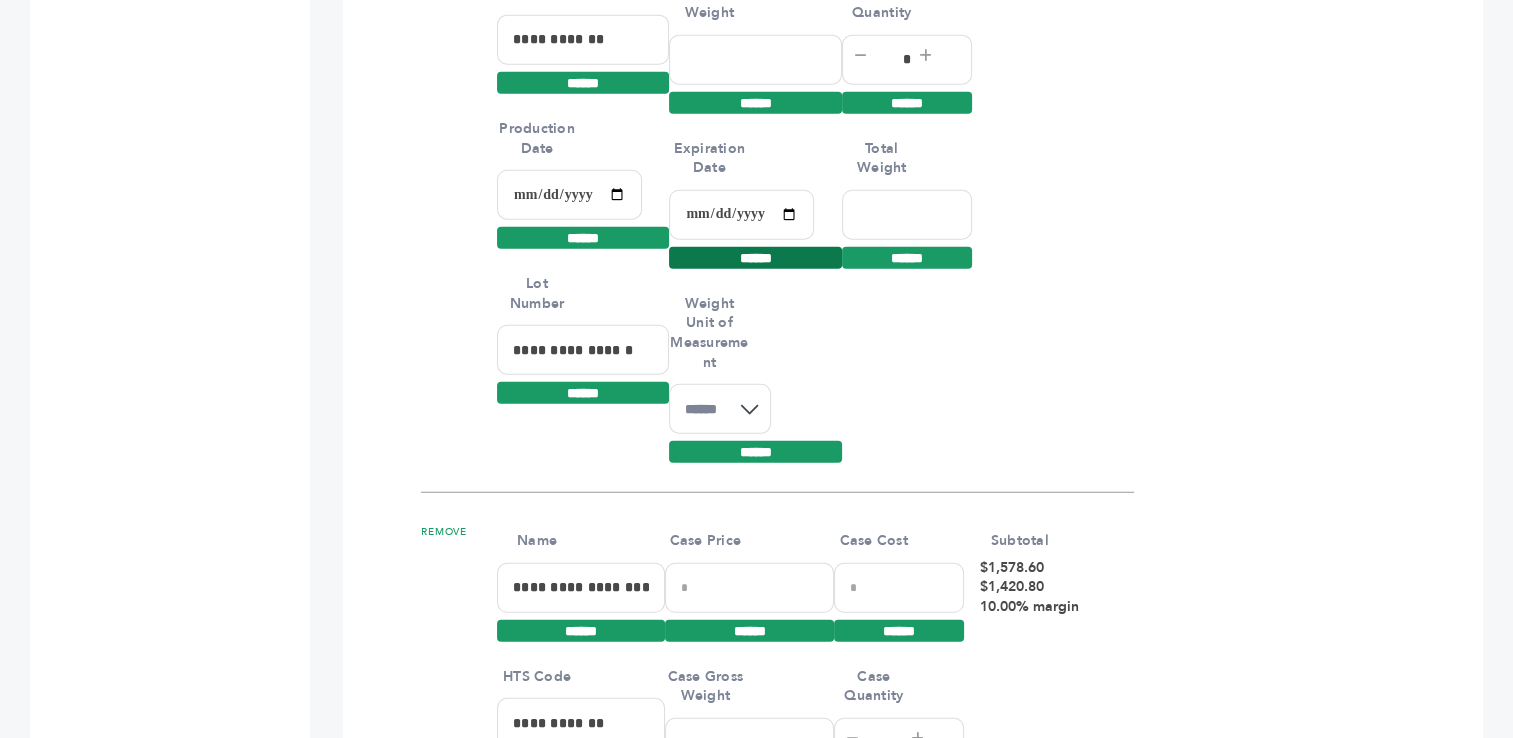 click on "******" at bounding box center [755, 258] 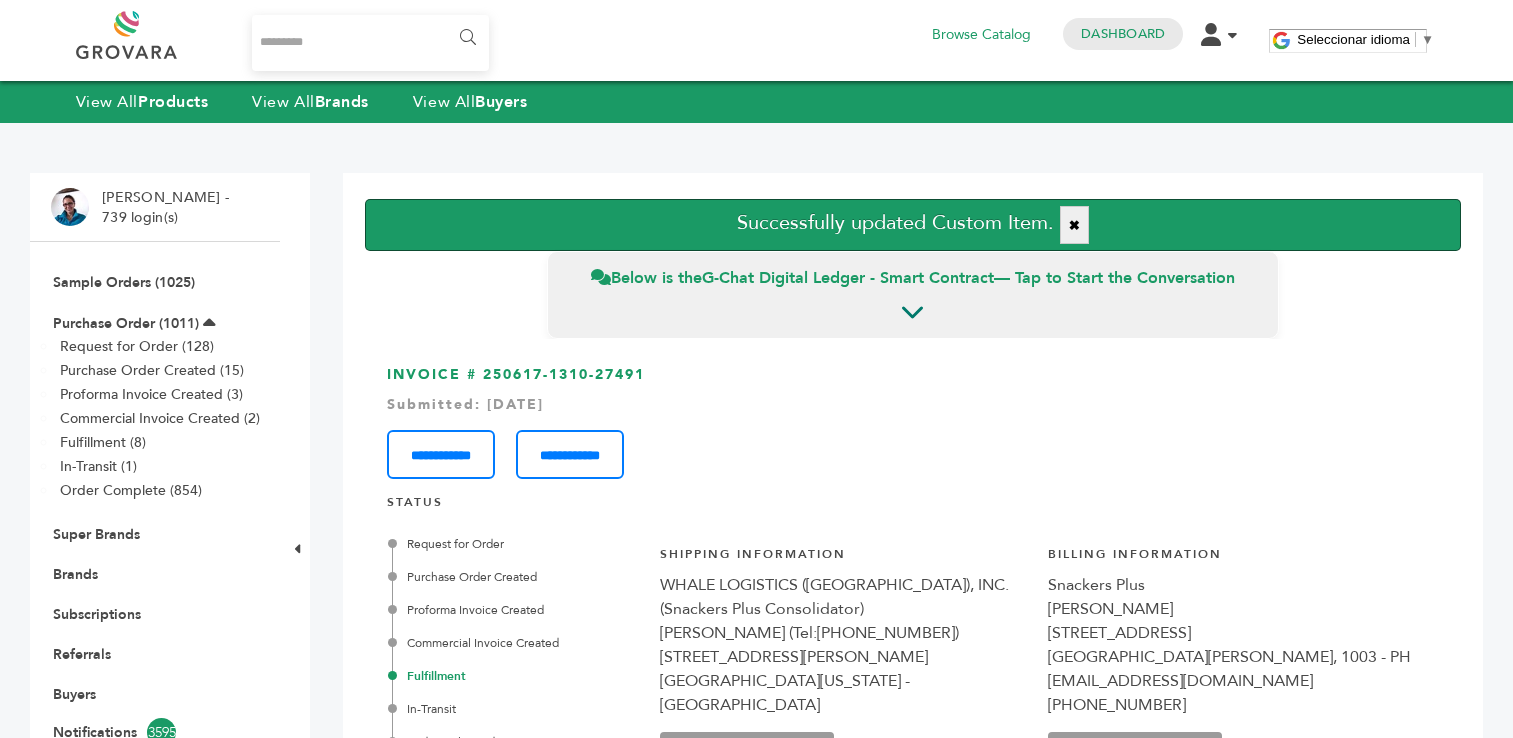 scroll, scrollTop: 0, scrollLeft: 0, axis: both 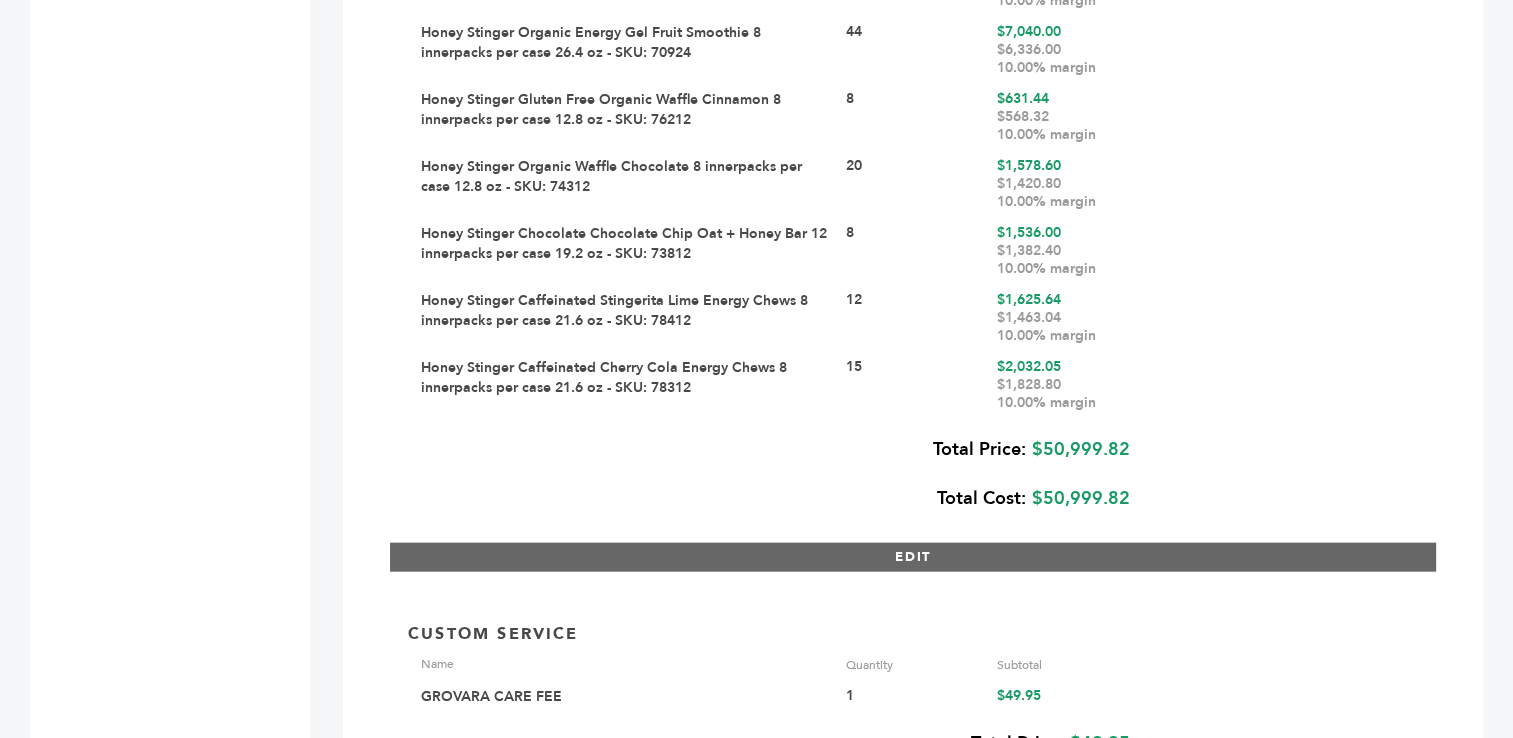 click on "EDIT" at bounding box center (913, 557) 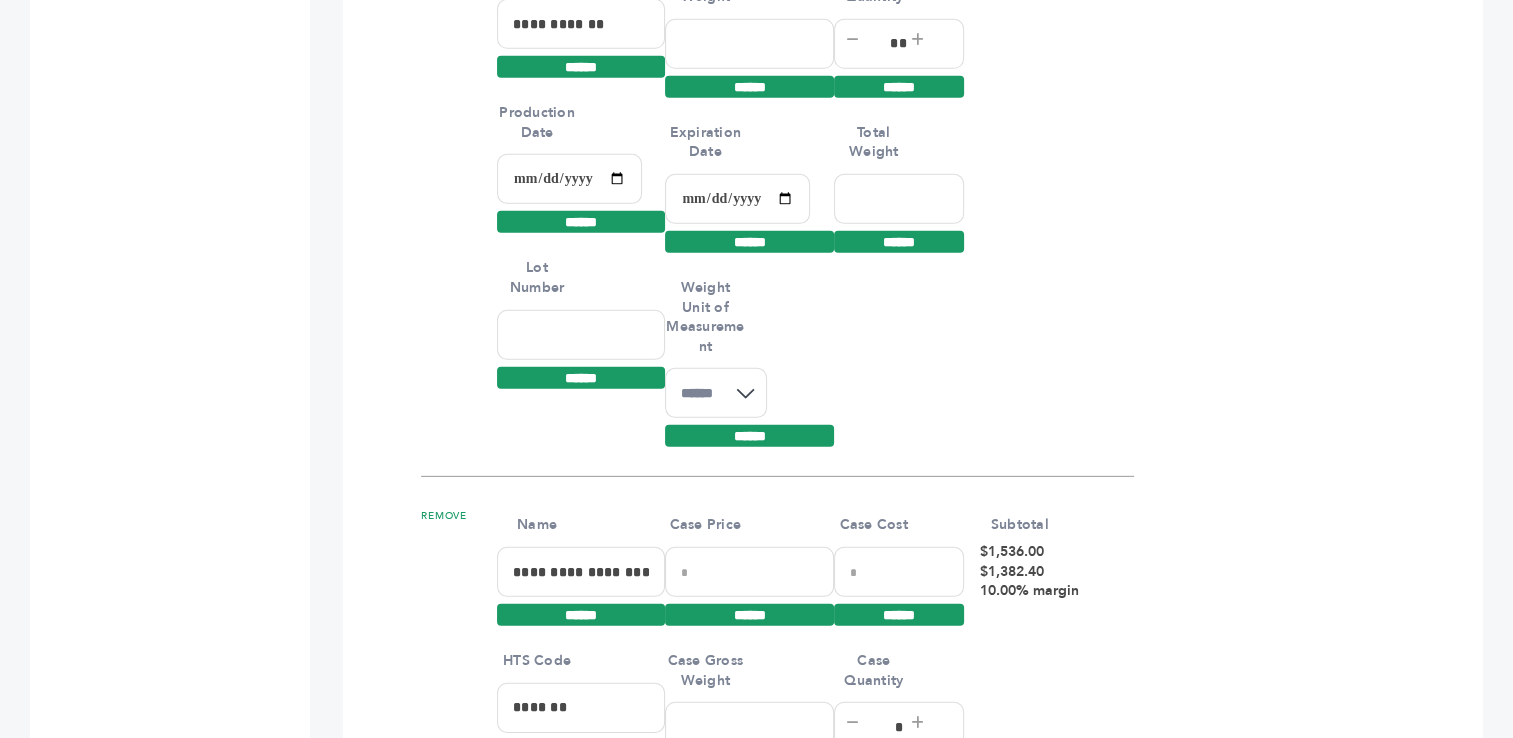 scroll, scrollTop: 13564, scrollLeft: 0, axis: vertical 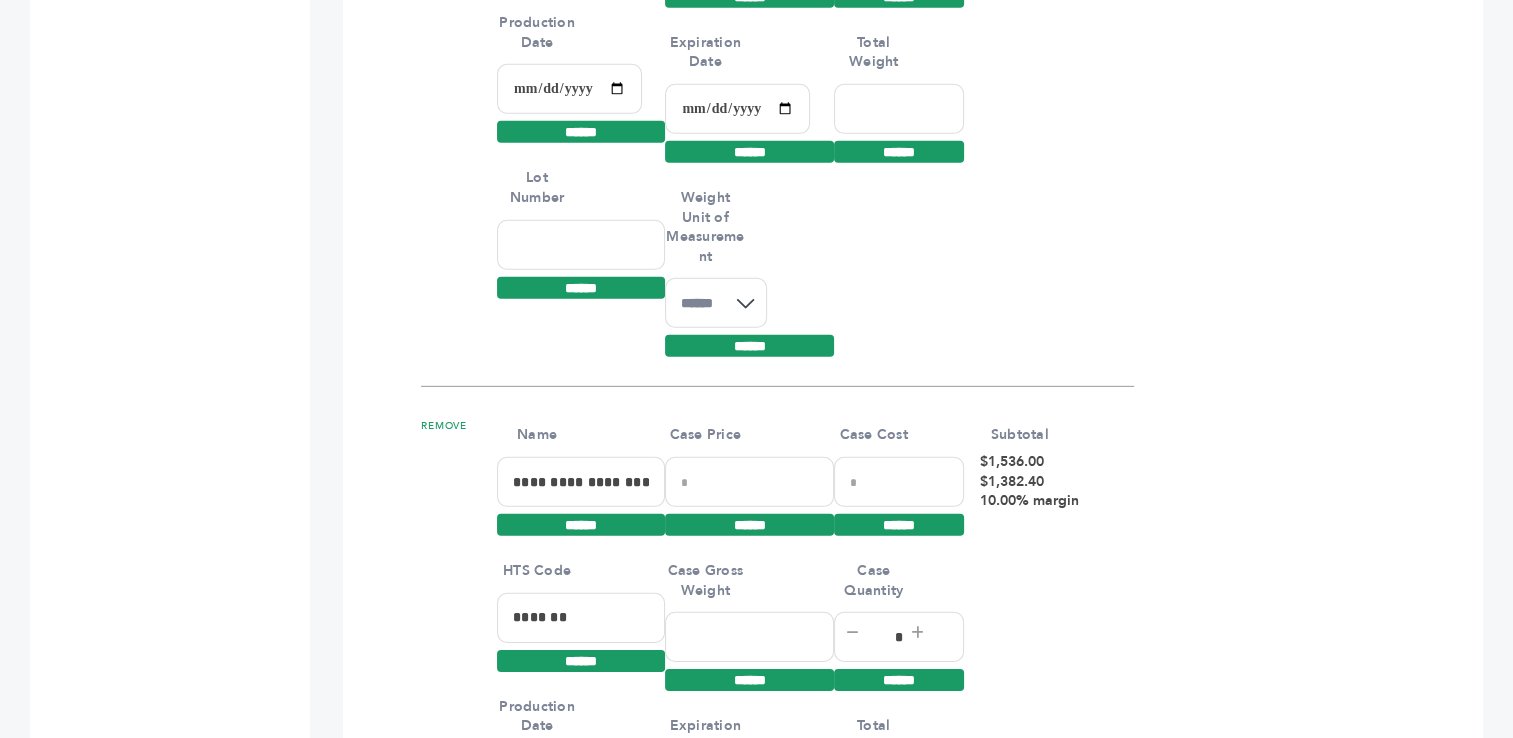click at bounding box center [581, 245] 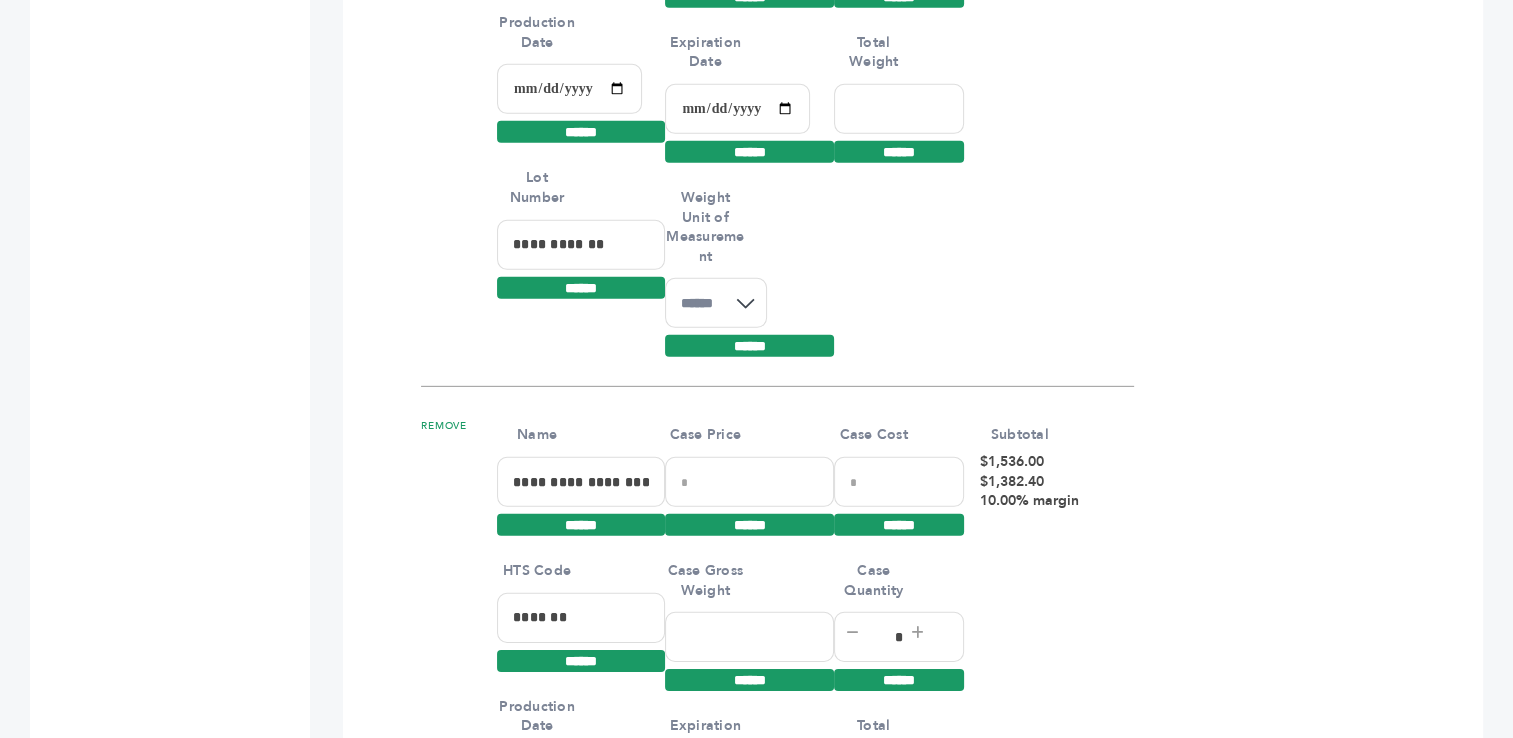 type on "**********" 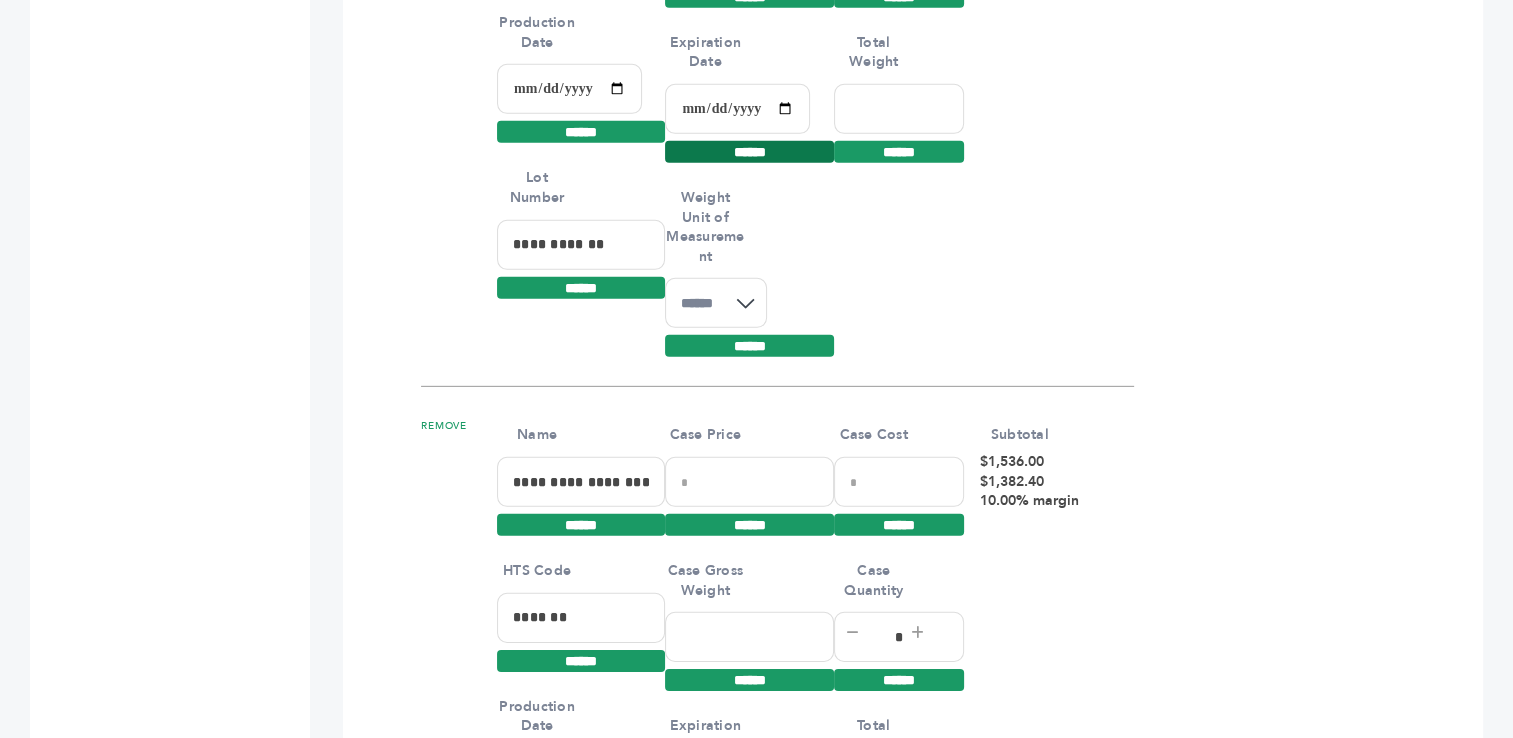 click on "******" at bounding box center (749, 152) 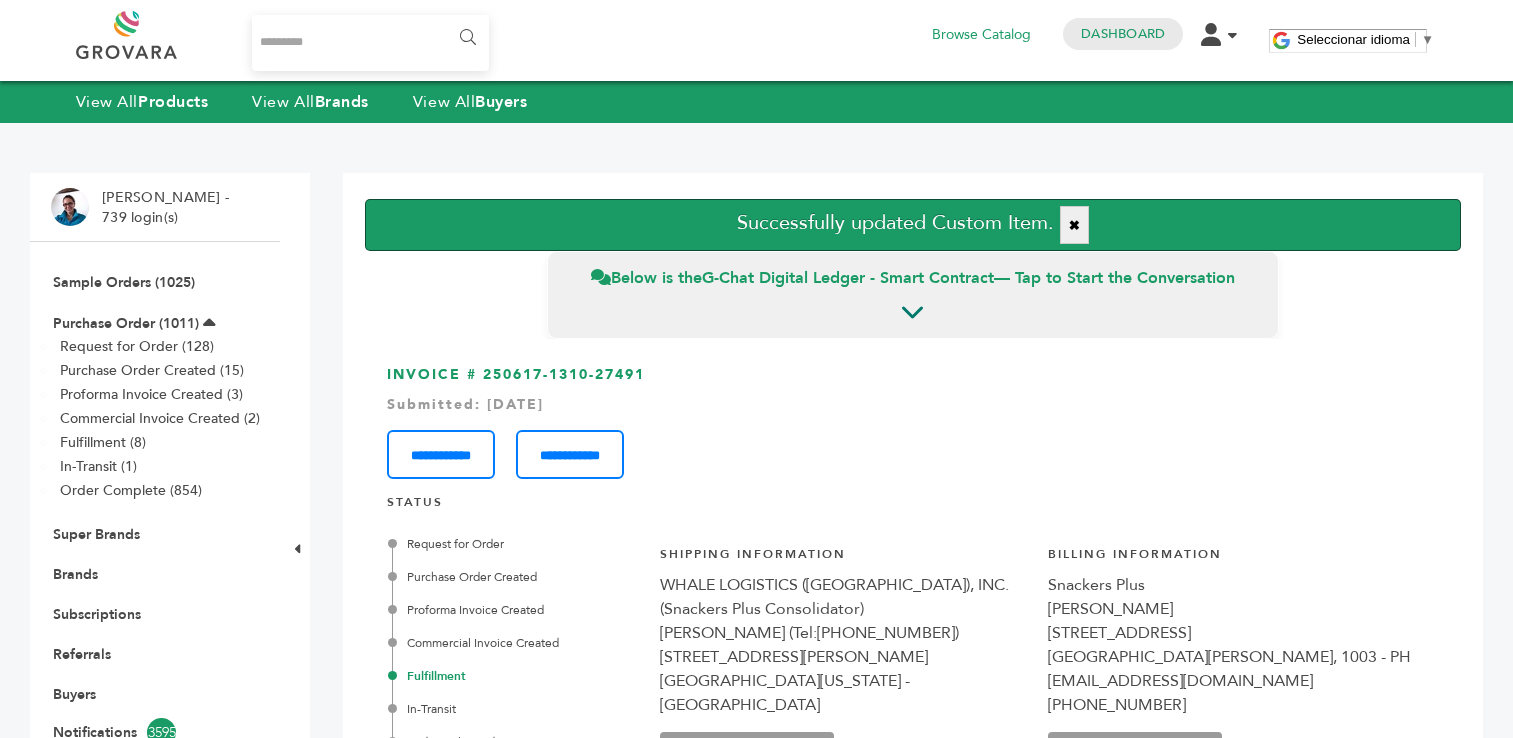 scroll, scrollTop: 0, scrollLeft: 0, axis: both 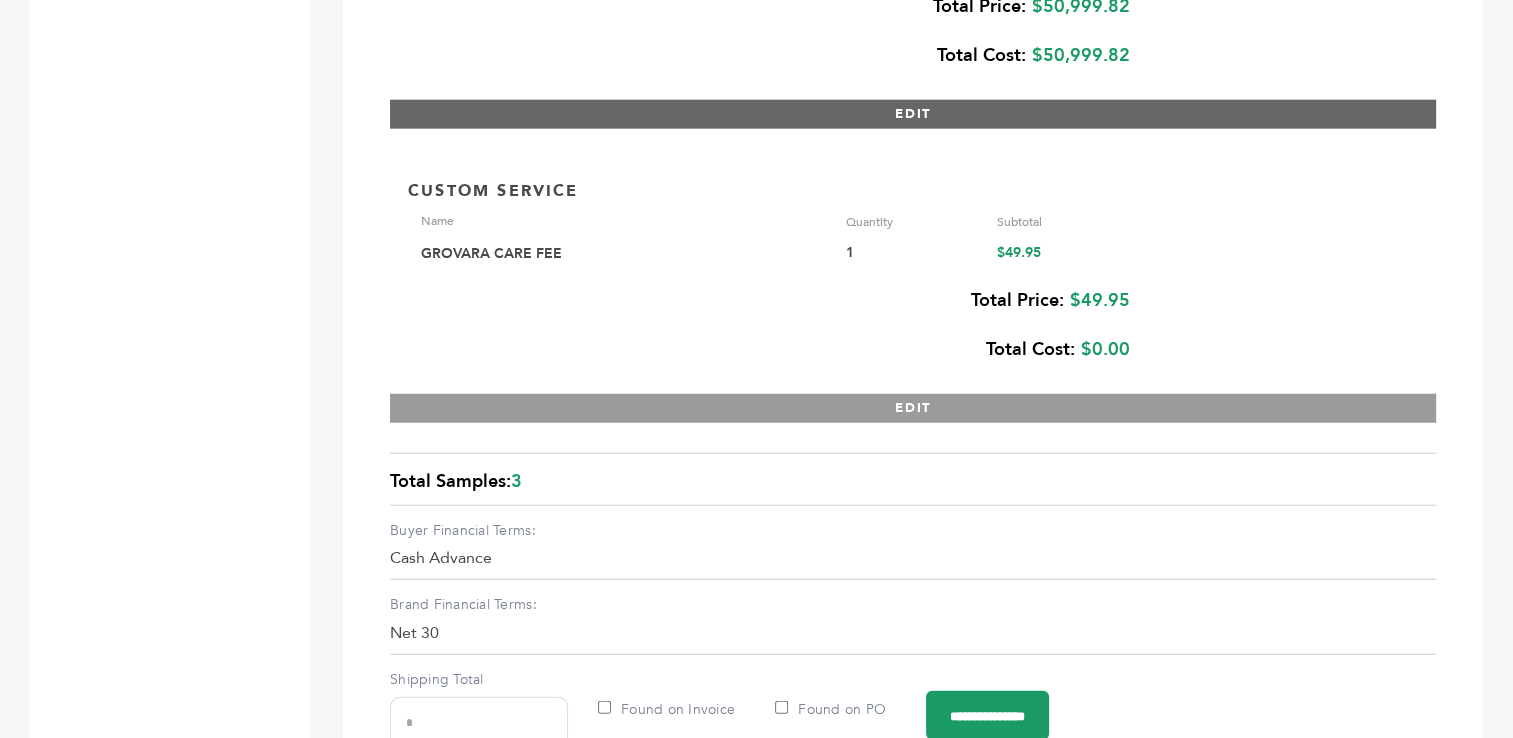 click on "EDIT" at bounding box center [913, 114] 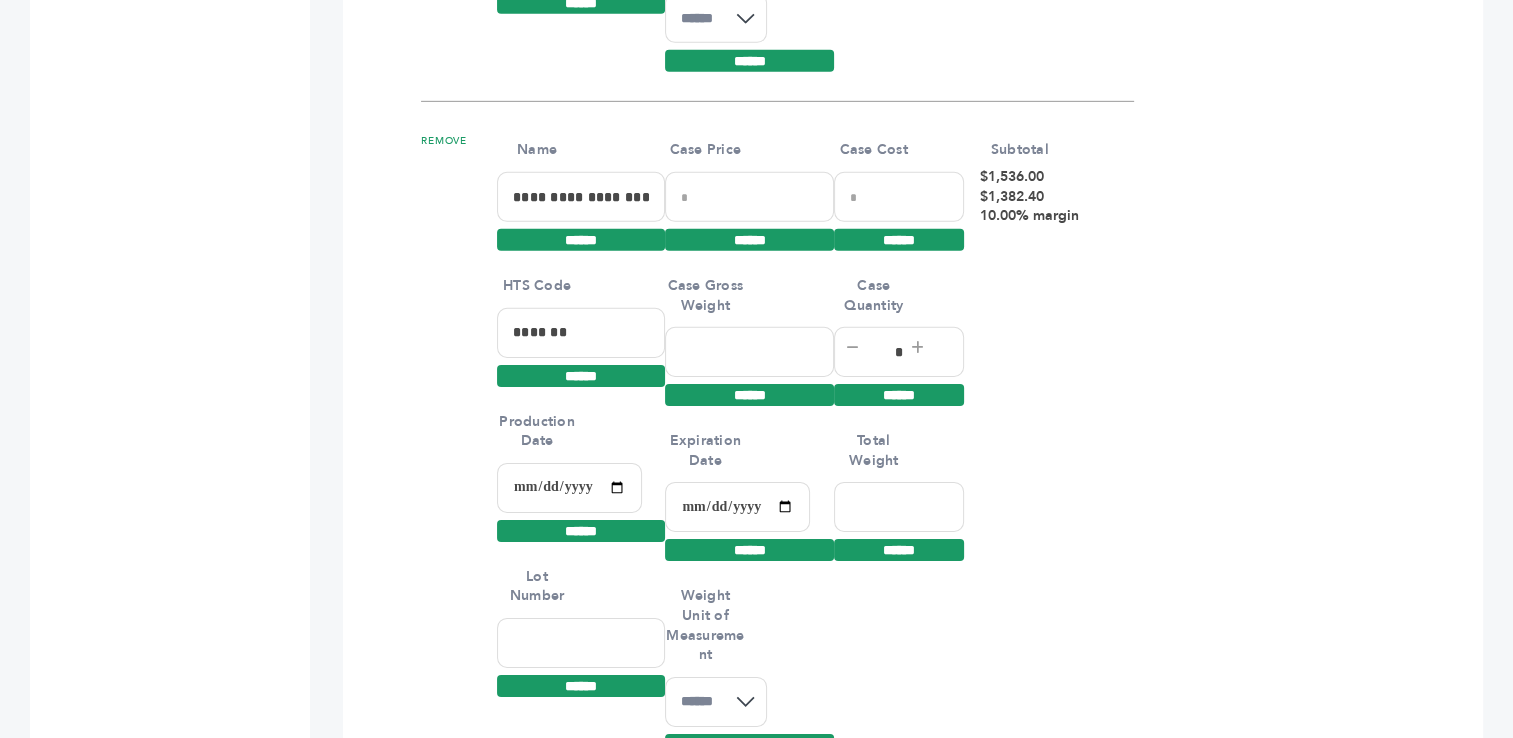 scroll, scrollTop: 13872, scrollLeft: 0, axis: vertical 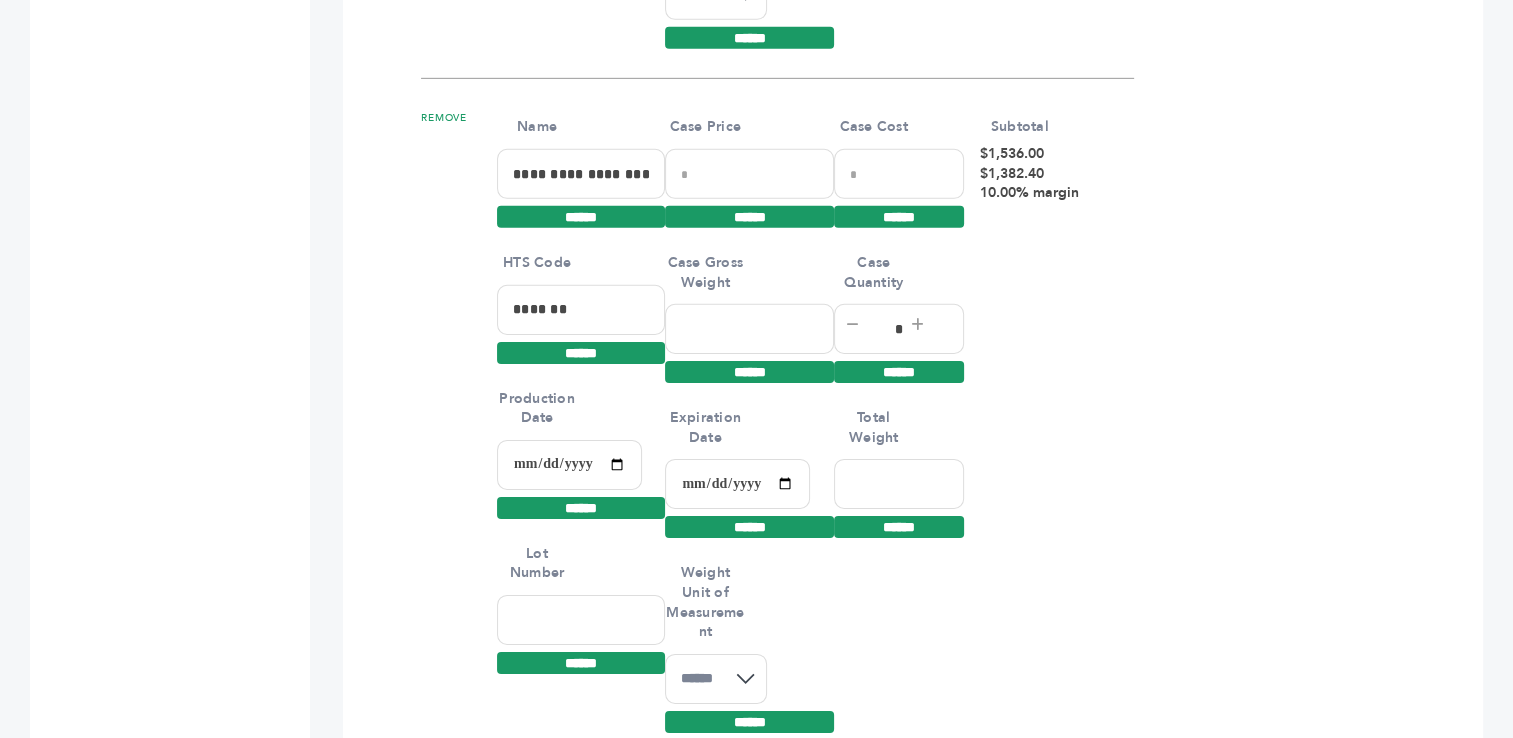 click at bounding box center (569, 465) 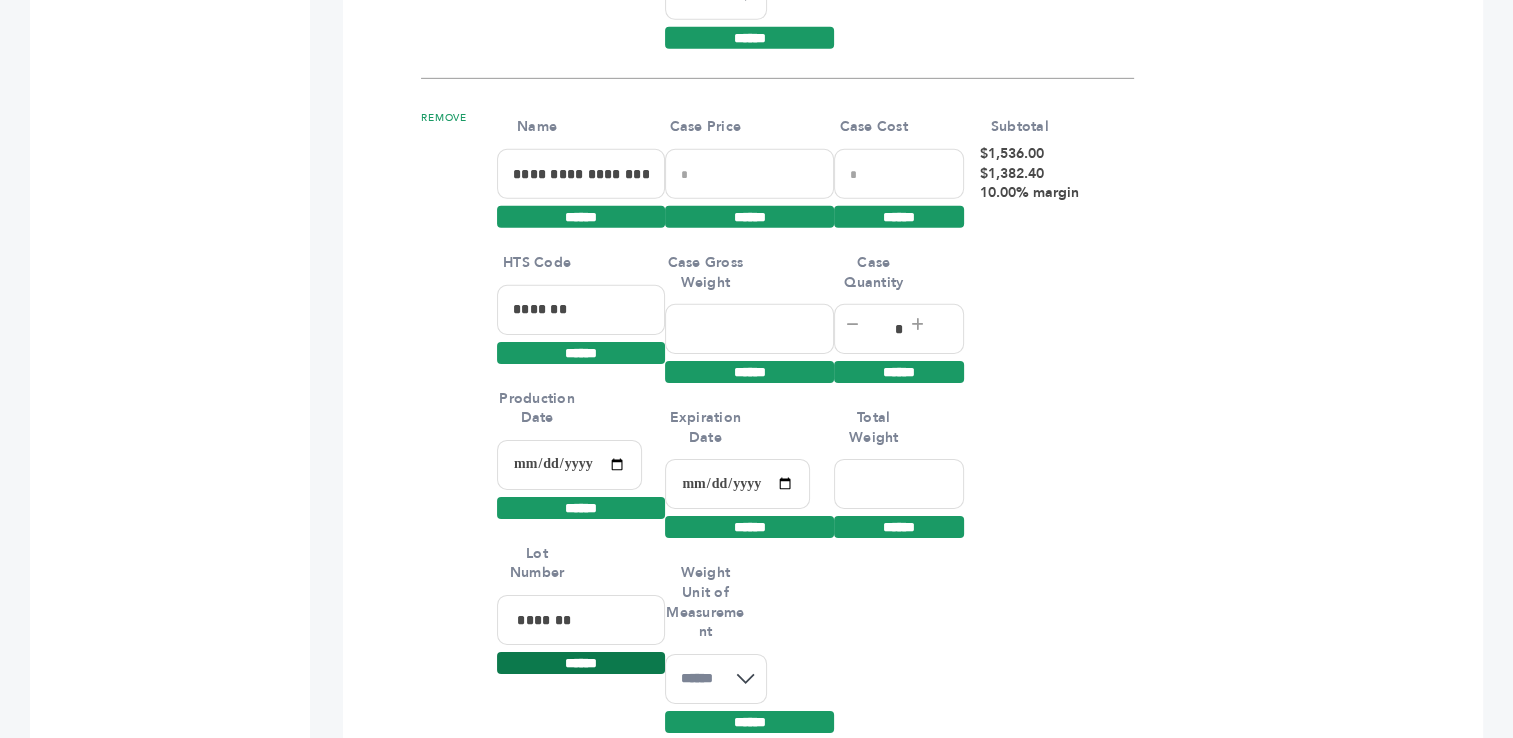 type on "*******" 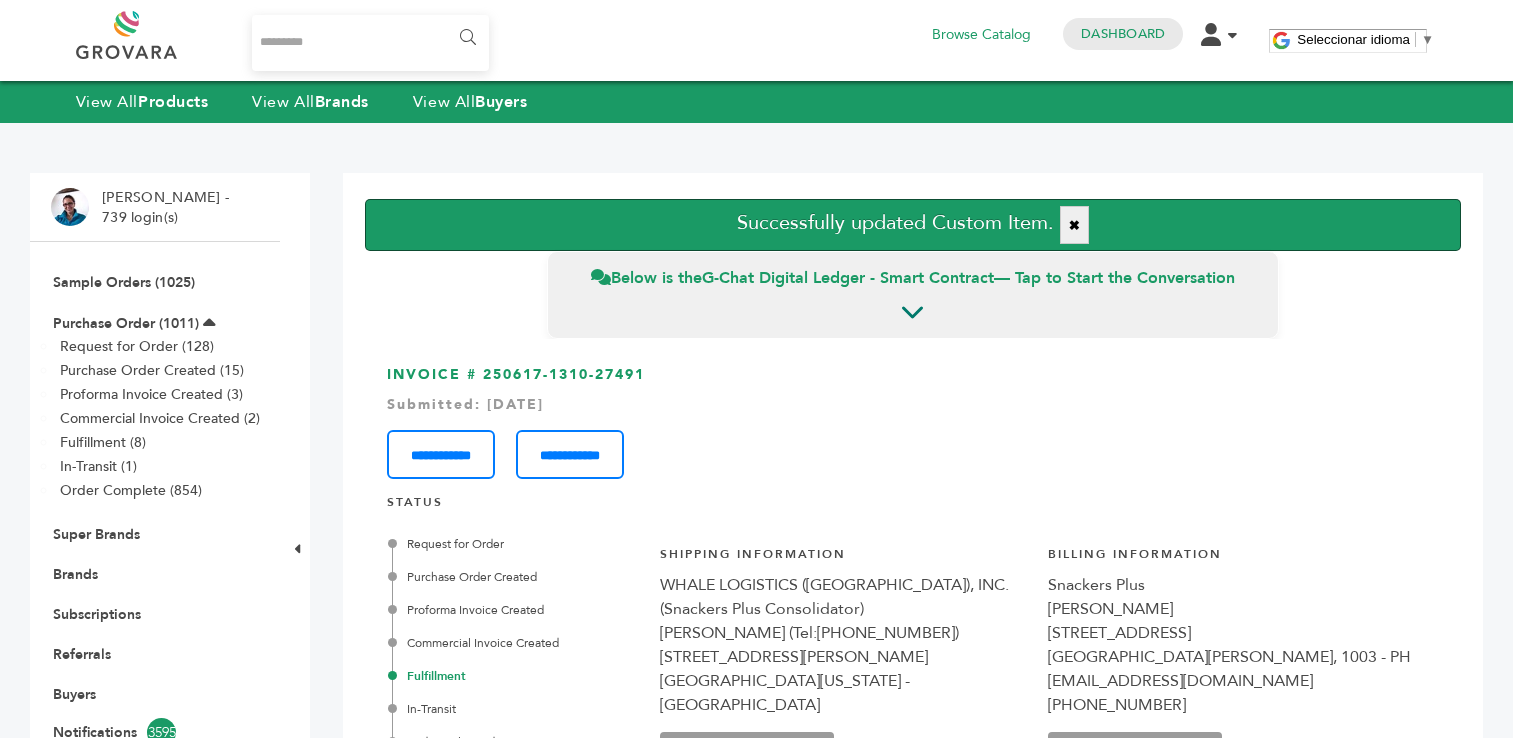 scroll, scrollTop: 0, scrollLeft: 0, axis: both 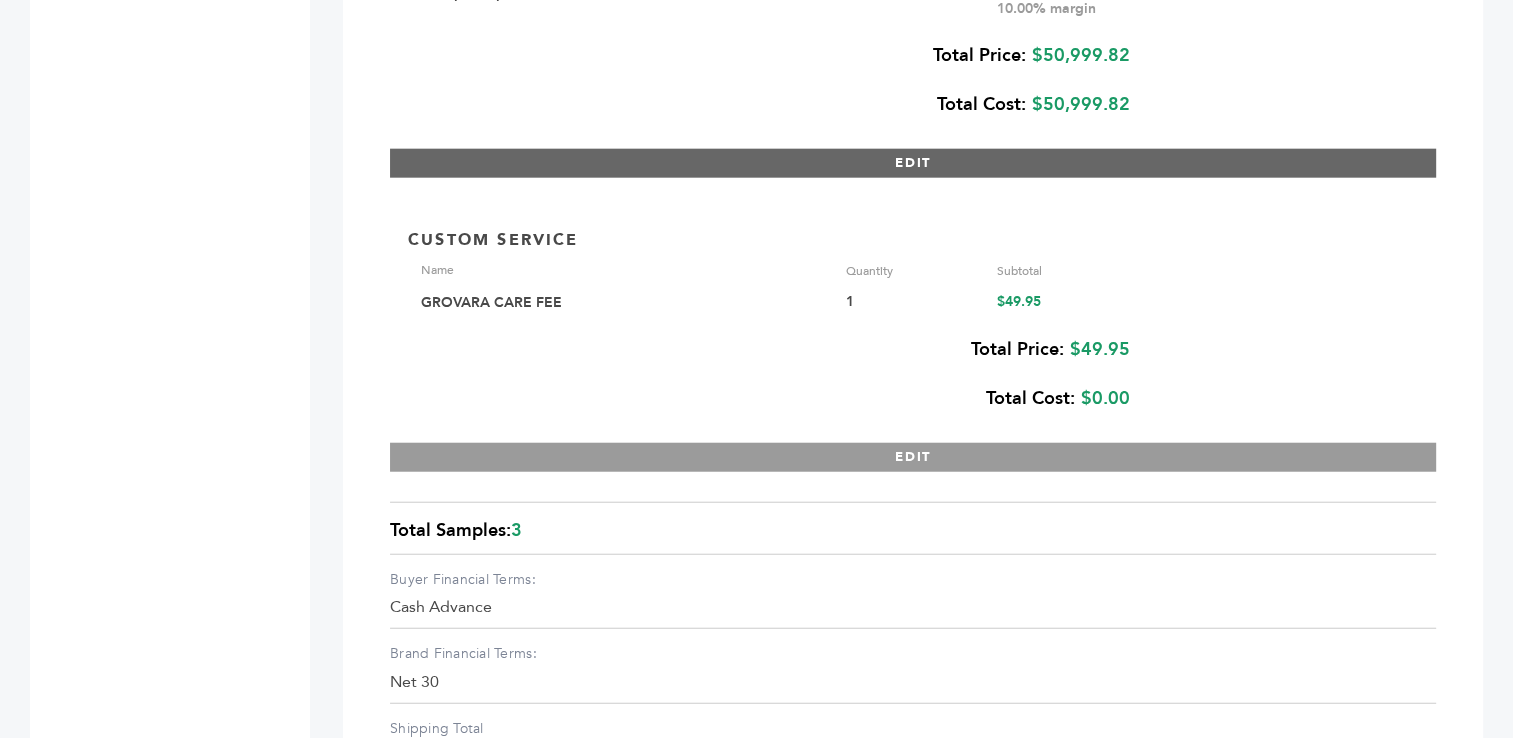 click on "EDIT" at bounding box center [913, 163] 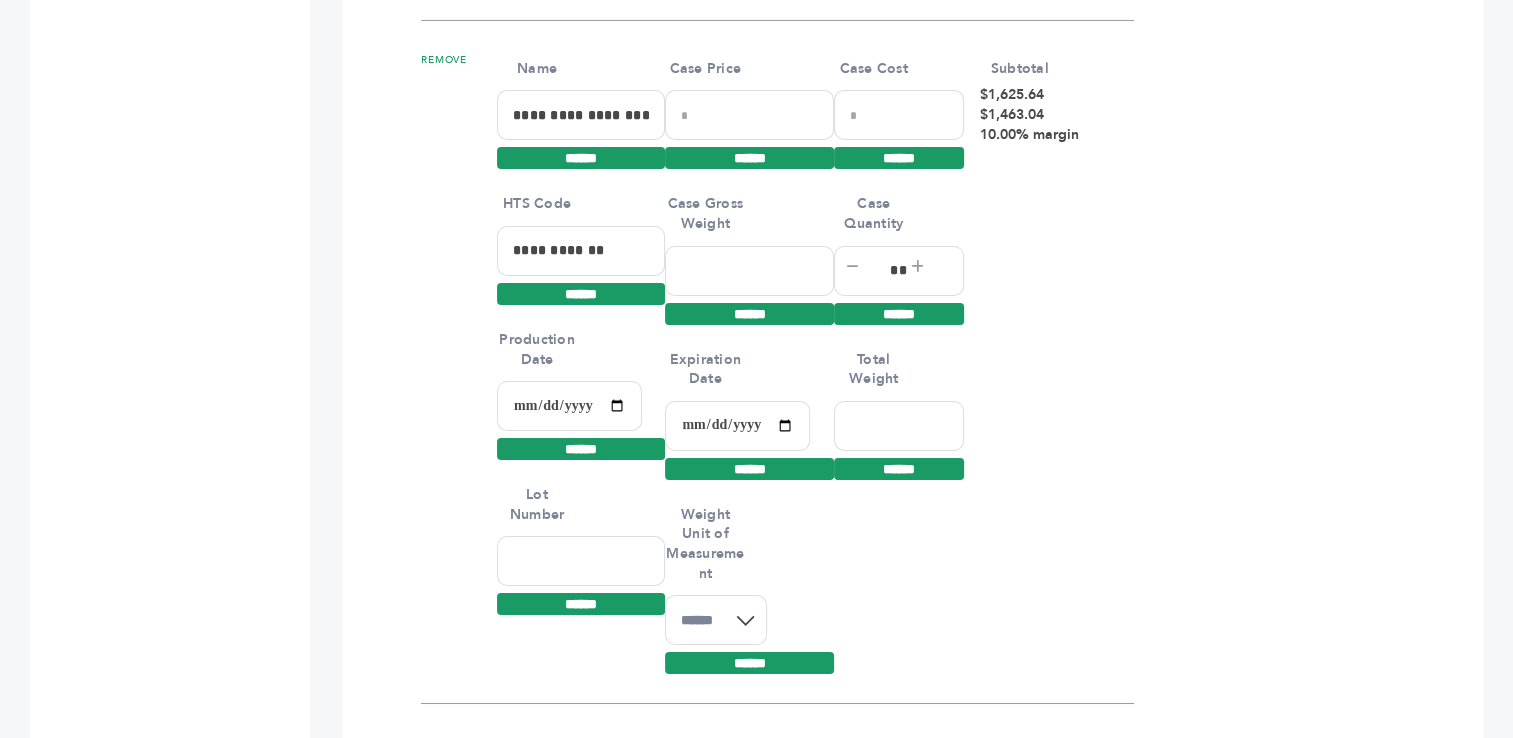 scroll, scrollTop: 14637, scrollLeft: 0, axis: vertical 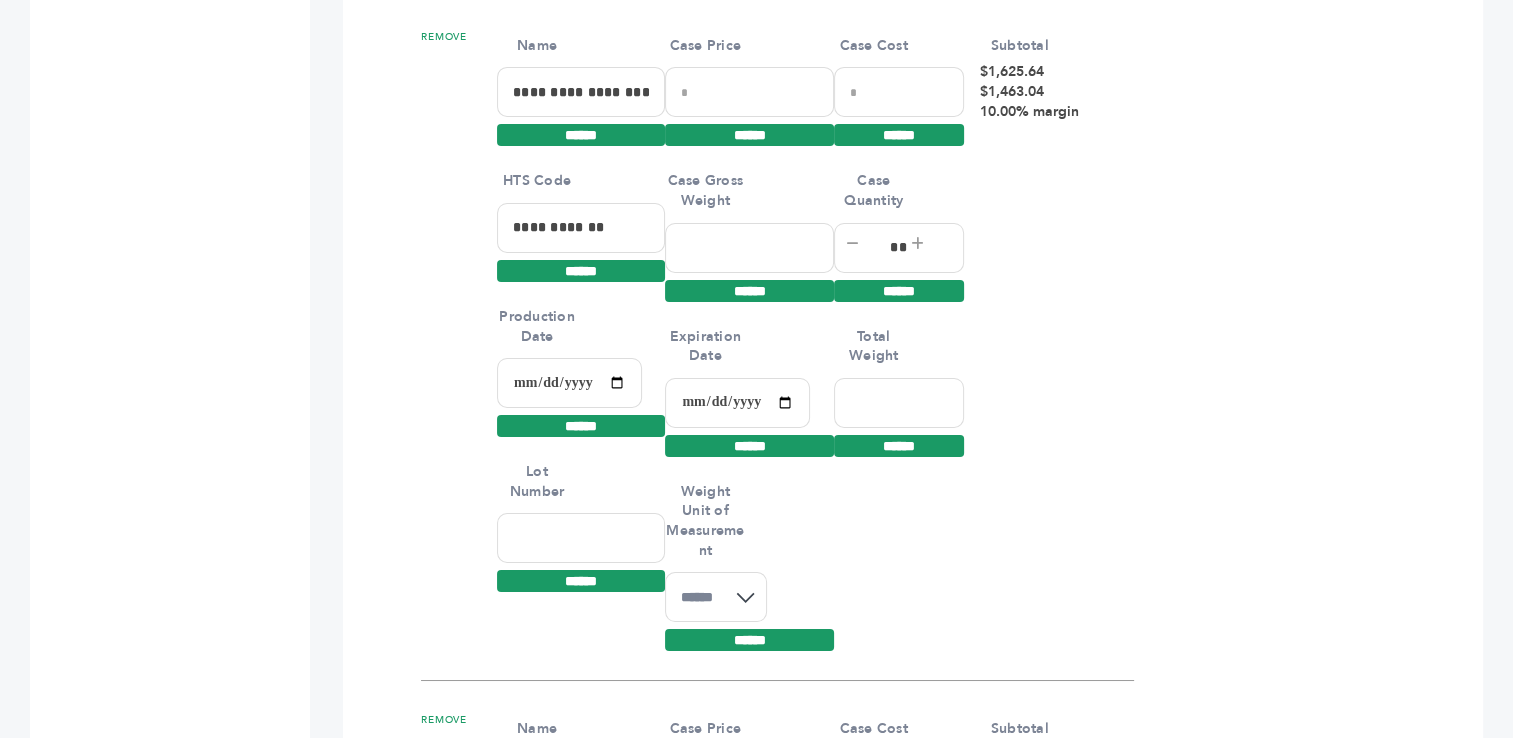 click at bounding box center (581, 538) 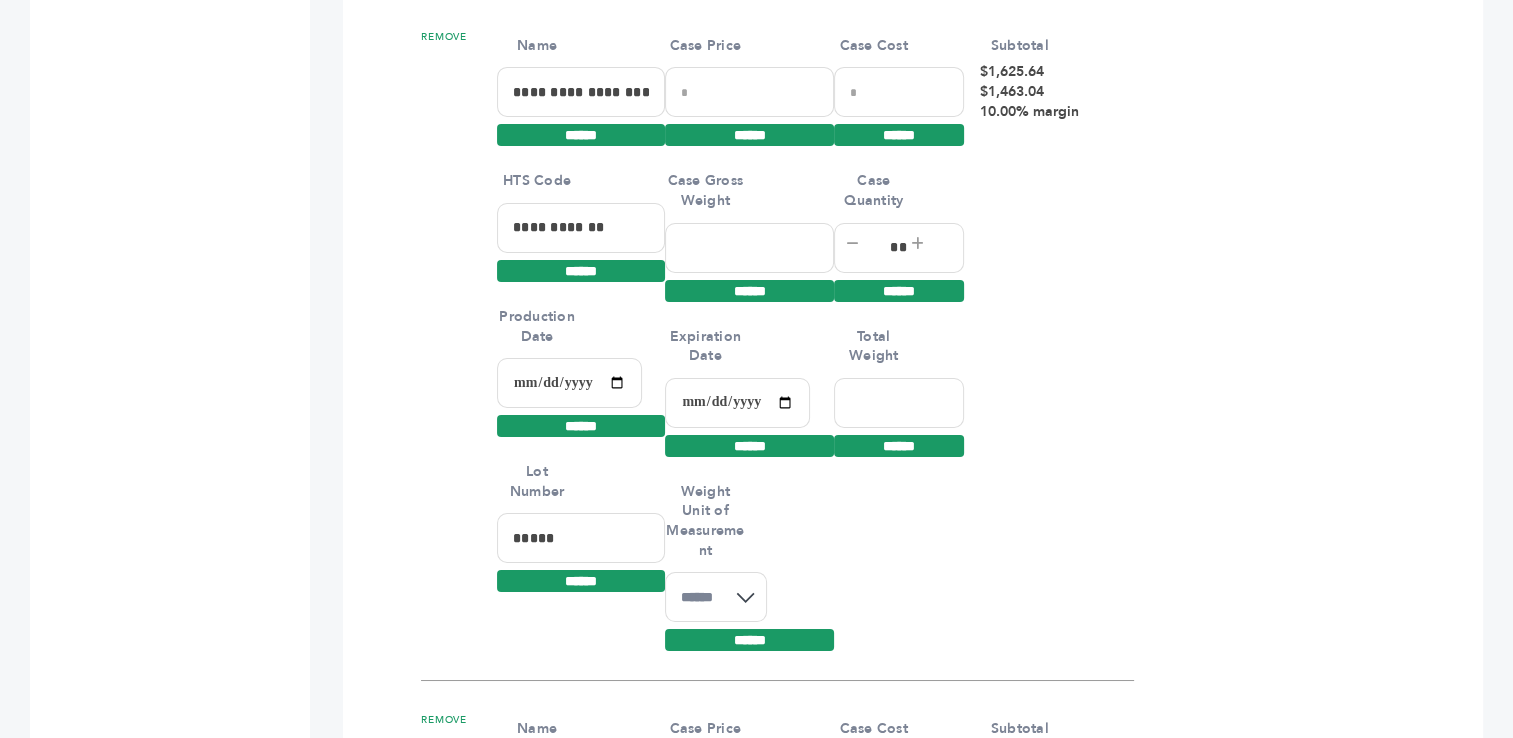 type on "*****" 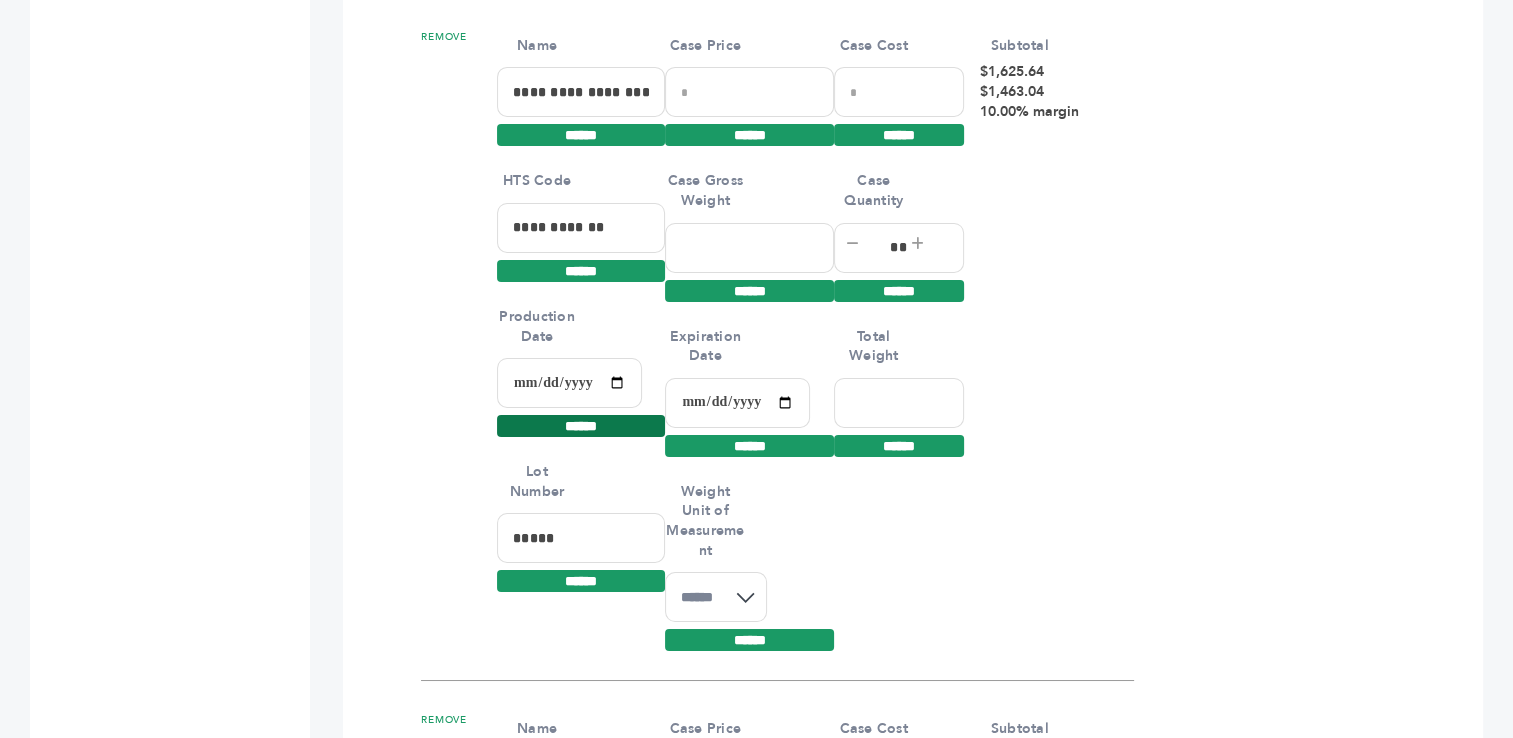 click on "******" at bounding box center [581, 426] 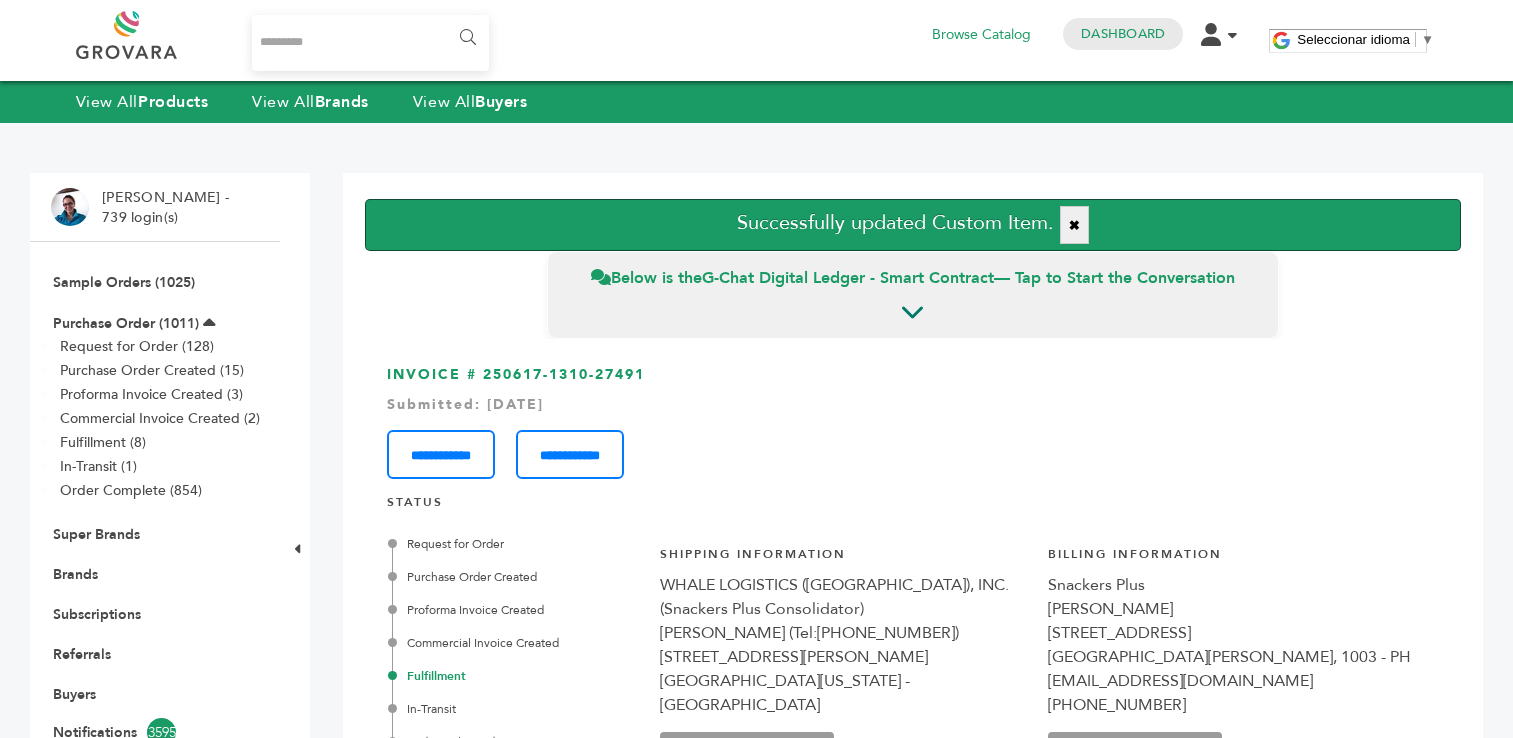 scroll, scrollTop: 0, scrollLeft: 0, axis: both 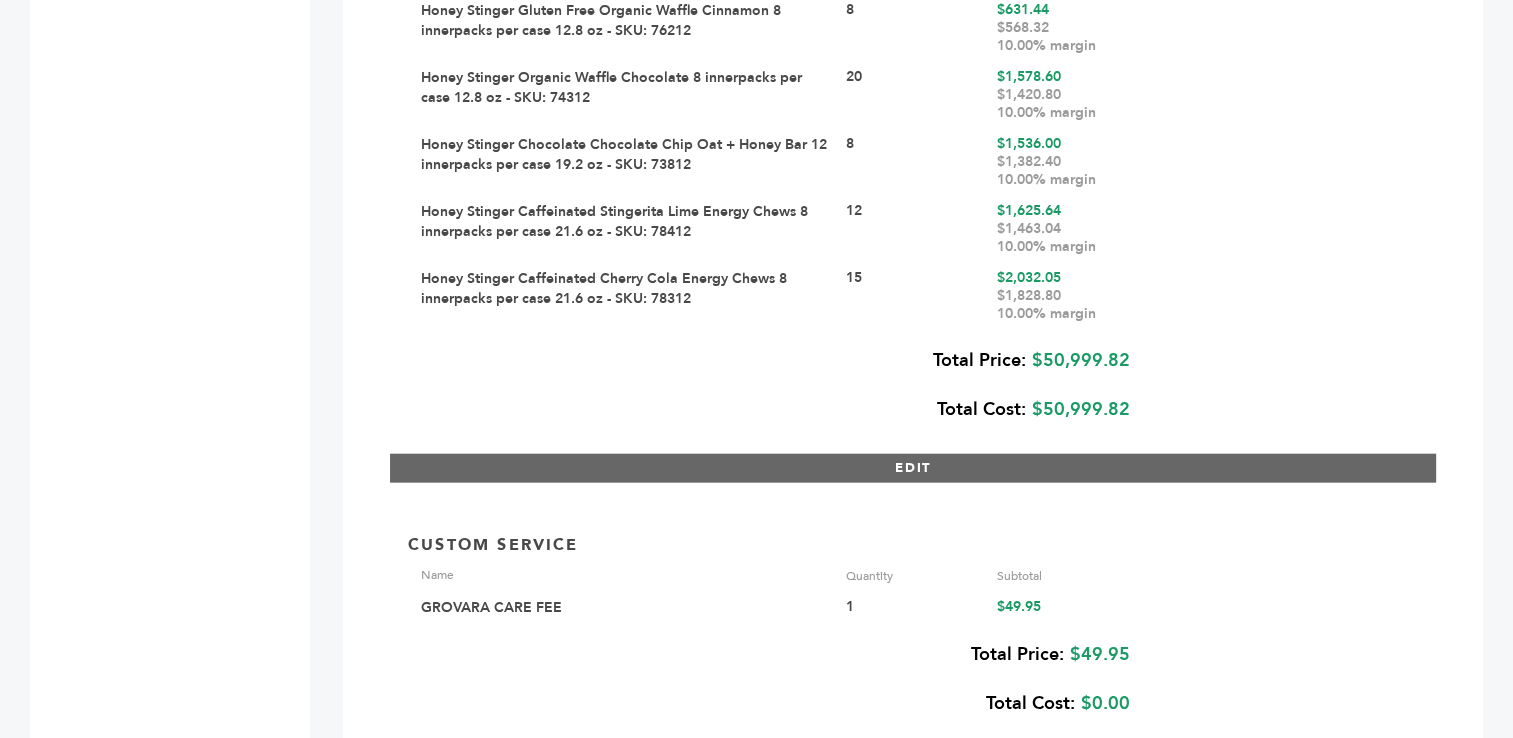 click on "EDIT" at bounding box center (913, 468) 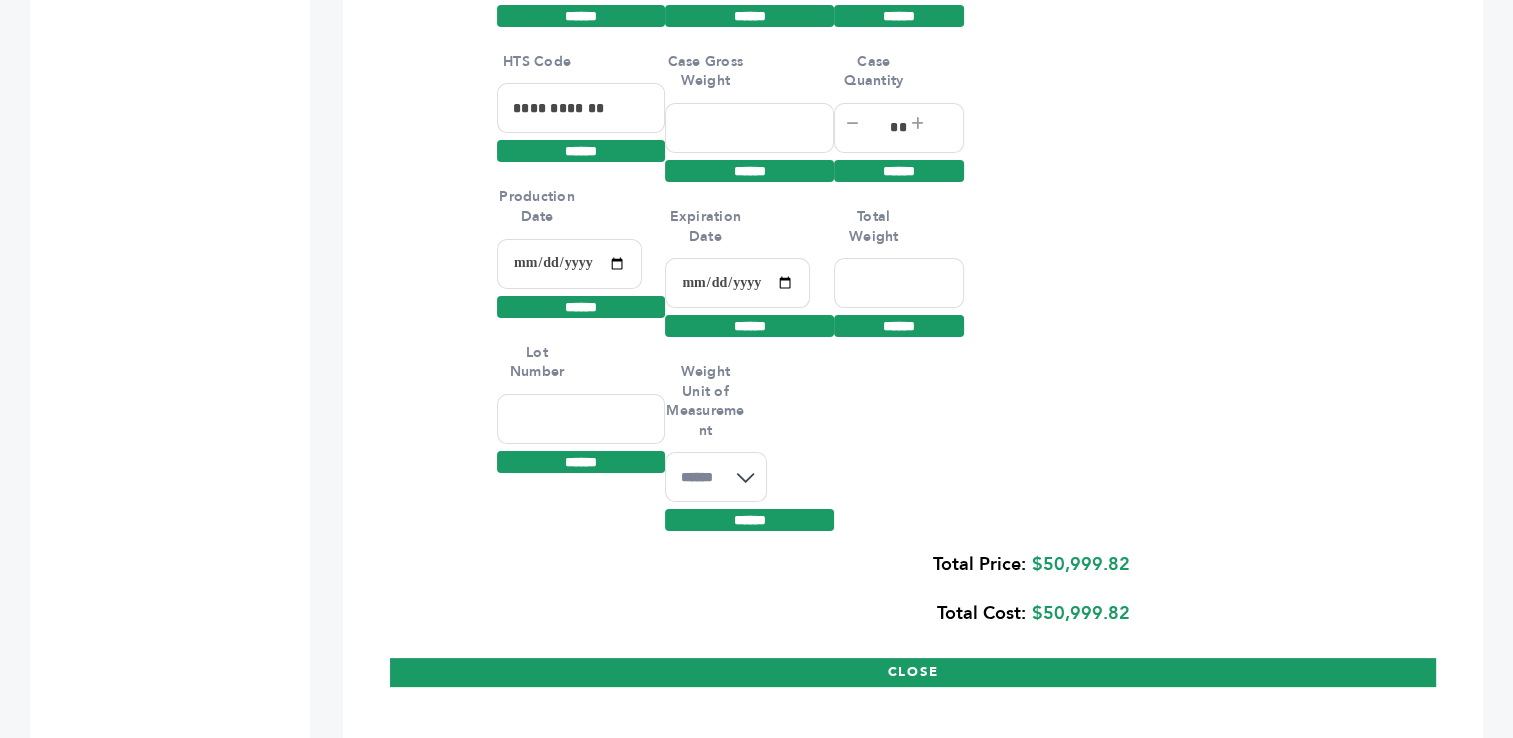 scroll, scrollTop: 15599, scrollLeft: 0, axis: vertical 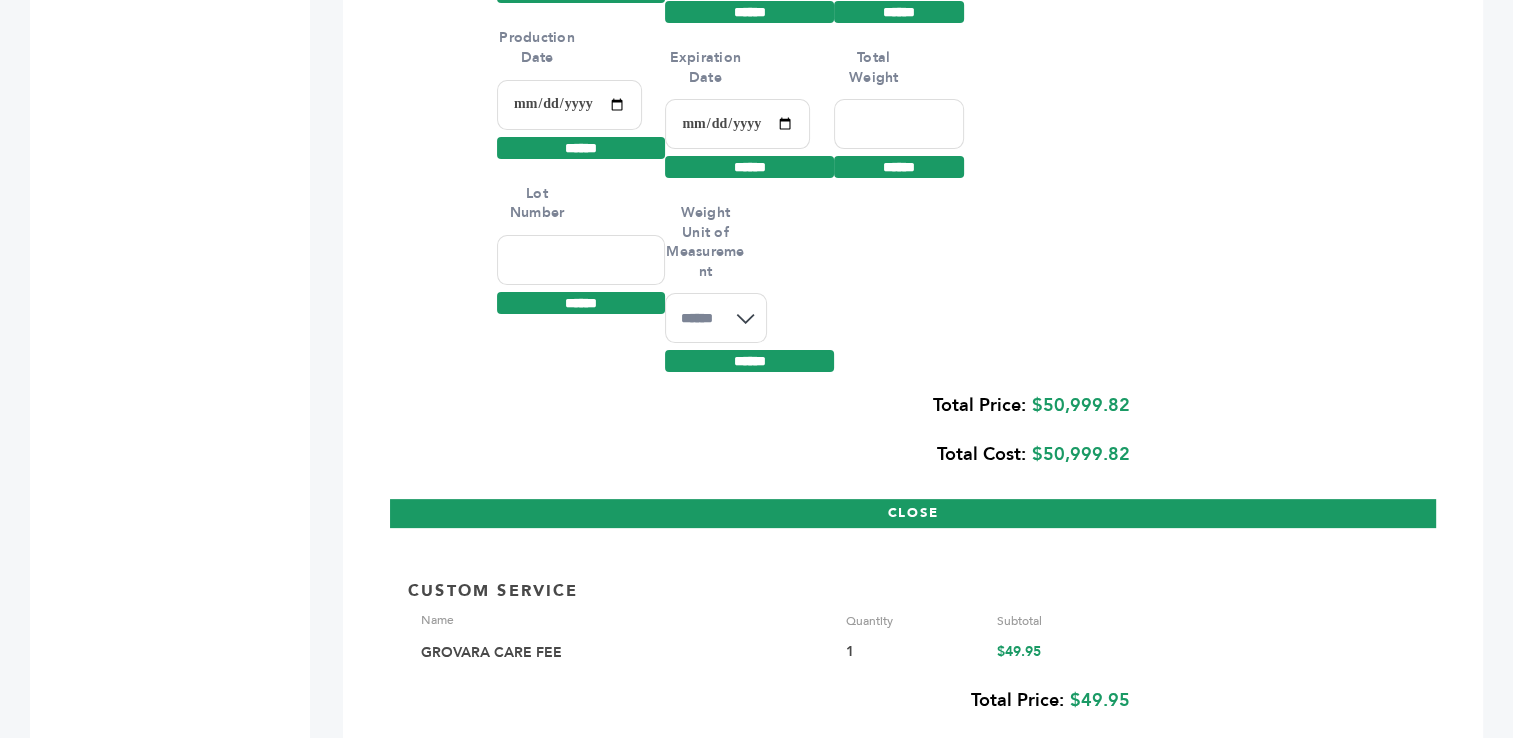 click at bounding box center (581, 260) 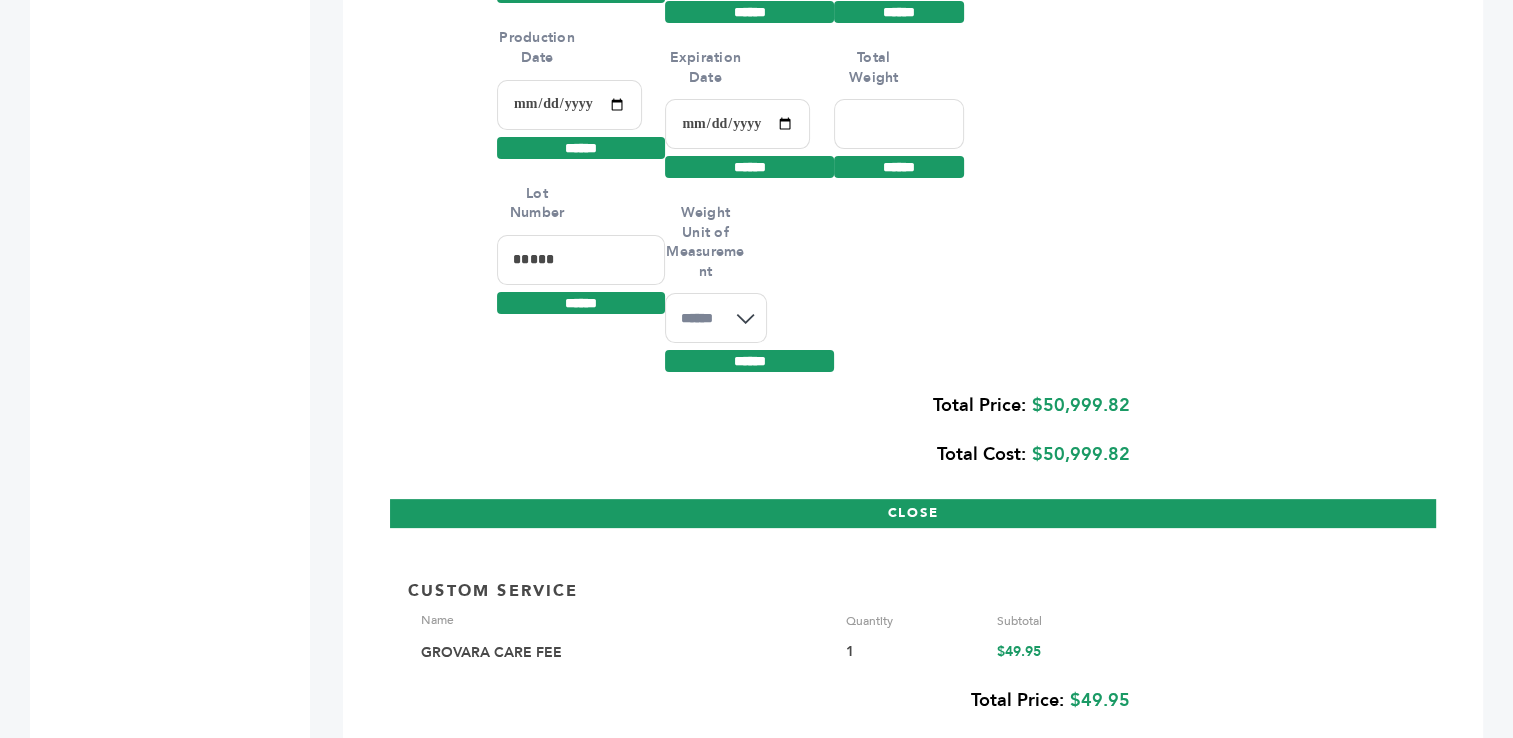 type on "*****" 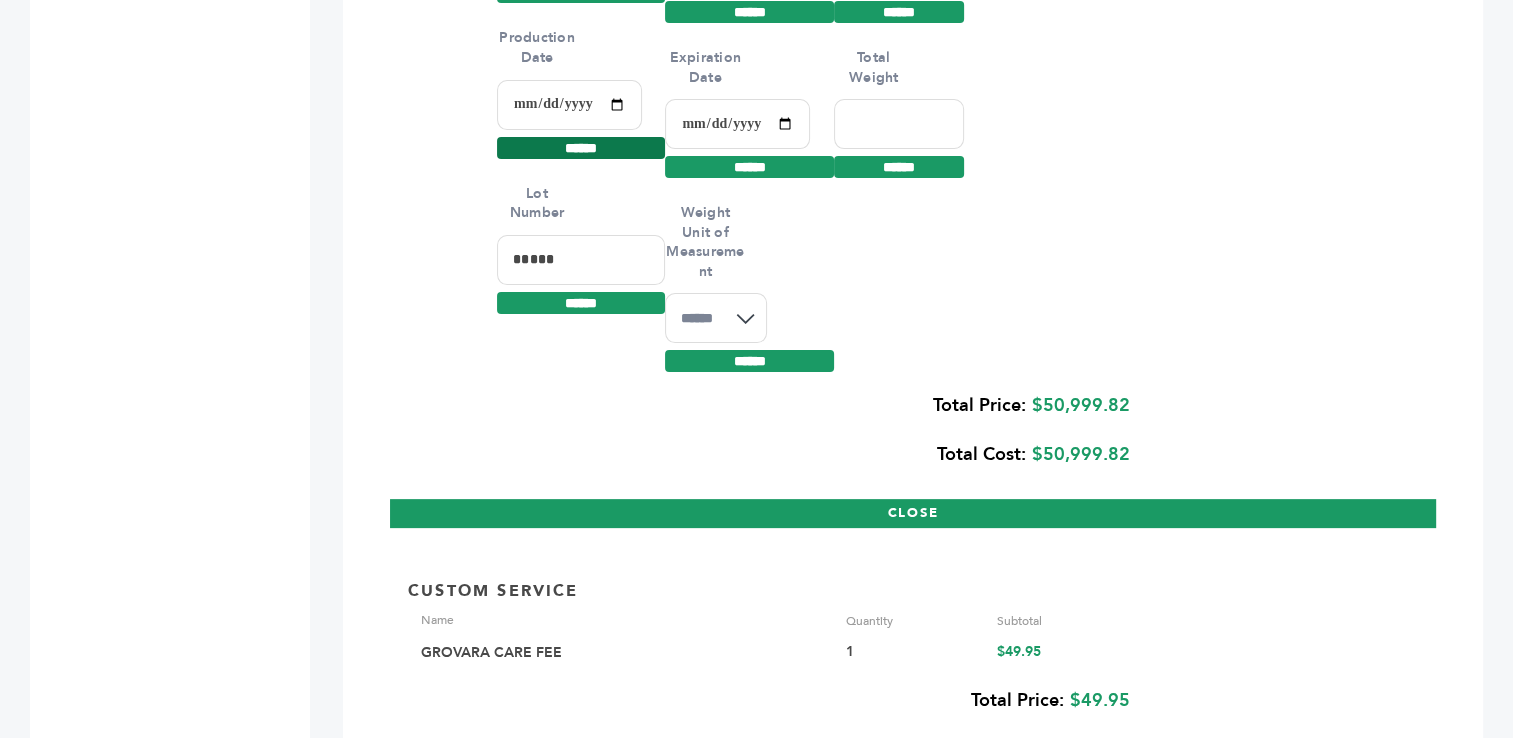 click on "******" at bounding box center [581, 148] 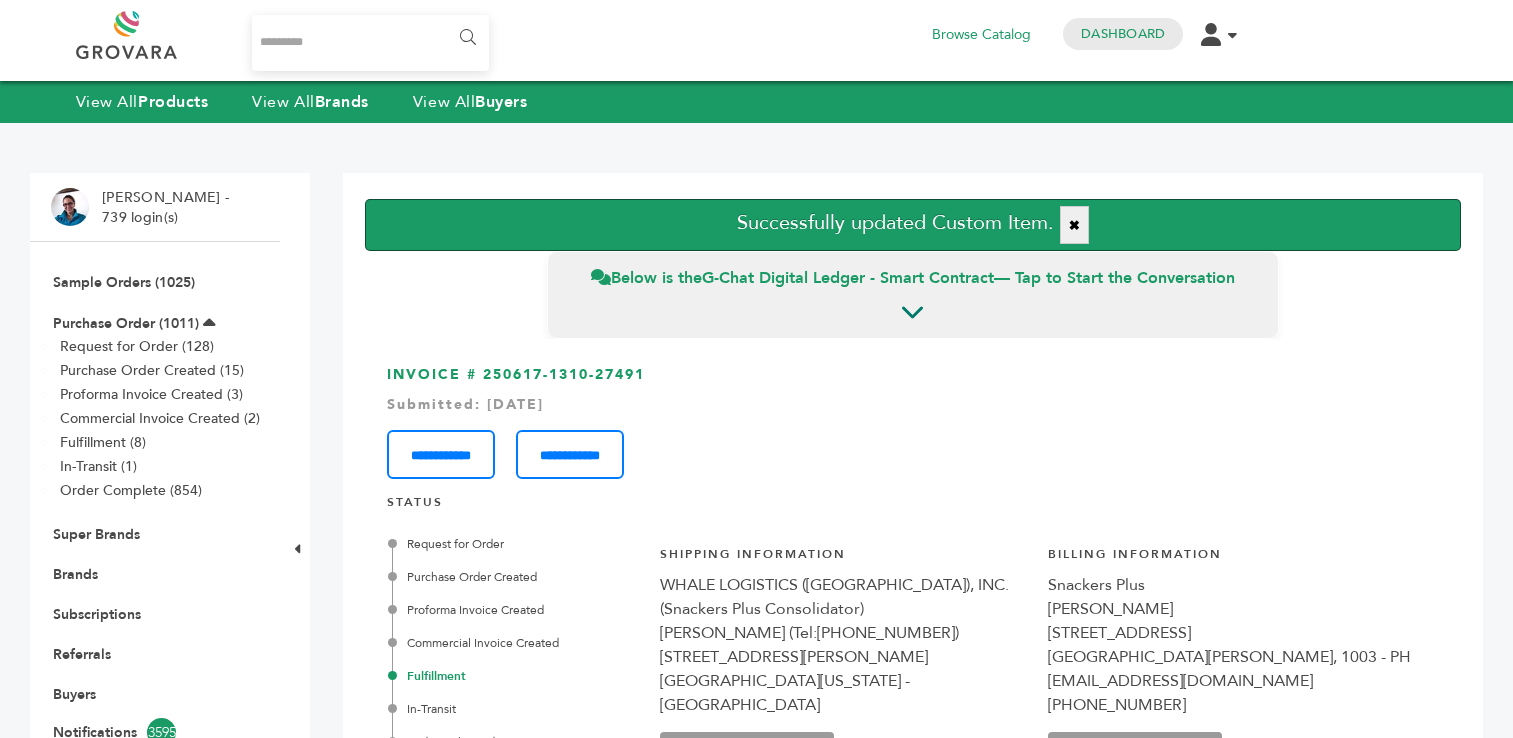 scroll, scrollTop: 0, scrollLeft: 0, axis: both 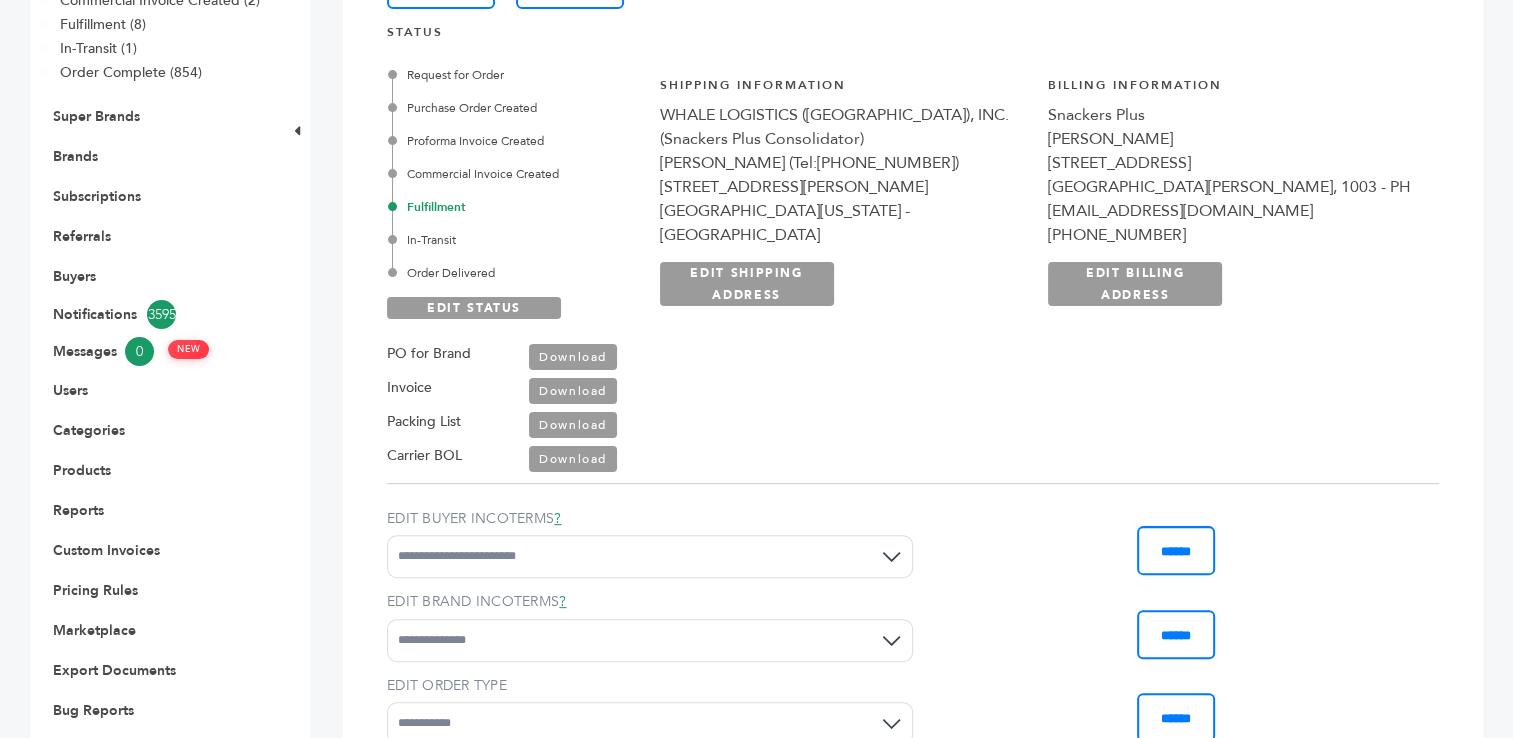 click on "Download" at bounding box center (573, 425) 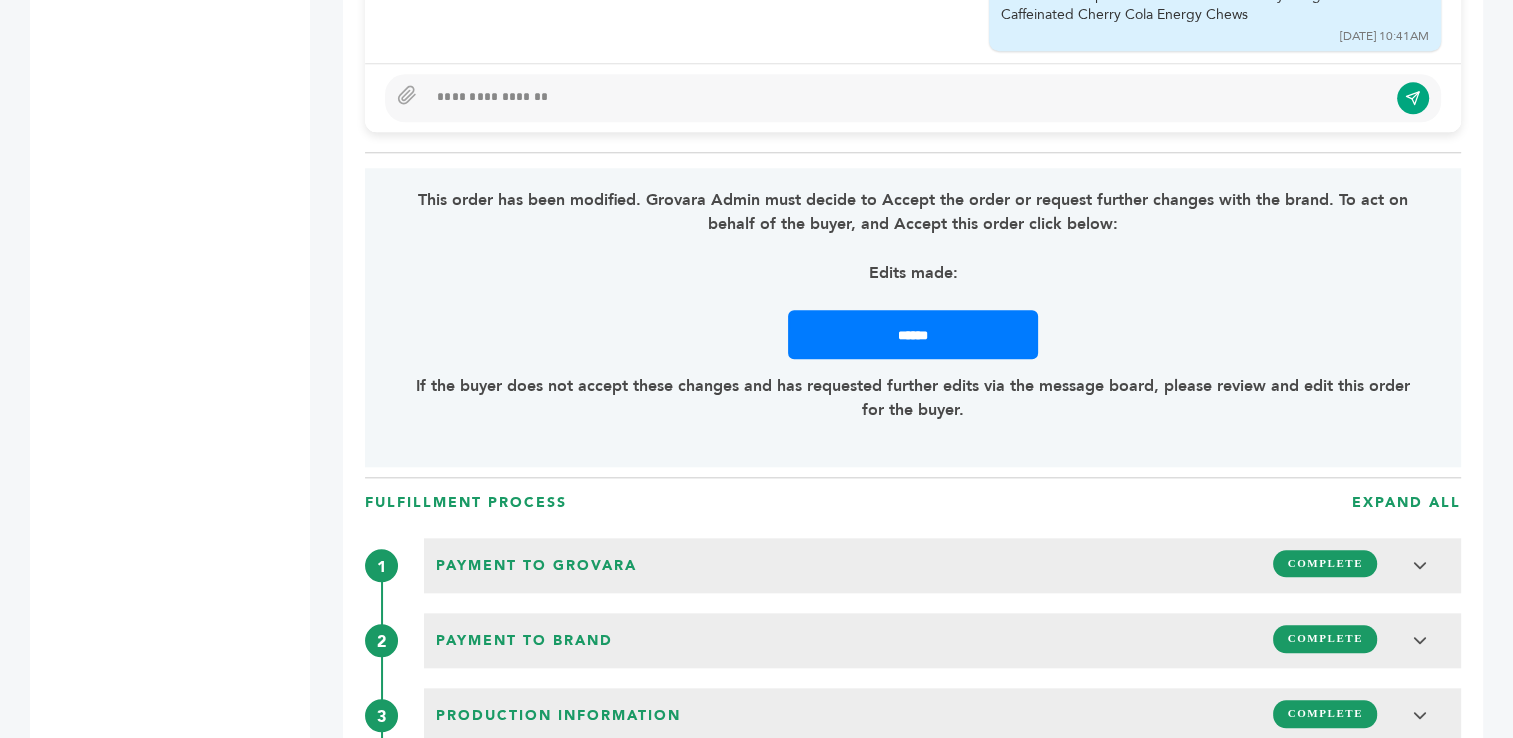 scroll, scrollTop: 2136, scrollLeft: 0, axis: vertical 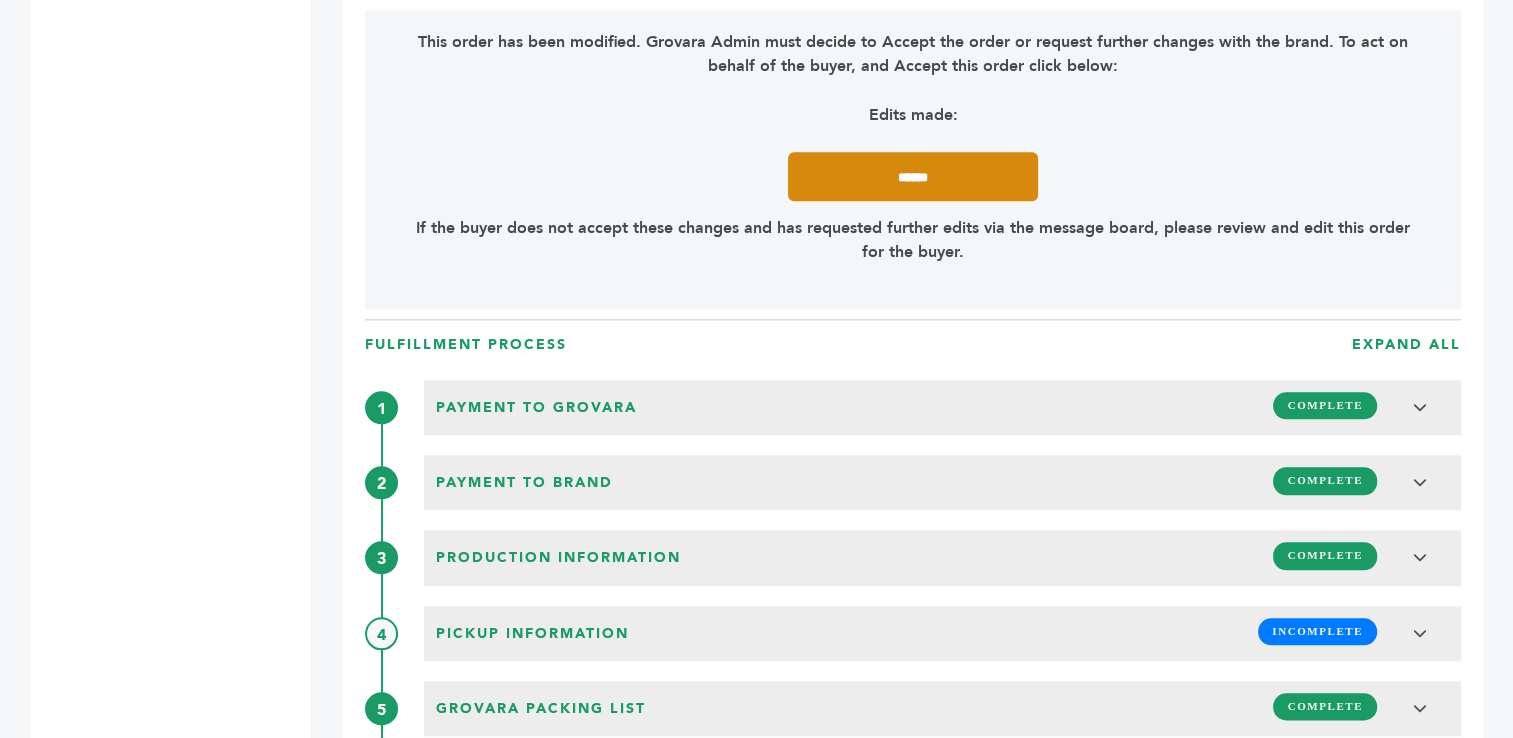 click on "******" at bounding box center [913, 176] 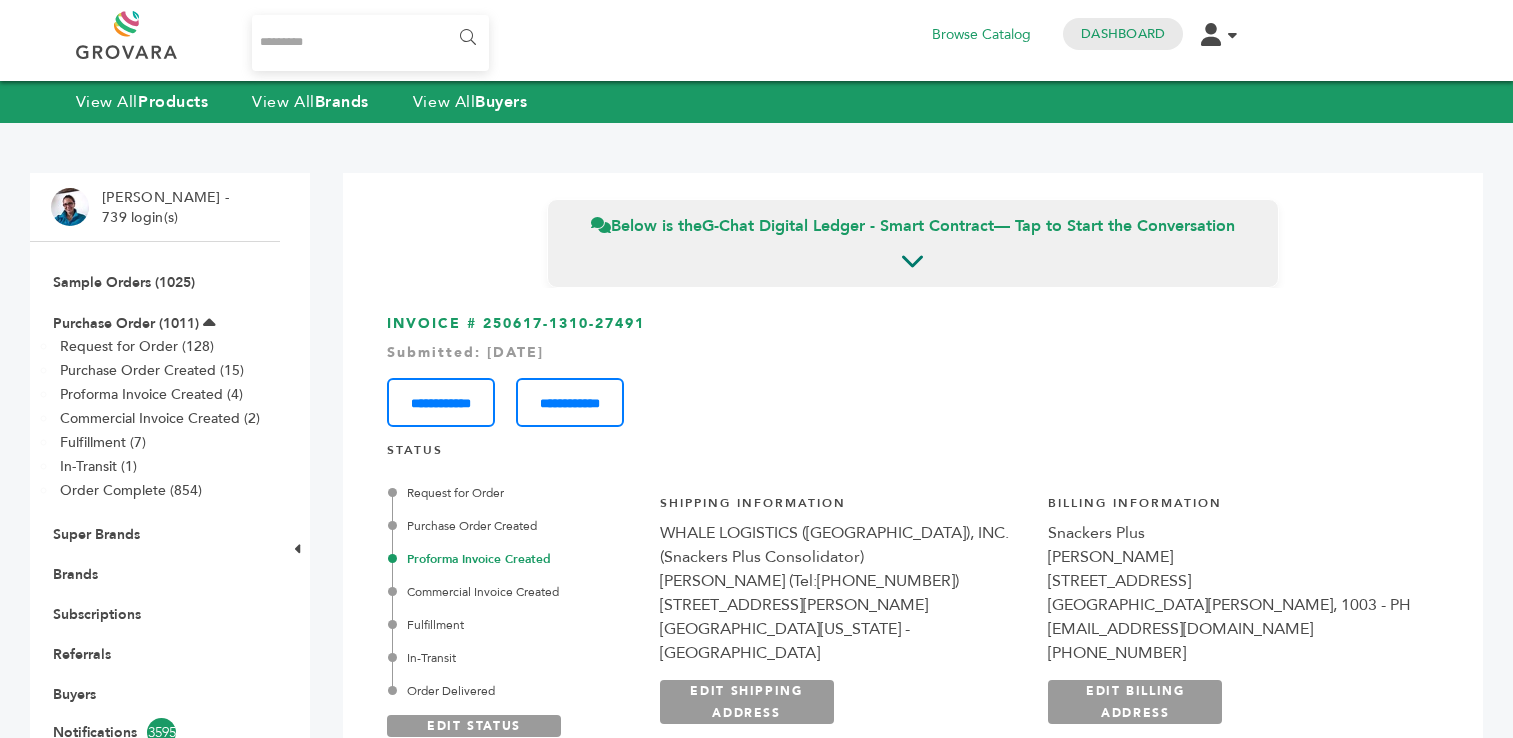 scroll, scrollTop: 0, scrollLeft: 0, axis: both 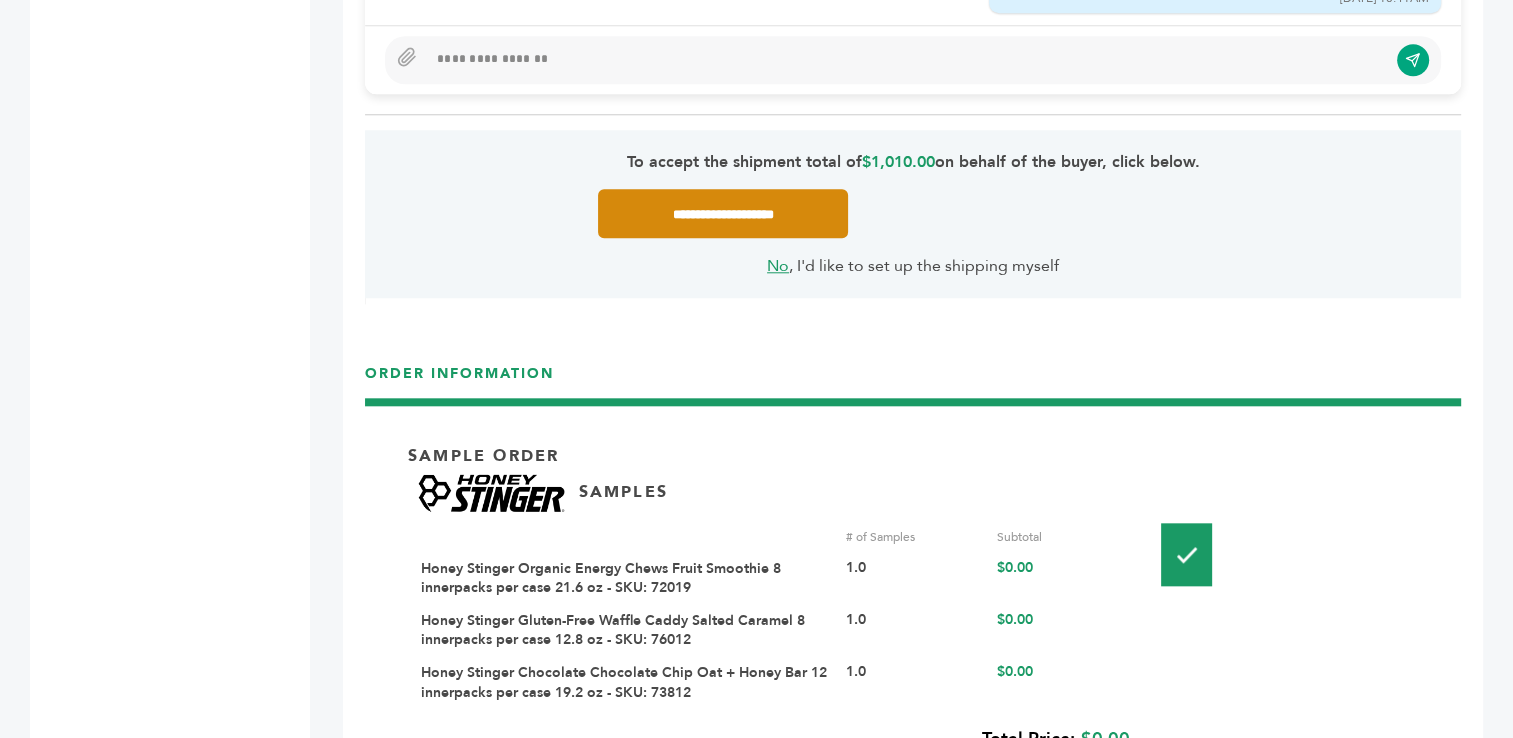 click on "**********" at bounding box center (723, 213) 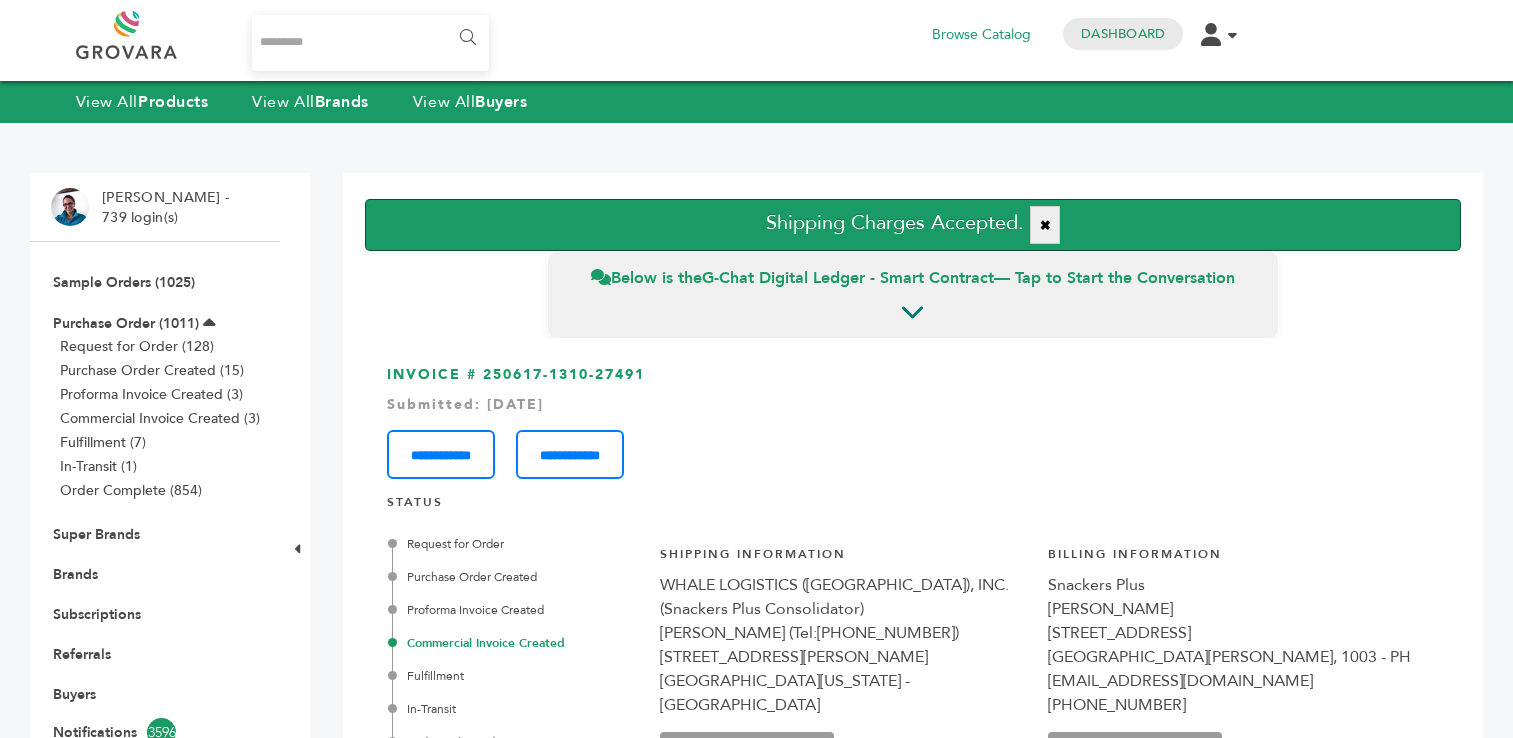 scroll, scrollTop: 0, scrollLeft: 0, axis: both 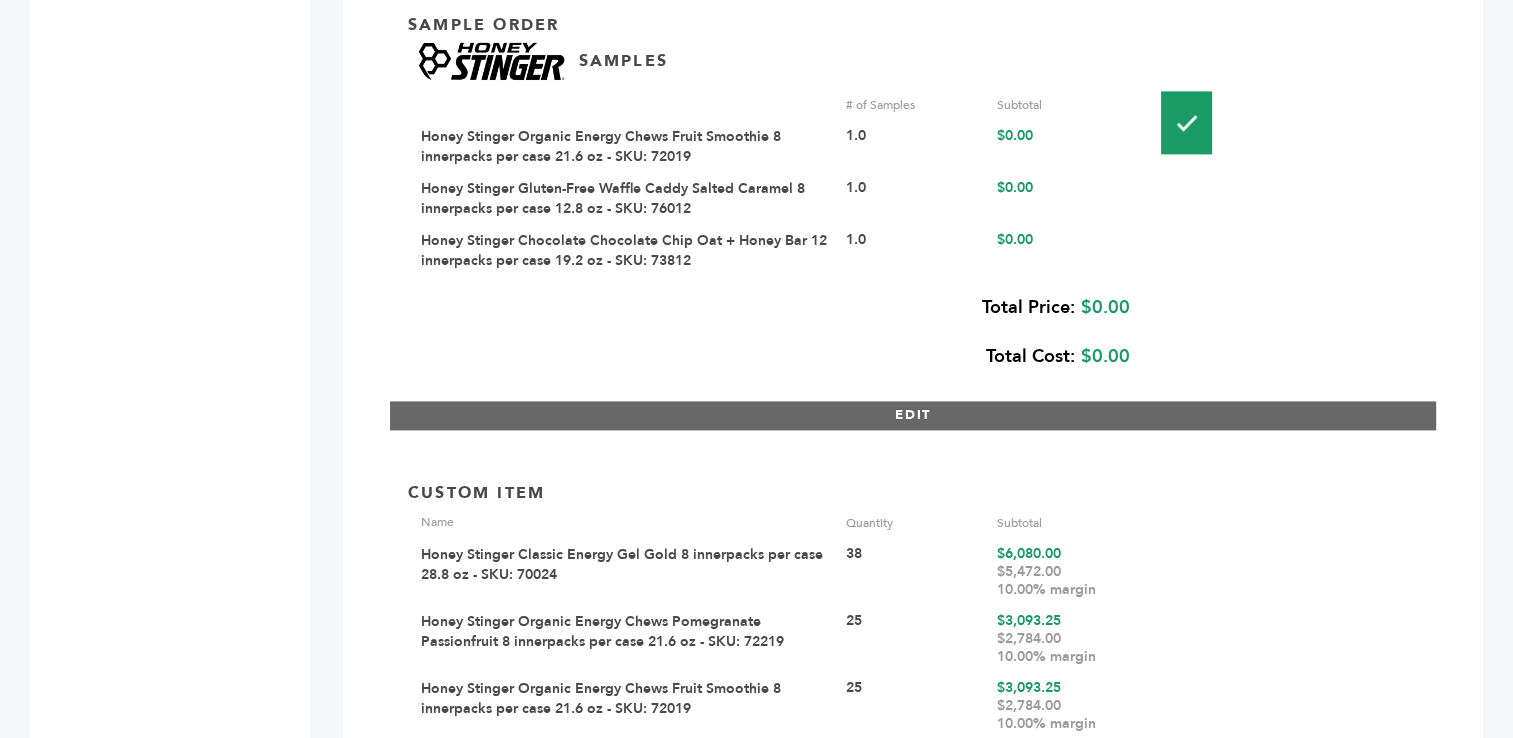 click on "EDIT" 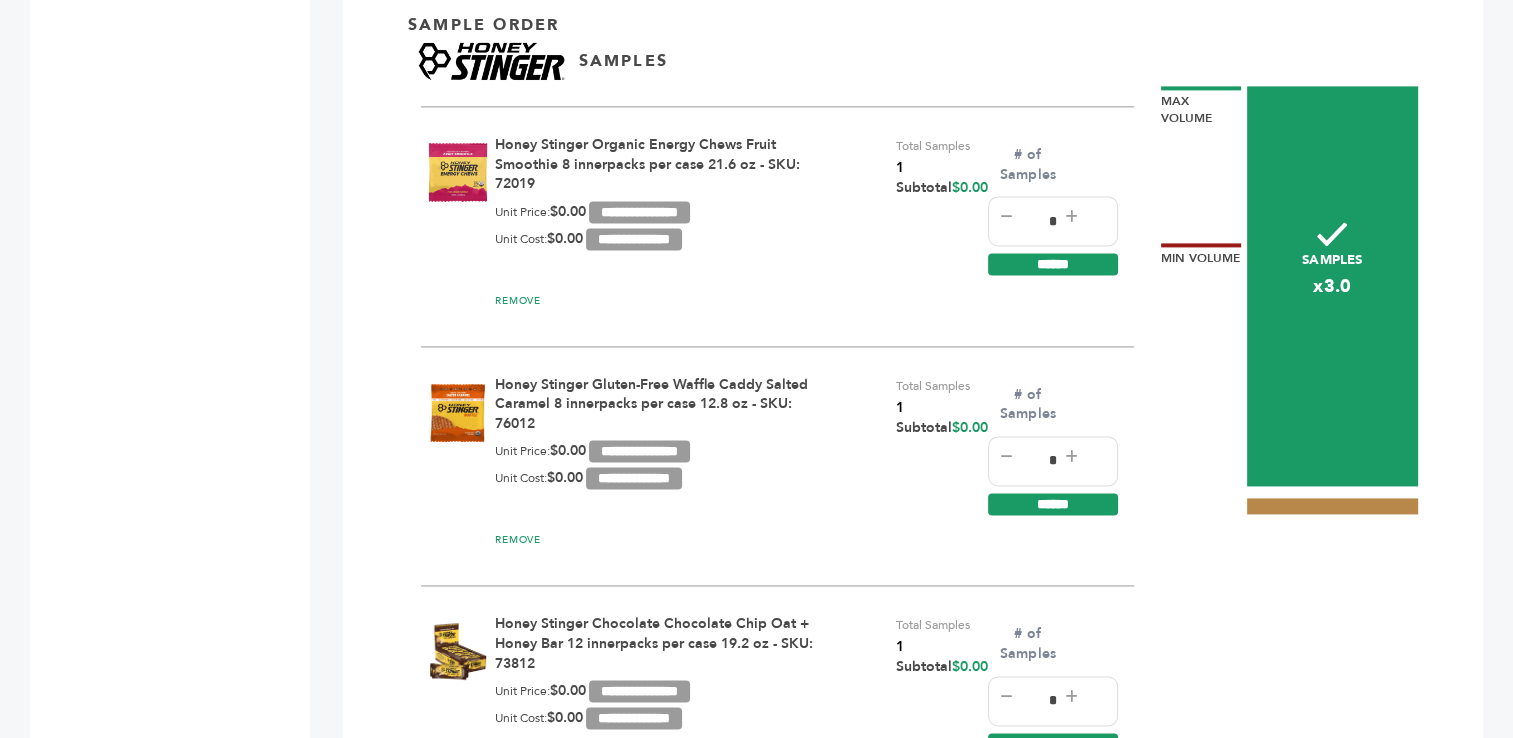 click on "1" 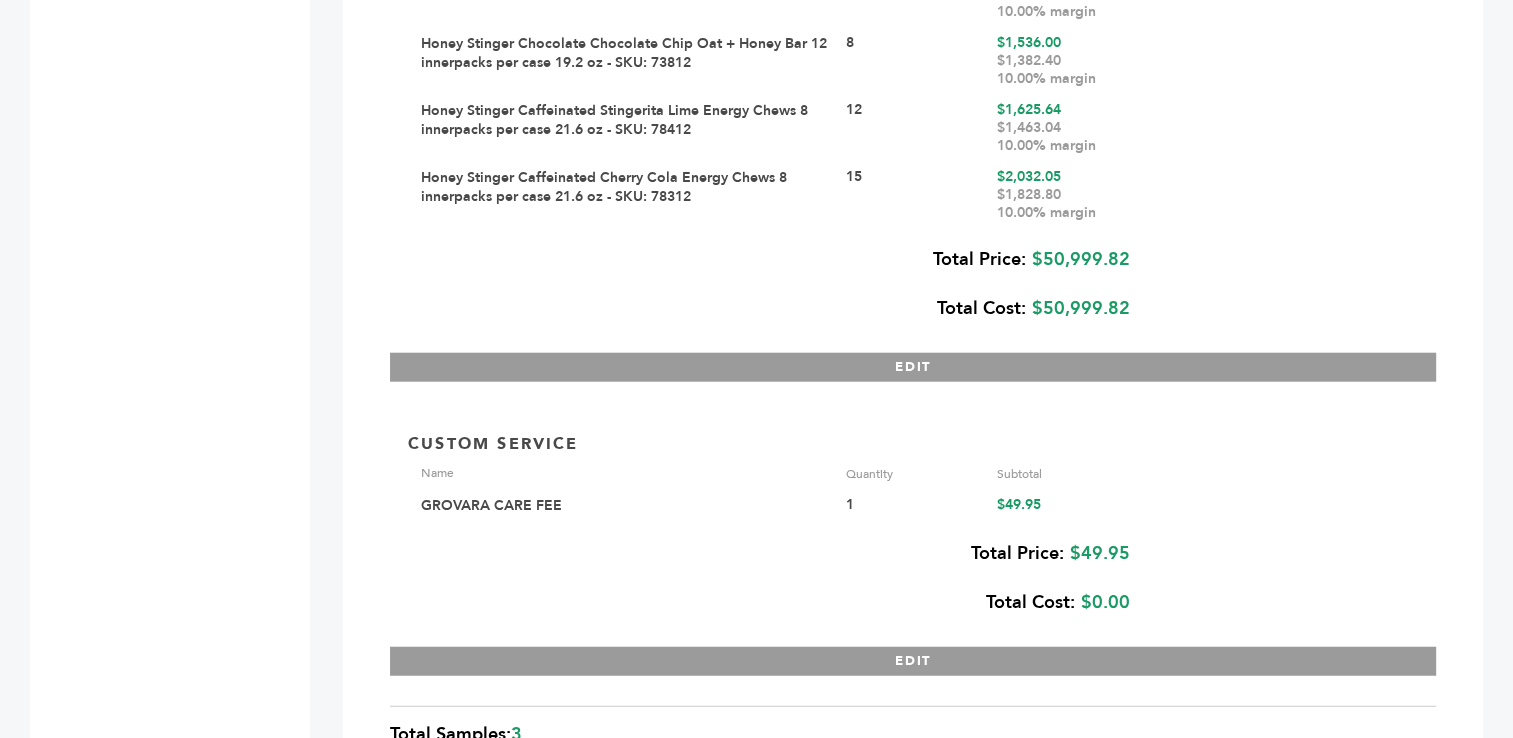 scroll, scrollTop: 4845, scrollLeft: 0, axis: vertical 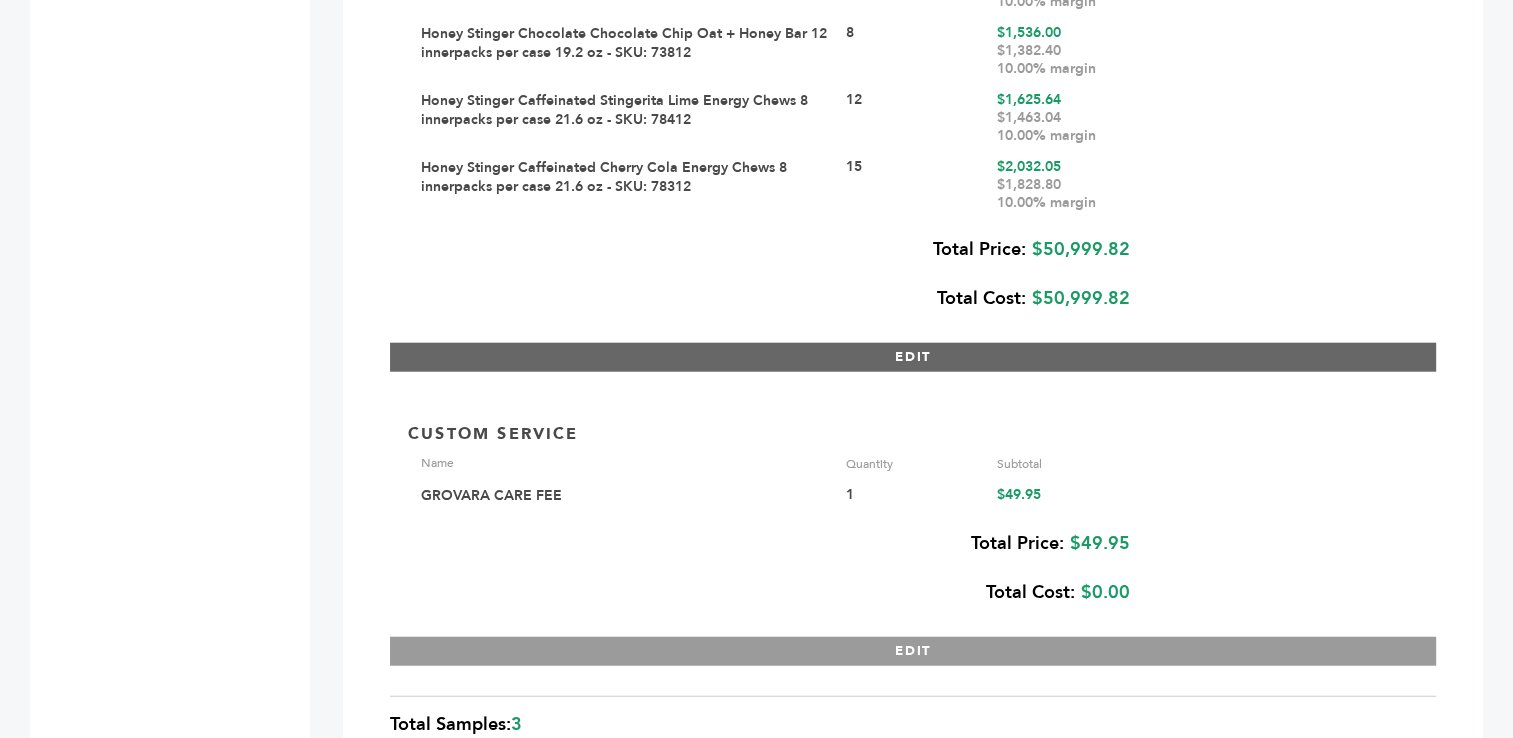 click on "EDIT" 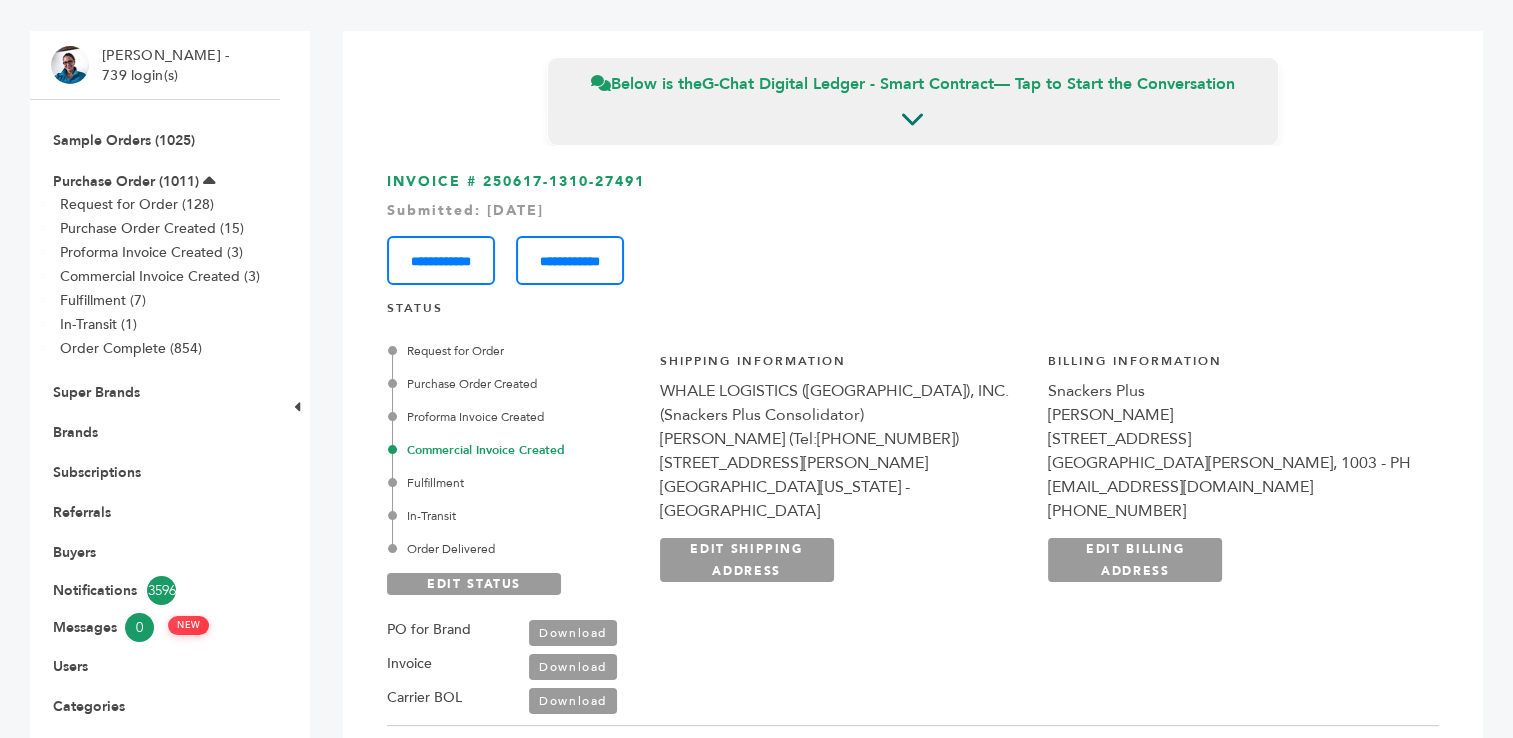scroll, scrollTop: 0, scrollLeft: 0, axis: both 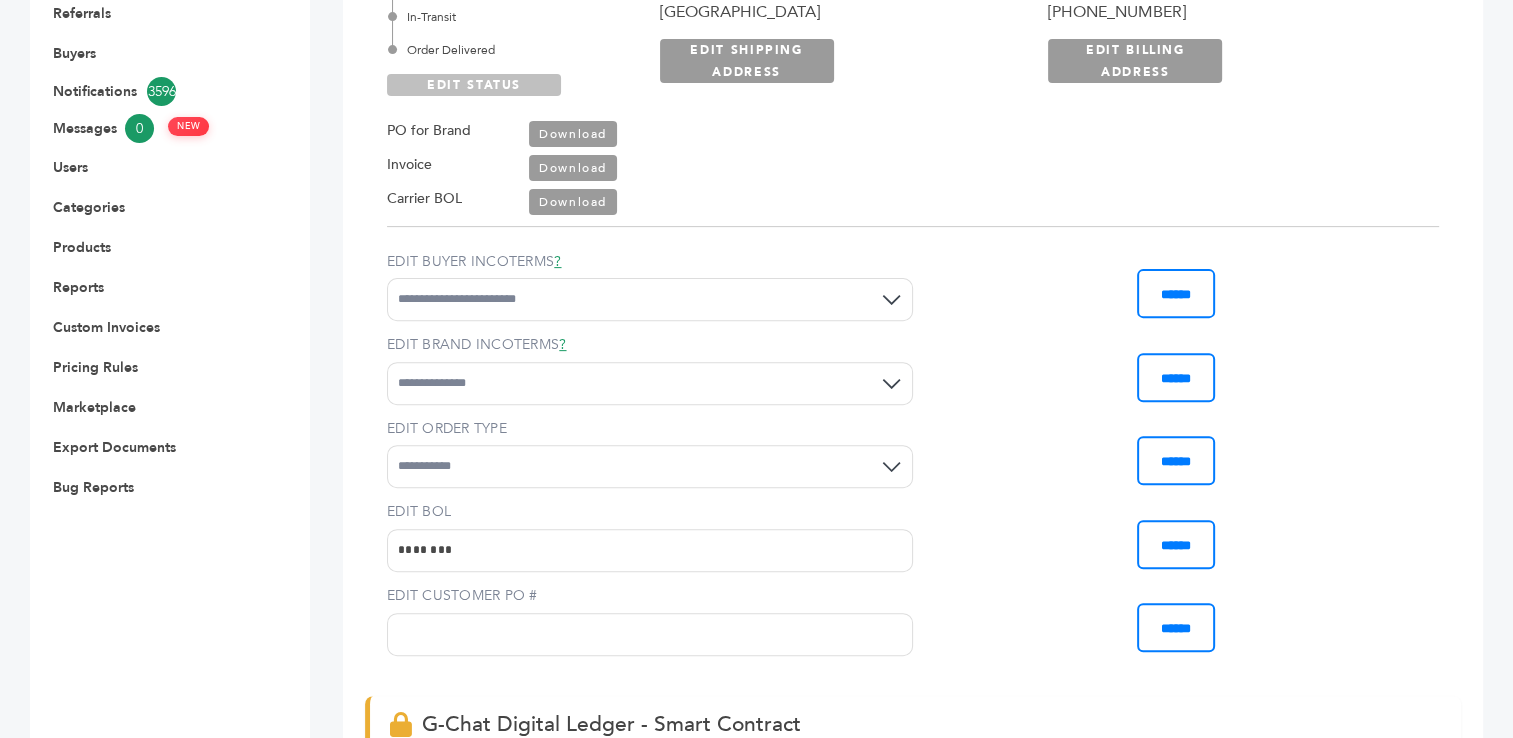 click on "EDIT STATUS" 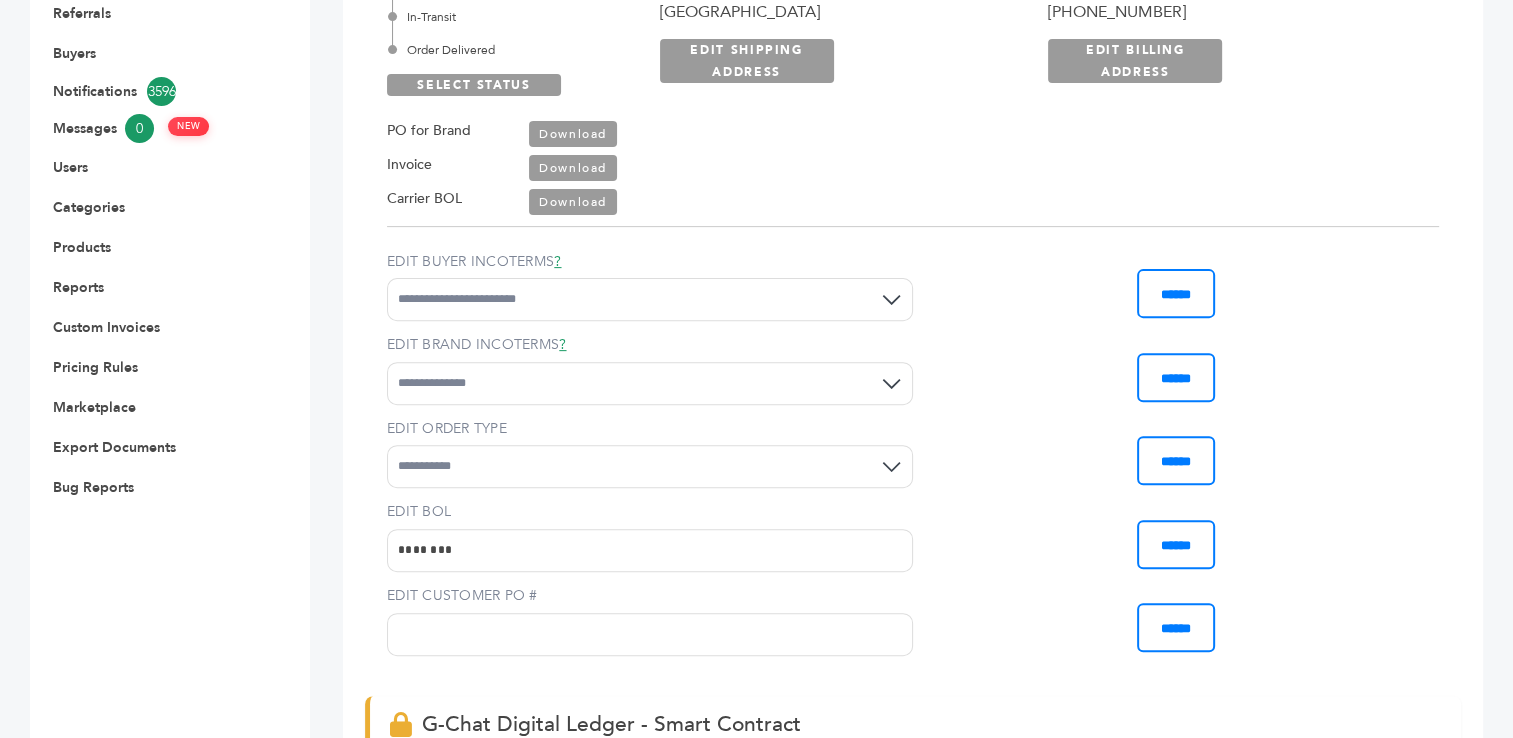 scroll, scrollTop: 516, scrollLeft: 0, axis: vertical 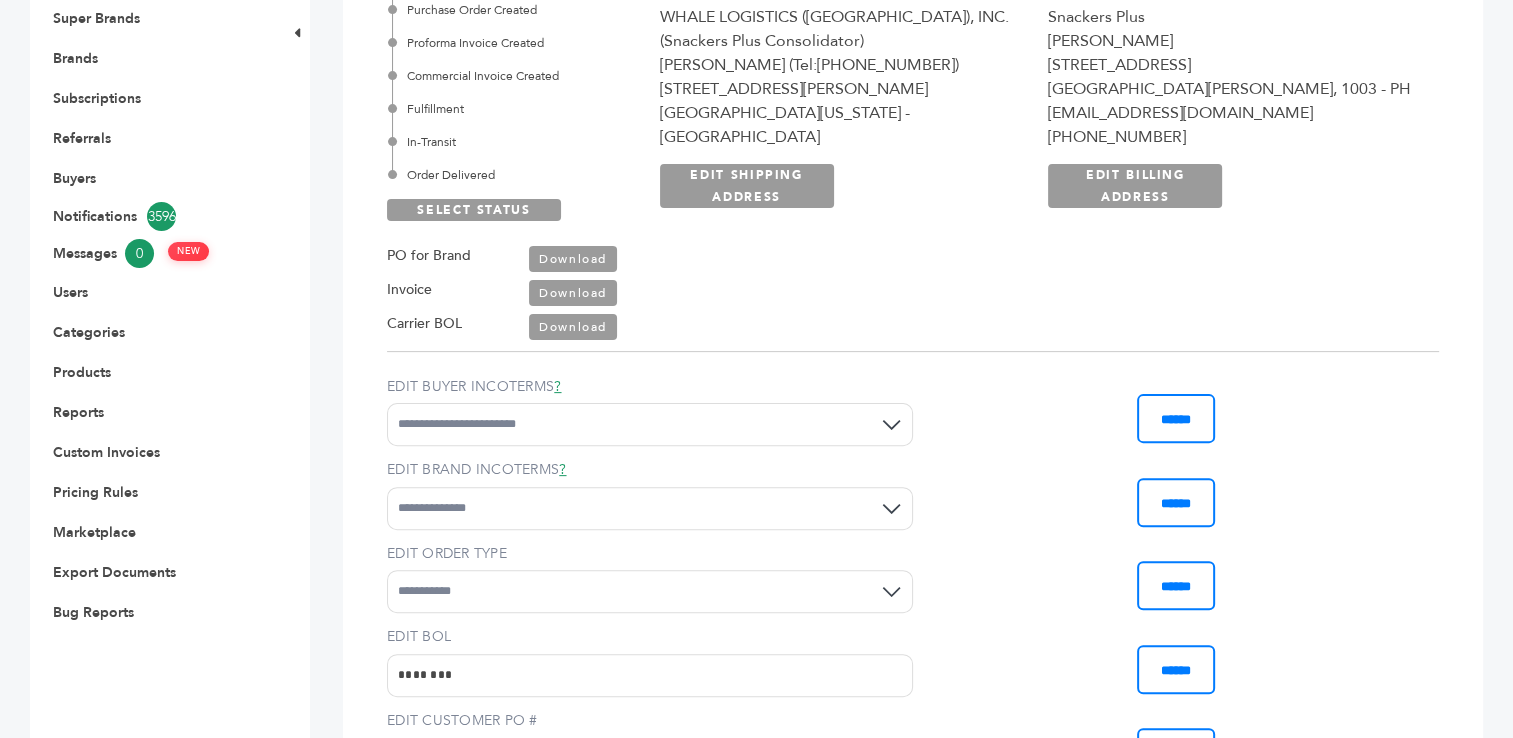 click on "Order Delivered" 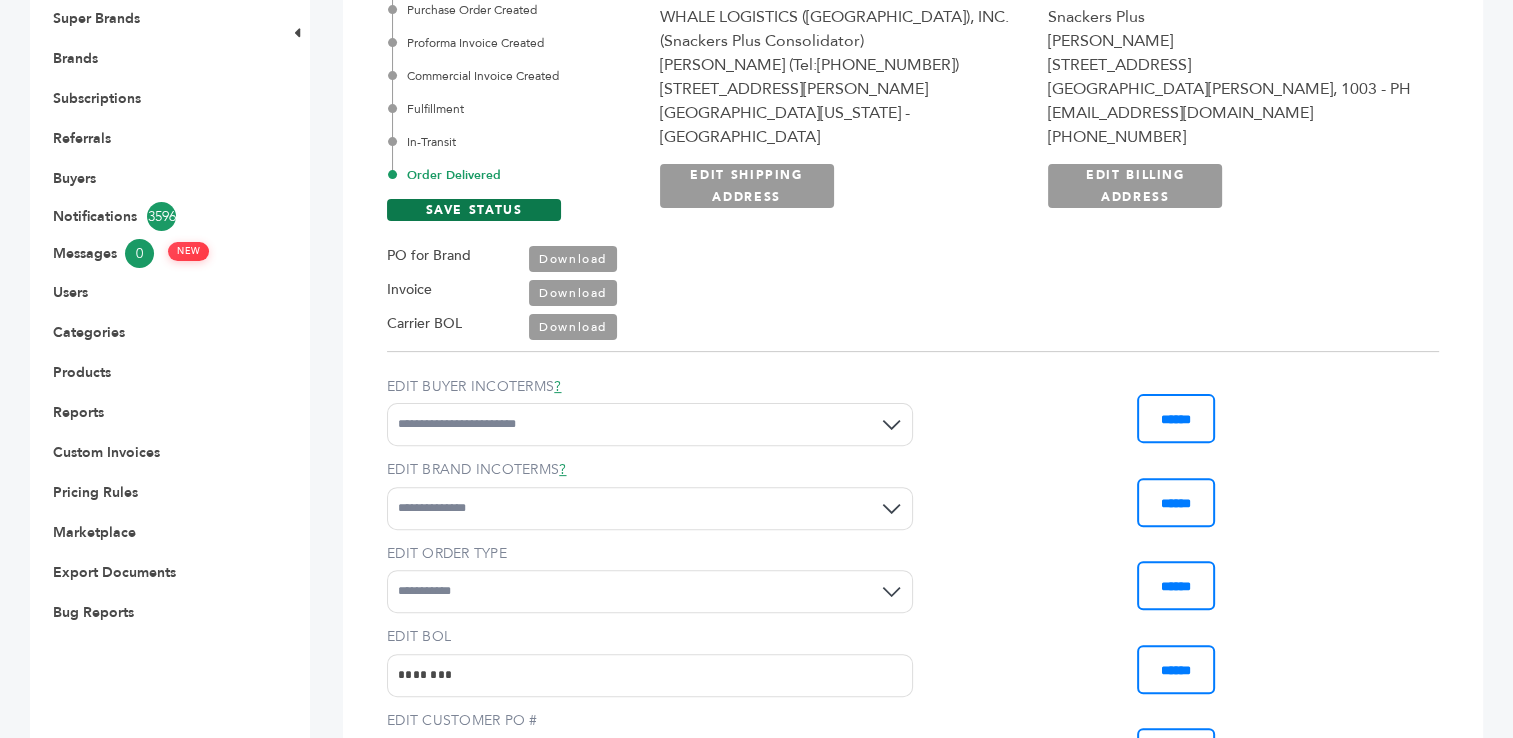 click on "SAVE STATUS" 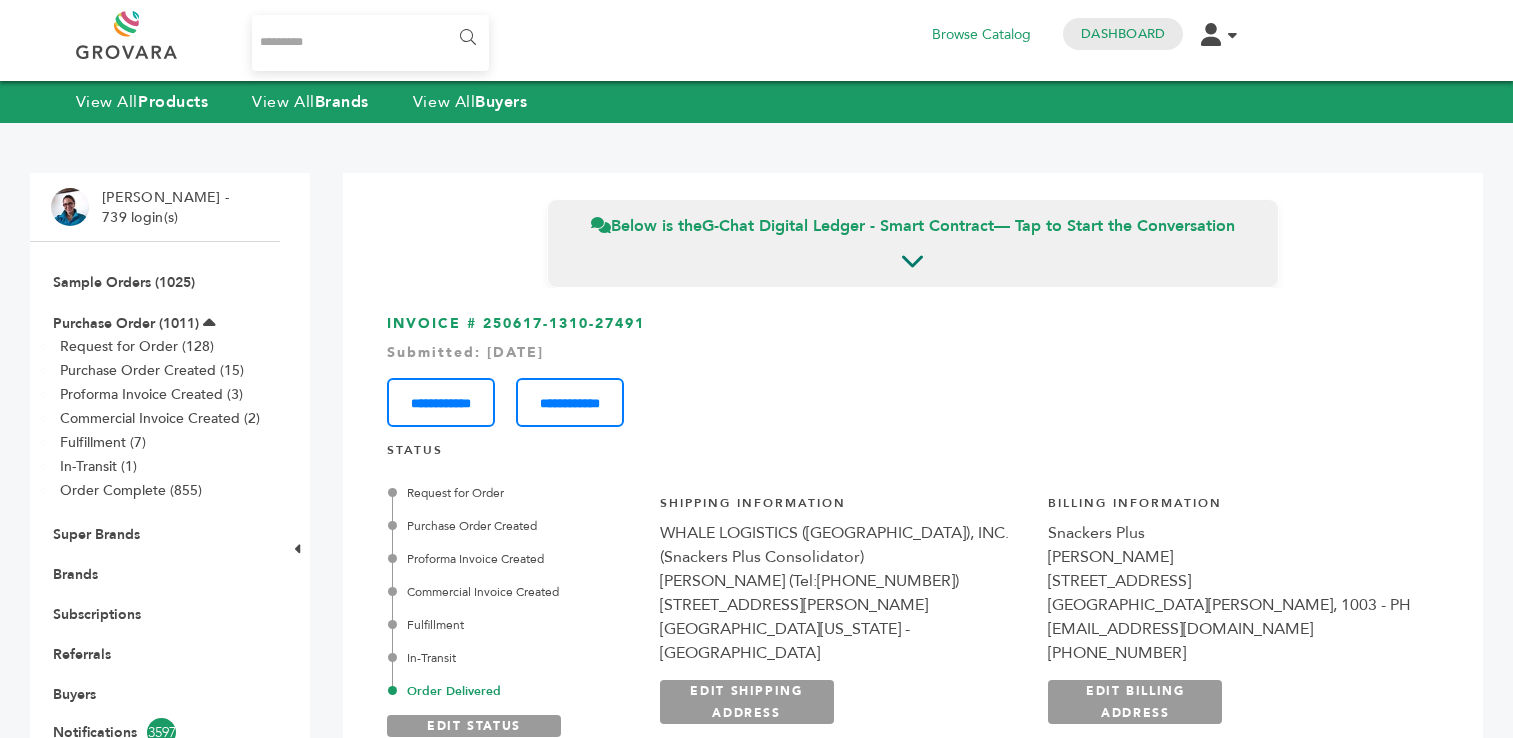 scroll, scrollTop: 516, scrollLeft: 0, axis: vertical 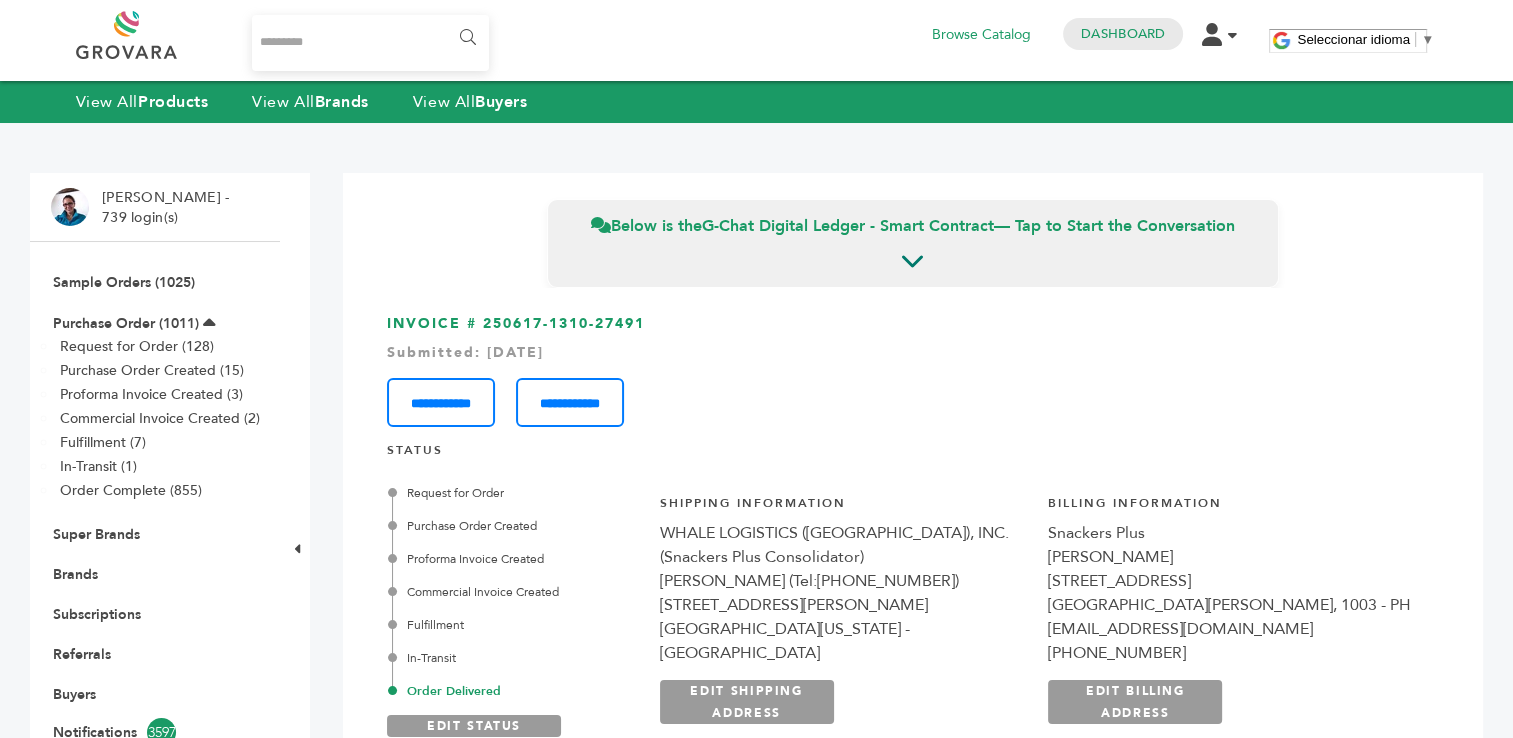 drag, startPoint x: 676, startPoint y: 326, endPoint x: 486, endPoint y: 331, distance: 190.06578 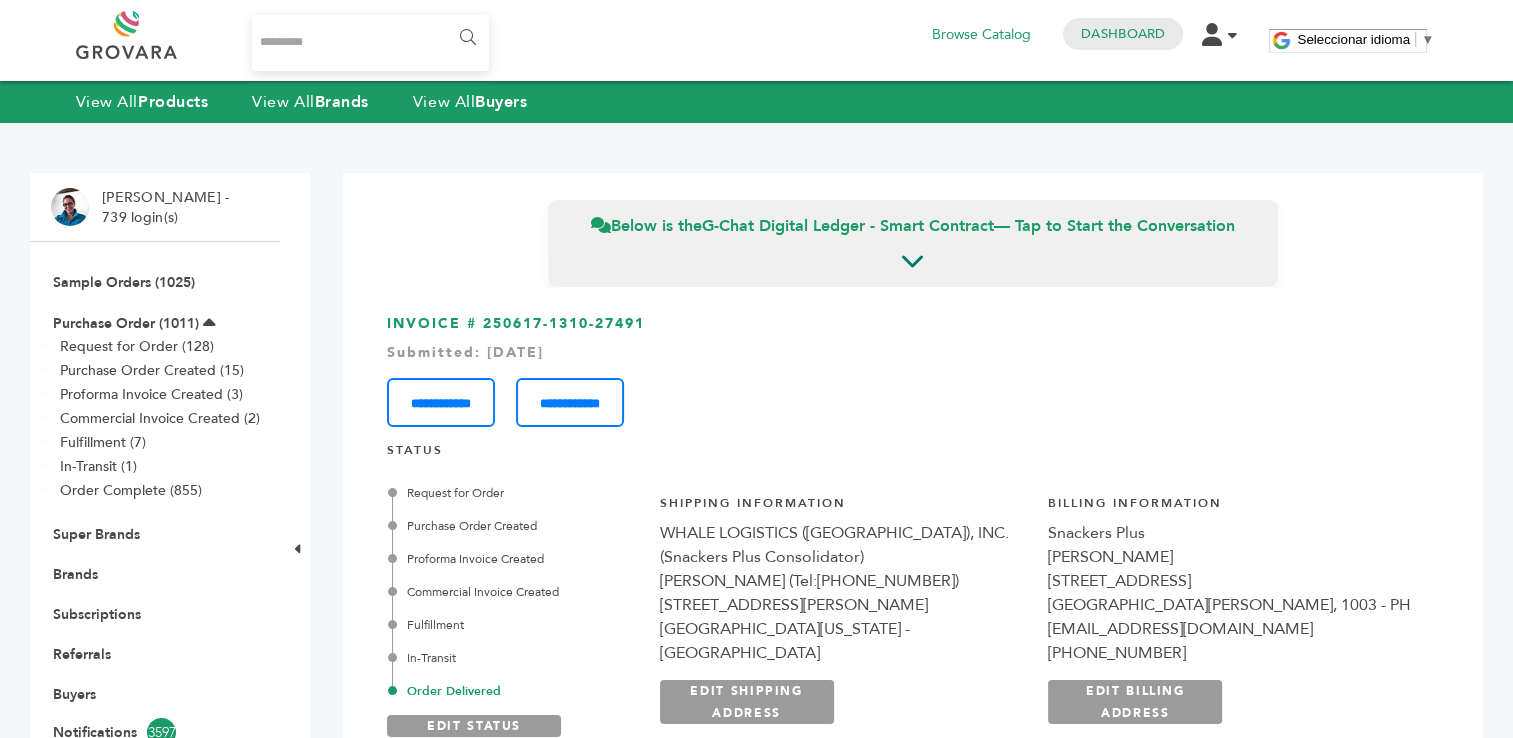 click on "**********" at bounding box center [913, 370] 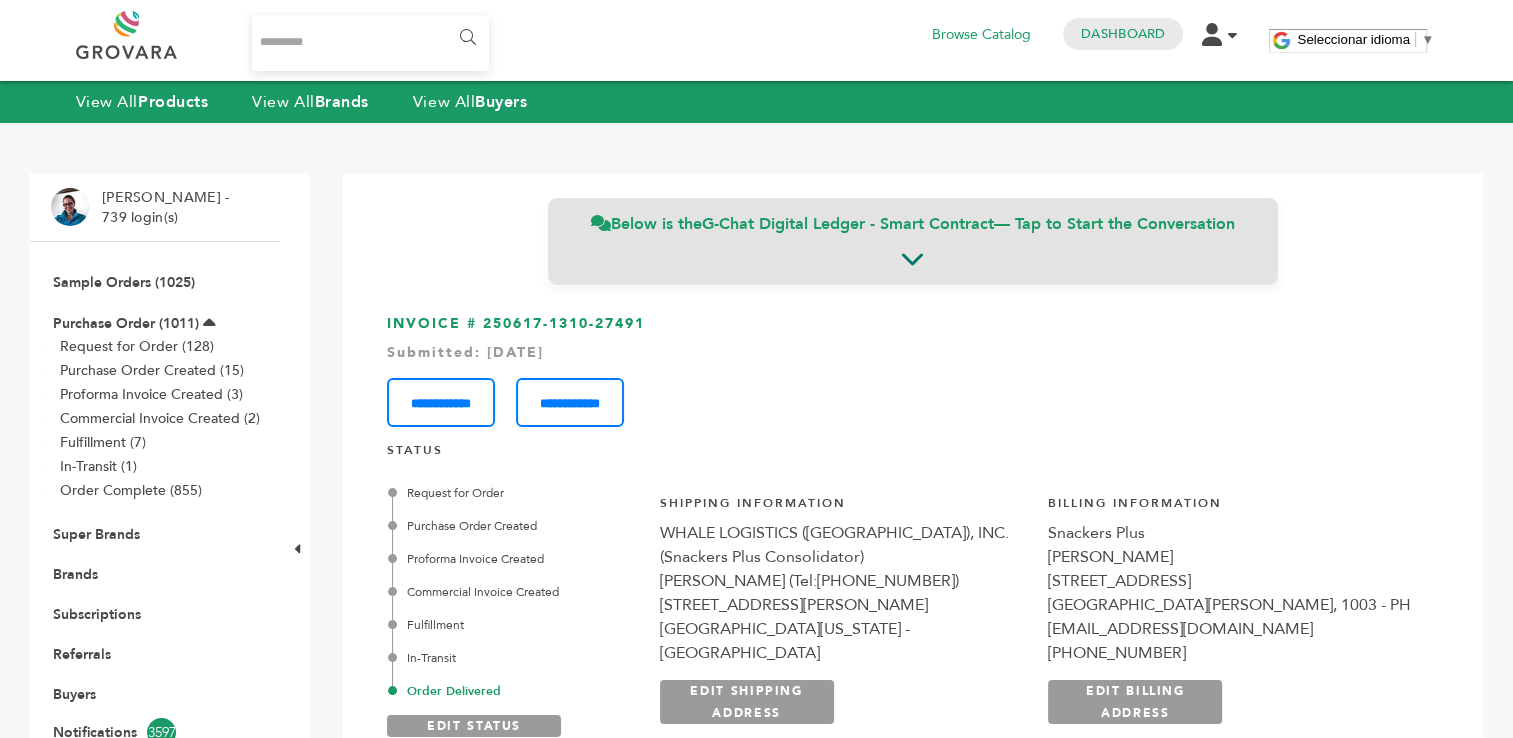 copy on "250617-1310-27491" 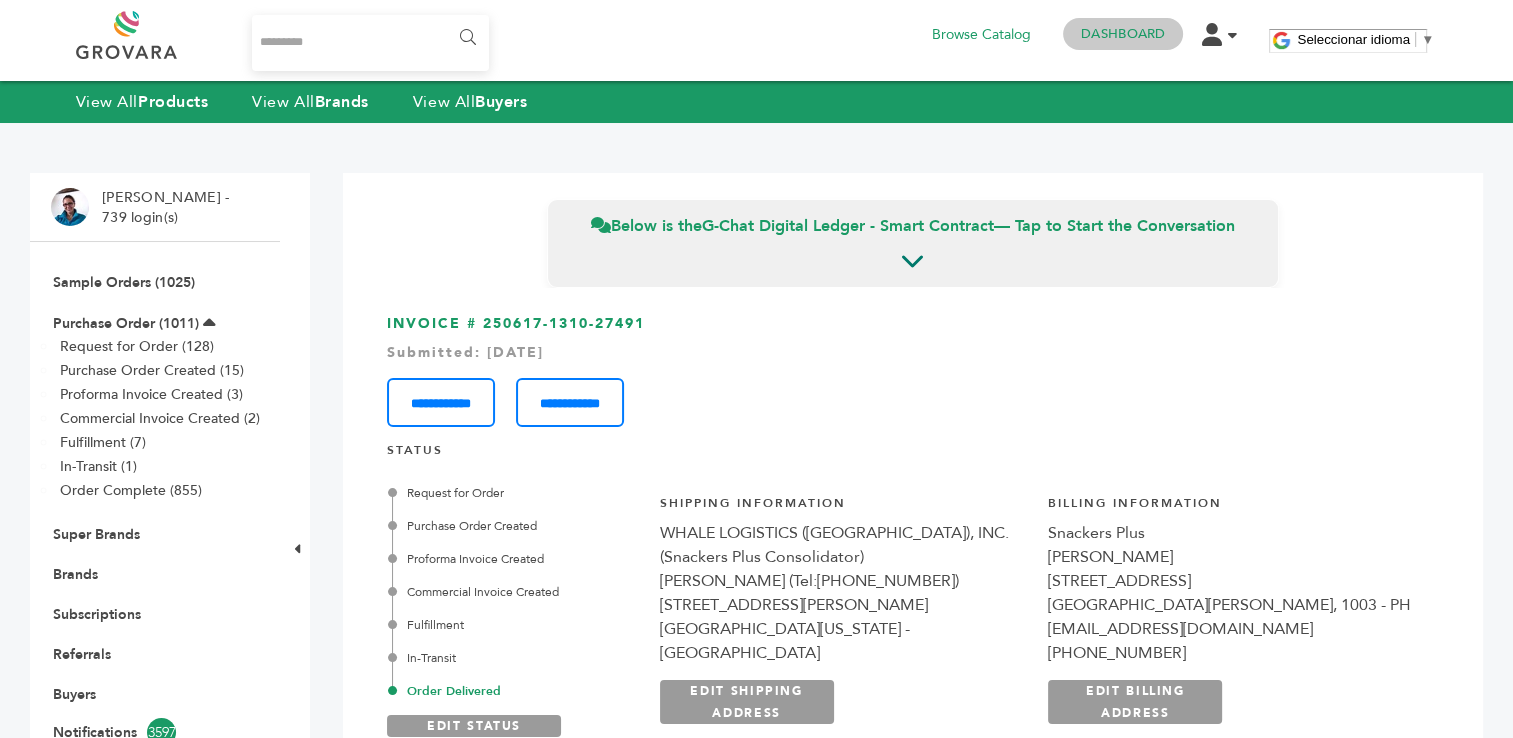 click on "Dashboard" at bounding box center (1123, 34) 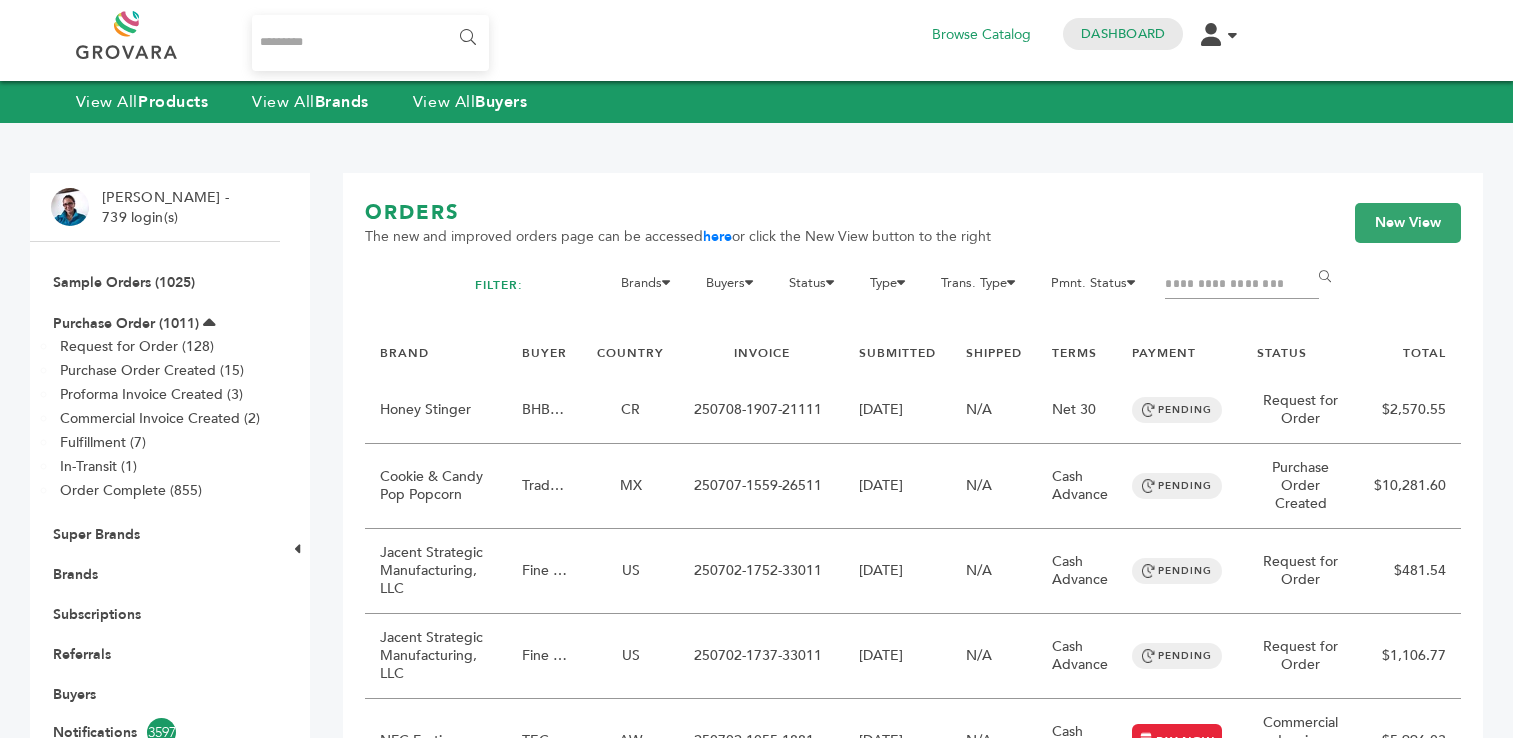 scroll, scrollTop: 0, scrollLeft: 0, axis: both 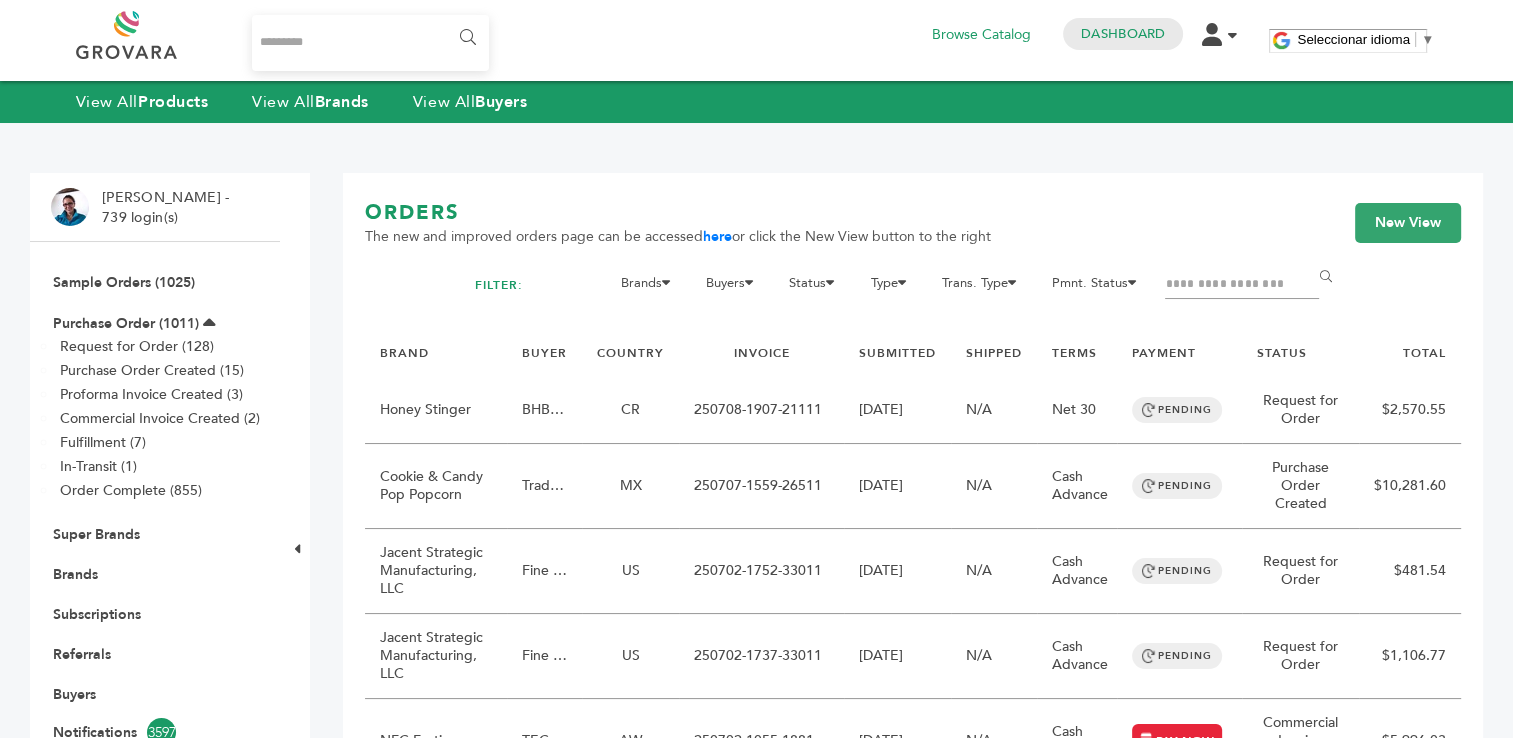 click at bounding box center (1242, 285) 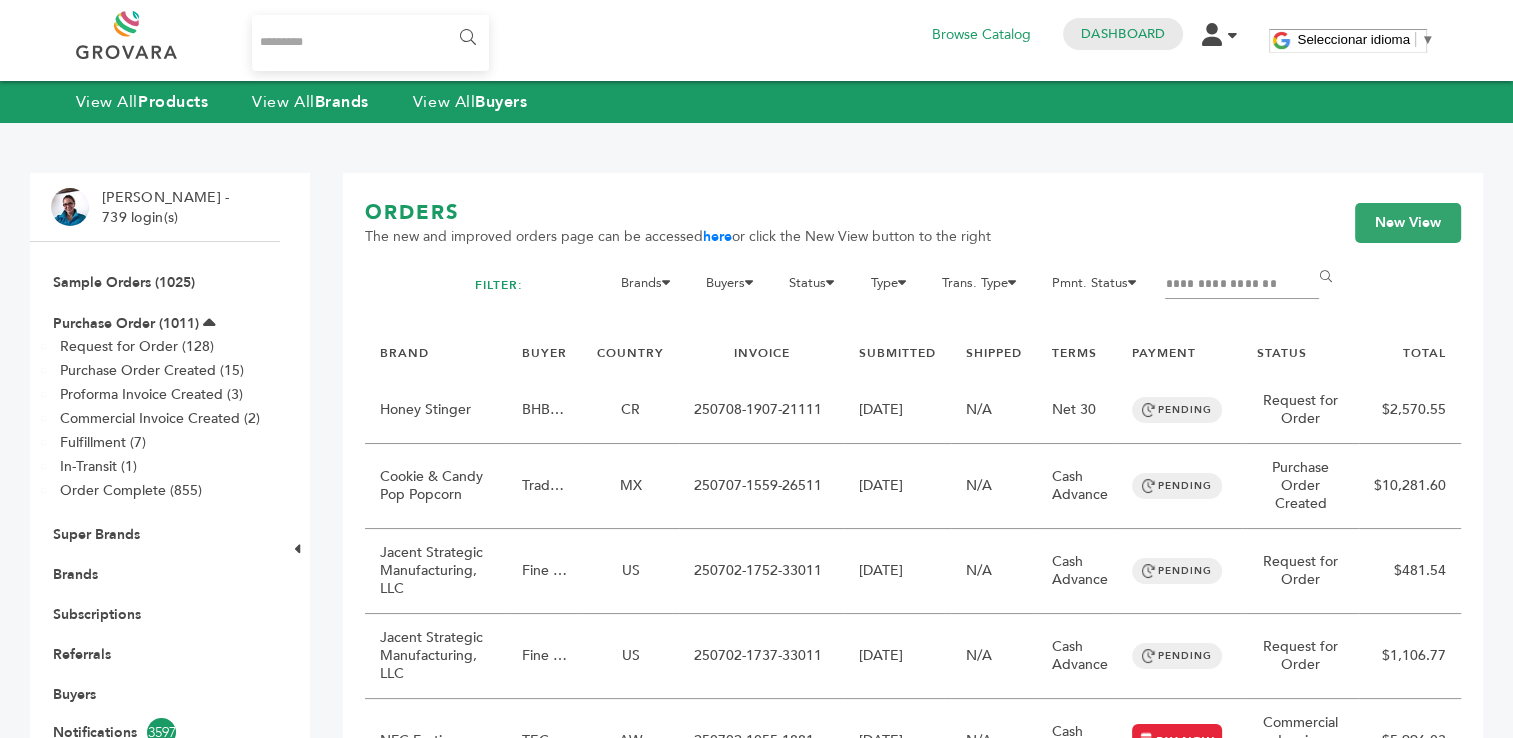 type on "**********" 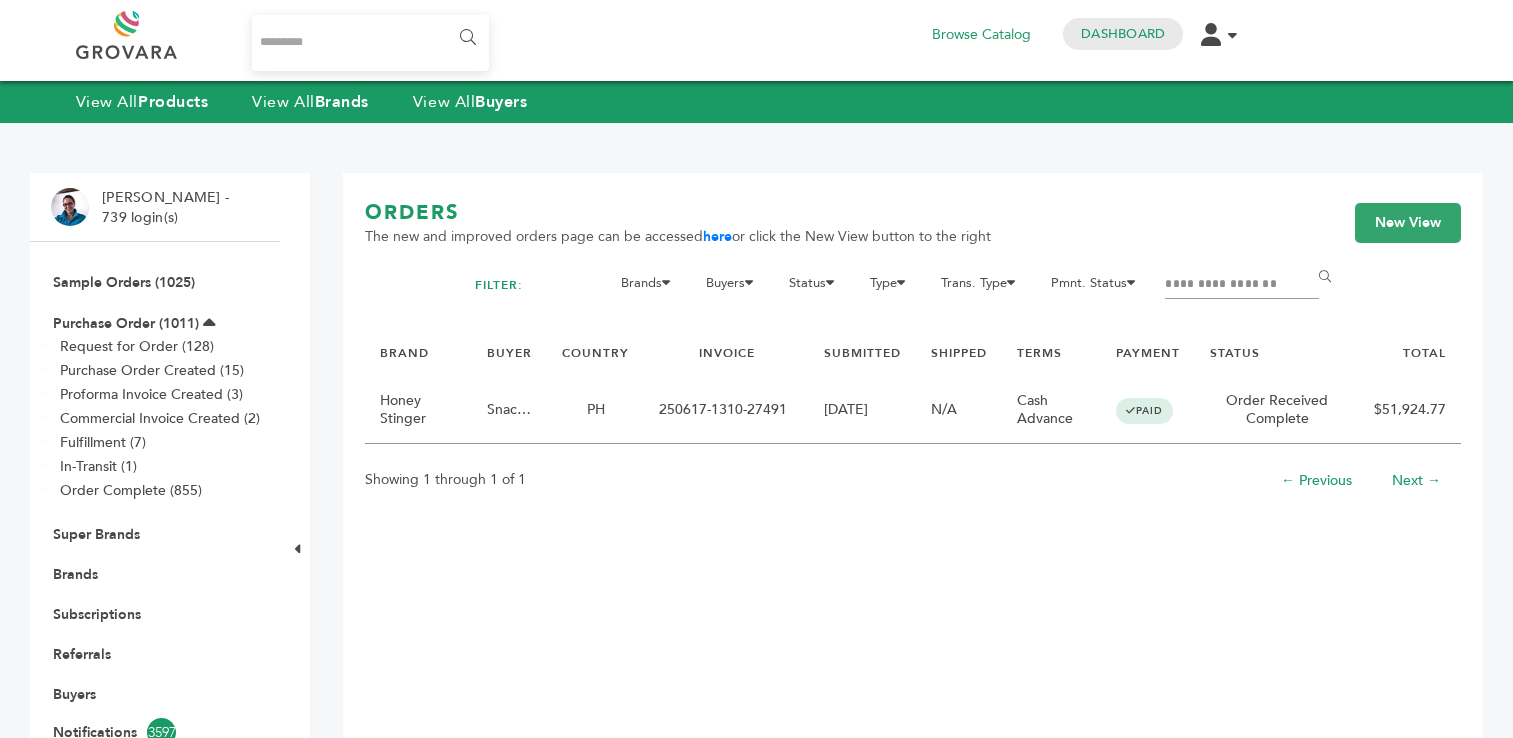 scroll, scrollTop: 0, scrollLeft: 0, axis: both 